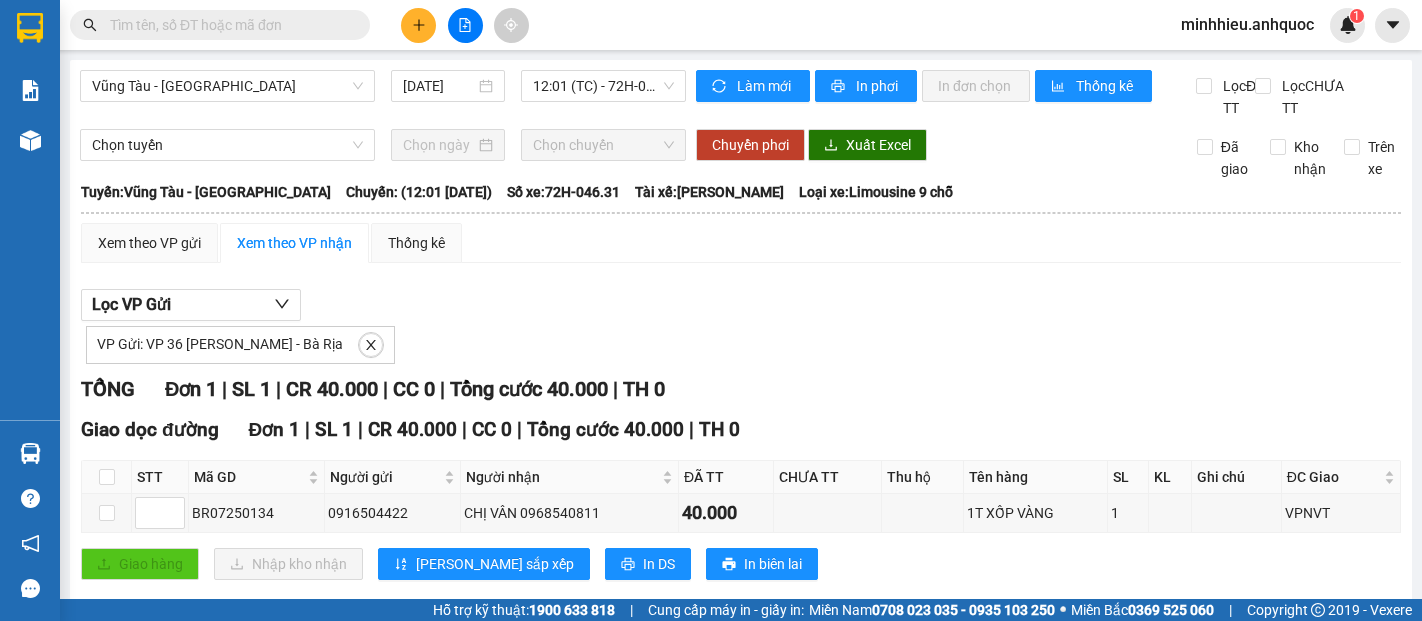 scroll, scrollTop: 0, scrollLeft: 0, axis: both 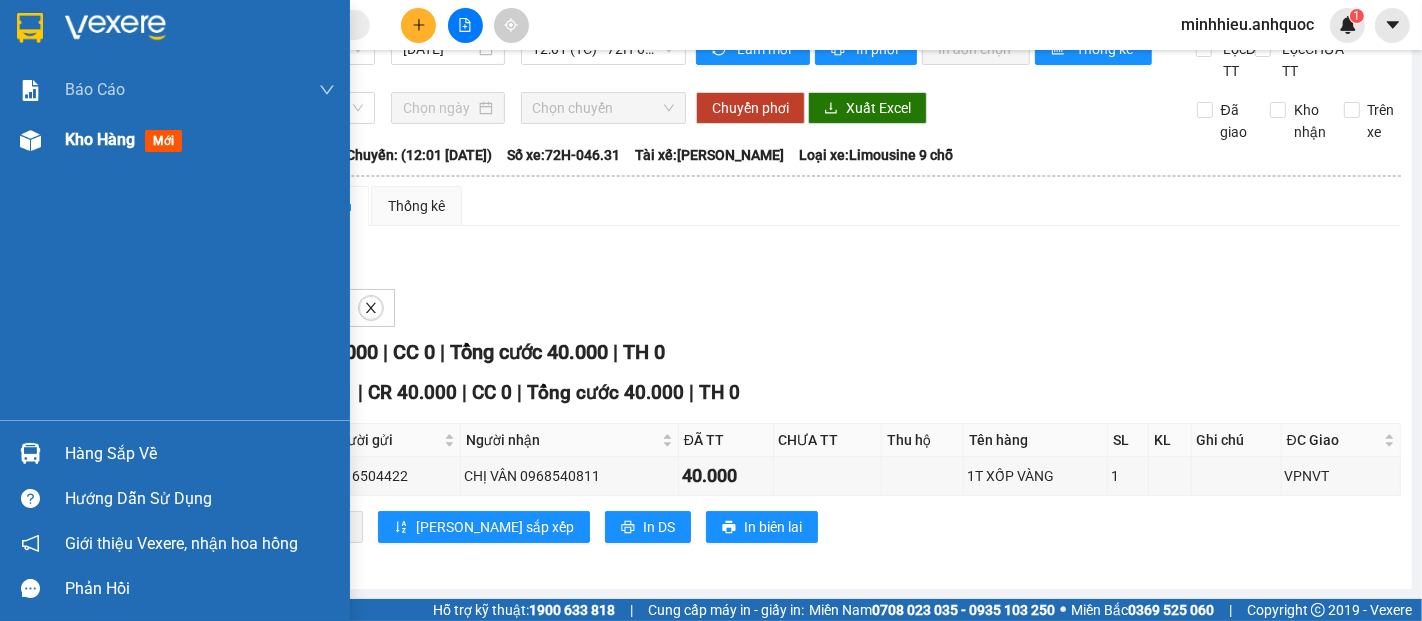 click at bounding box center [30, 140] 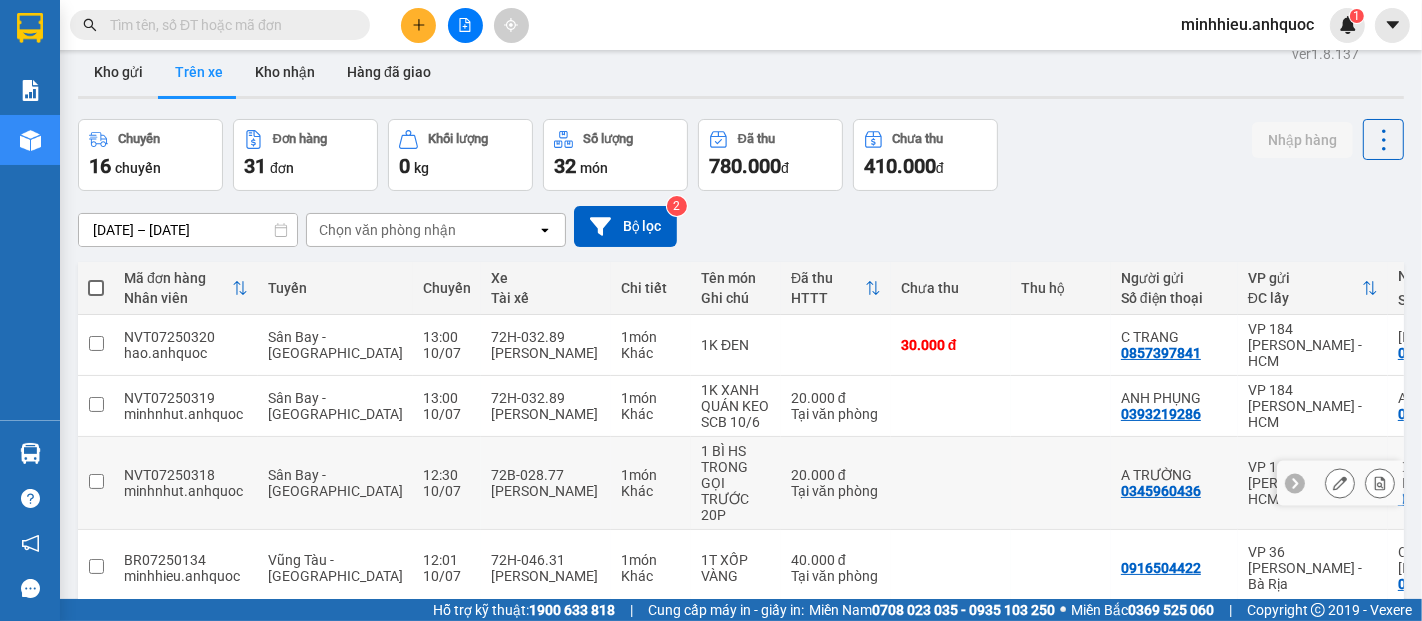 scroll, scrollTop: 0, scrollLeft: 0, axis: both 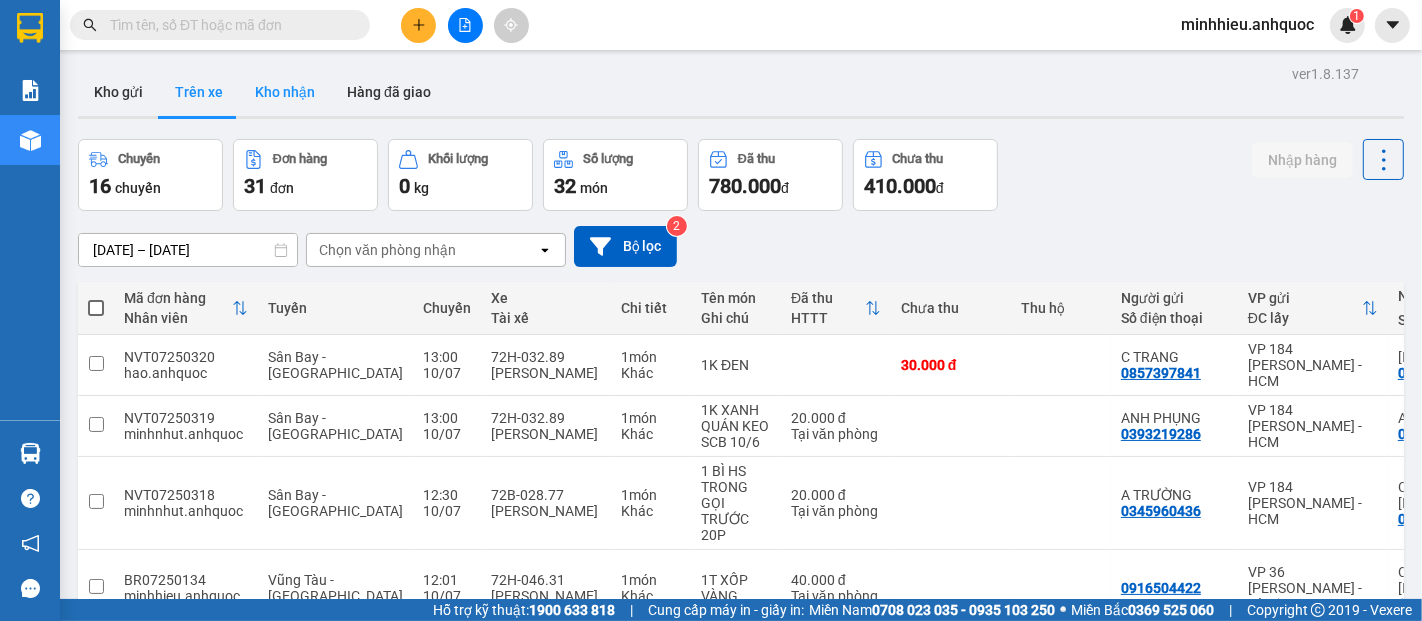 click on "Kho nhận" at bounding box center (285, 92) 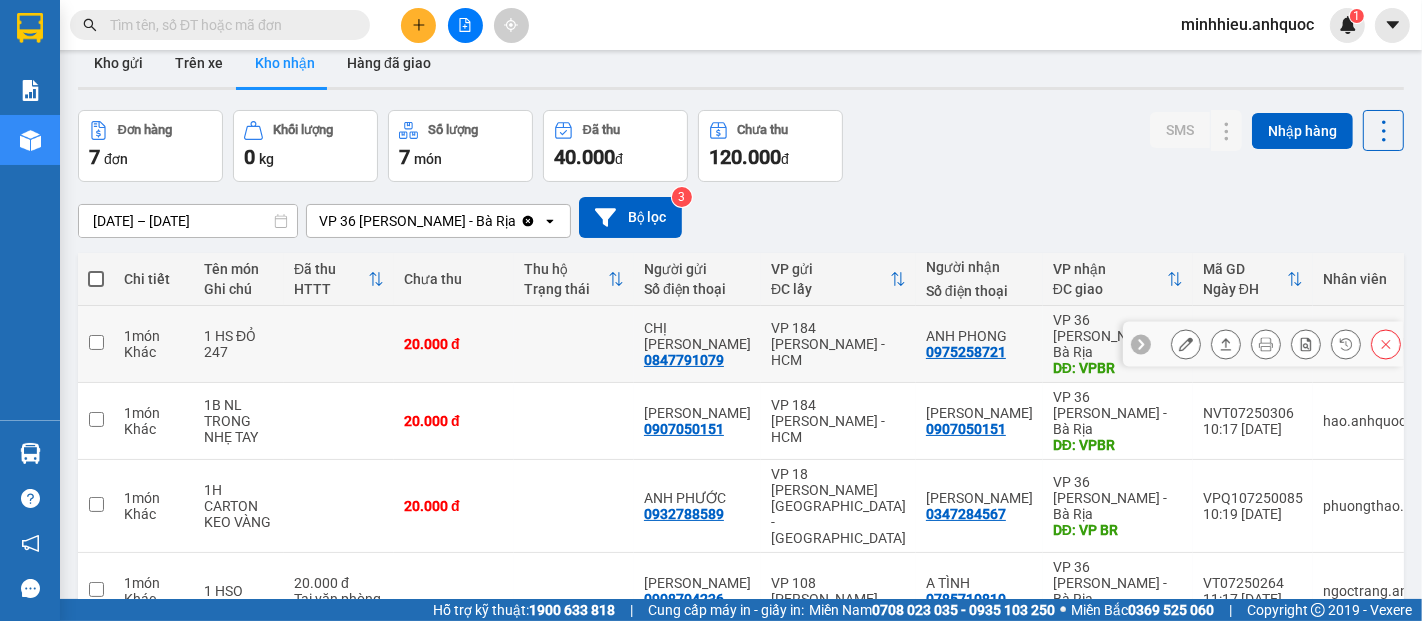 scroll, scrollTop: 111, scrollLeft: 0, axis: vertical 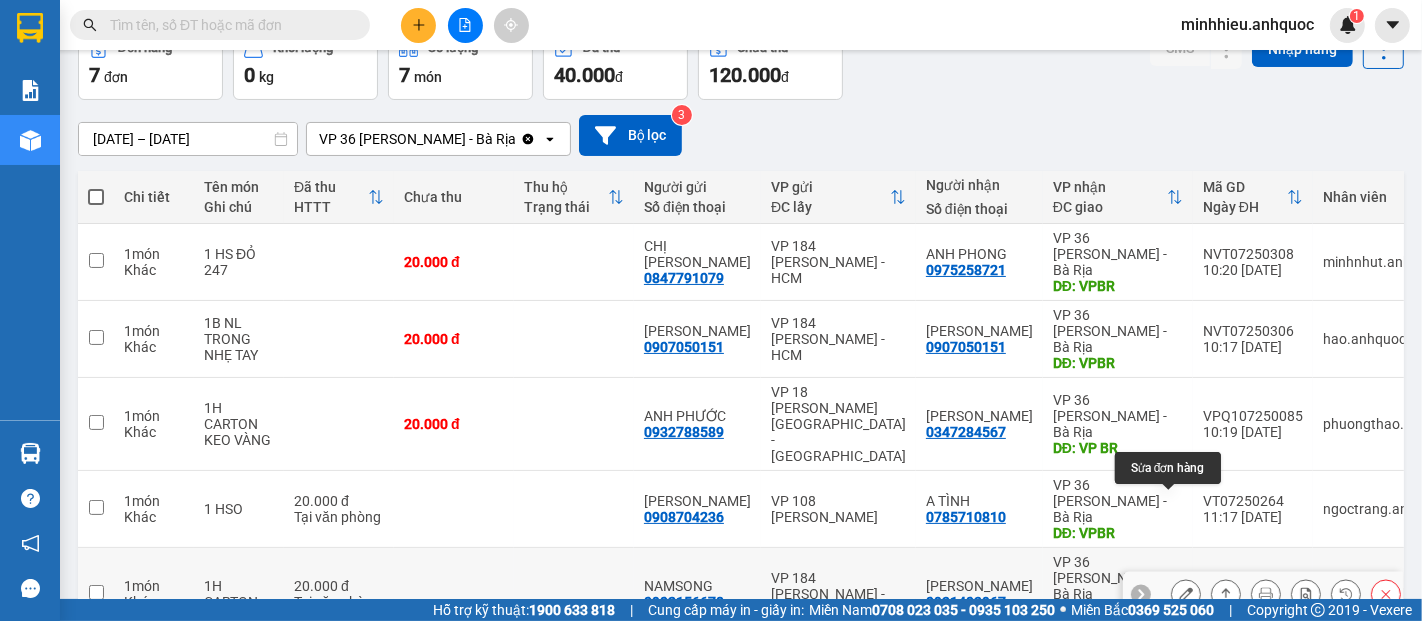 click 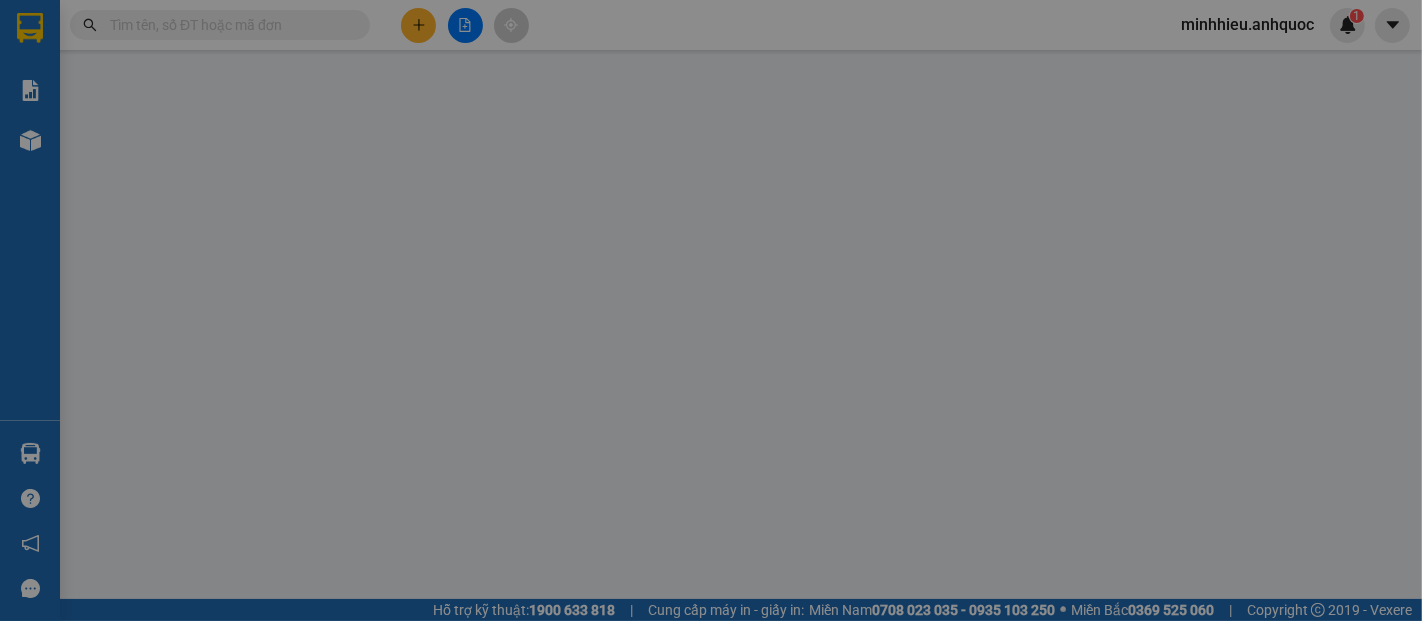 type on "0902156678" 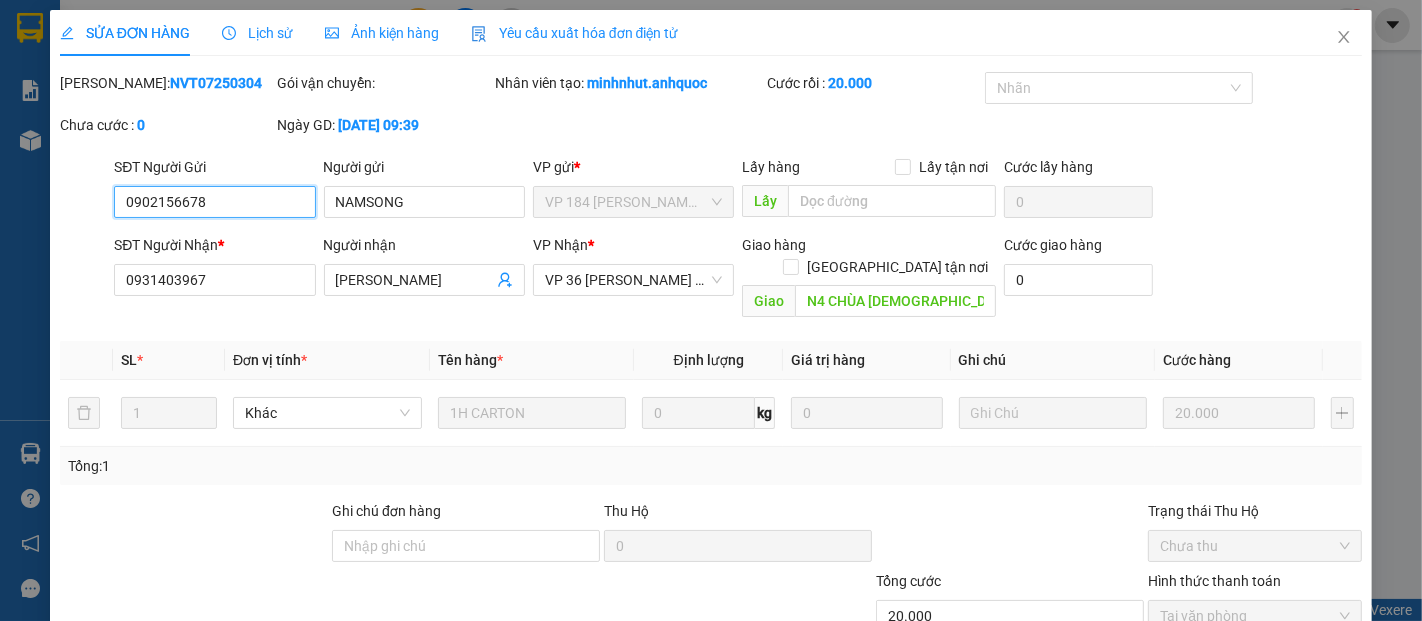 scroll, scrollTop: 0, scrollLeft: 0, axis: both 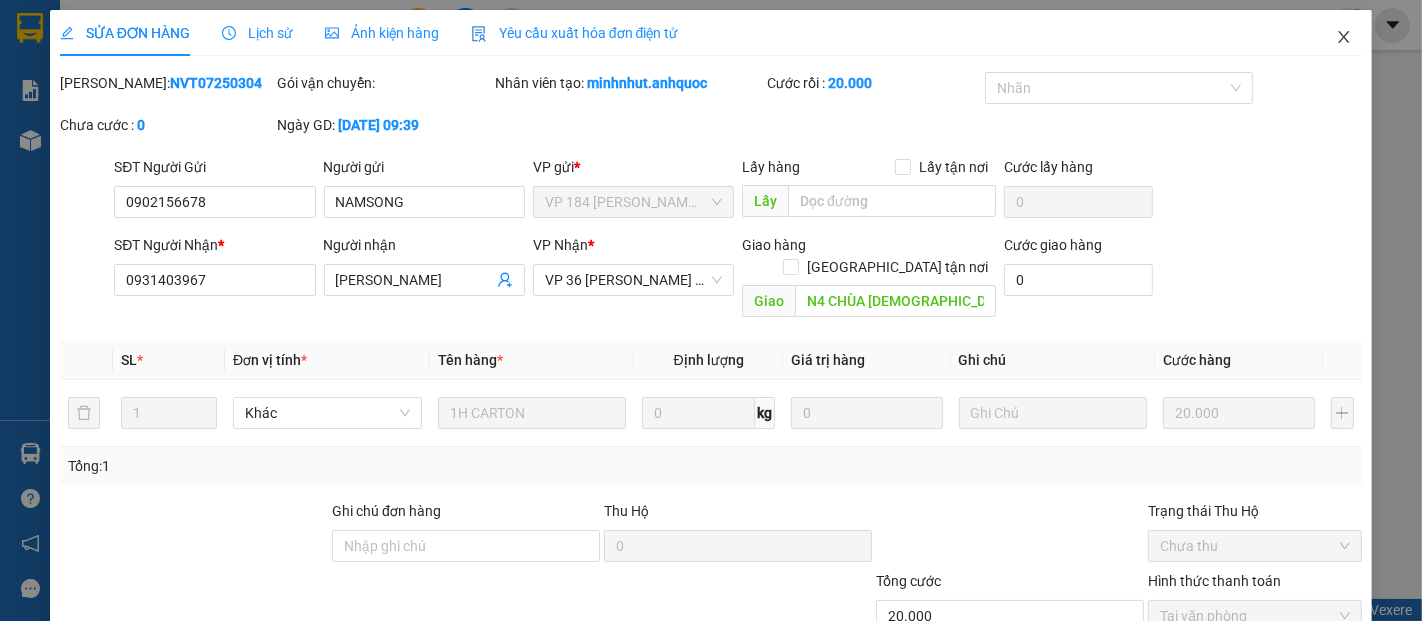 click 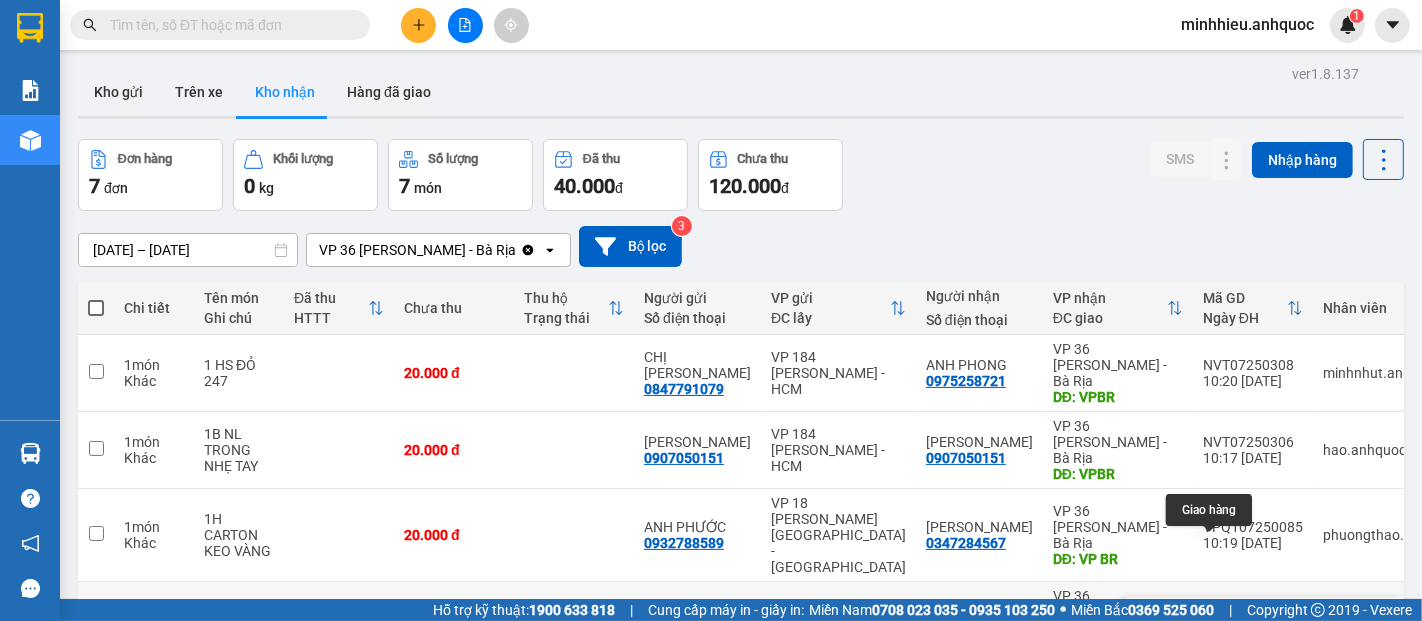 click at bounding box center (1226, 620) 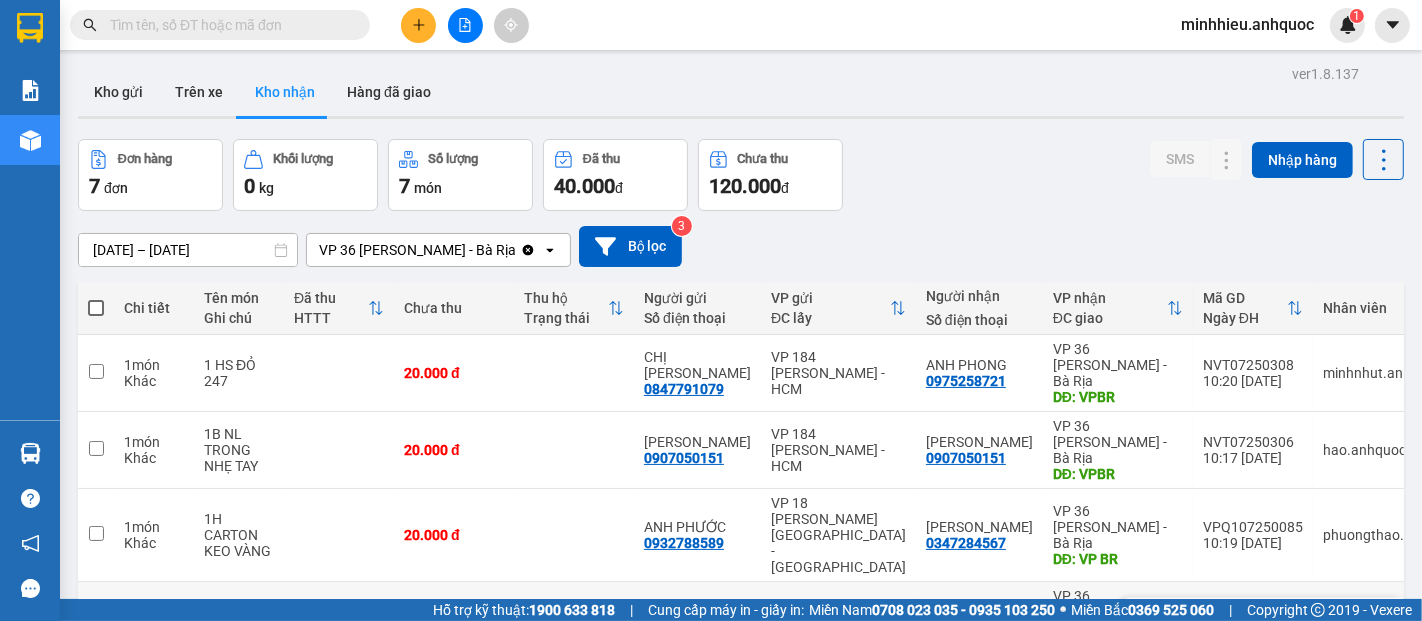 click 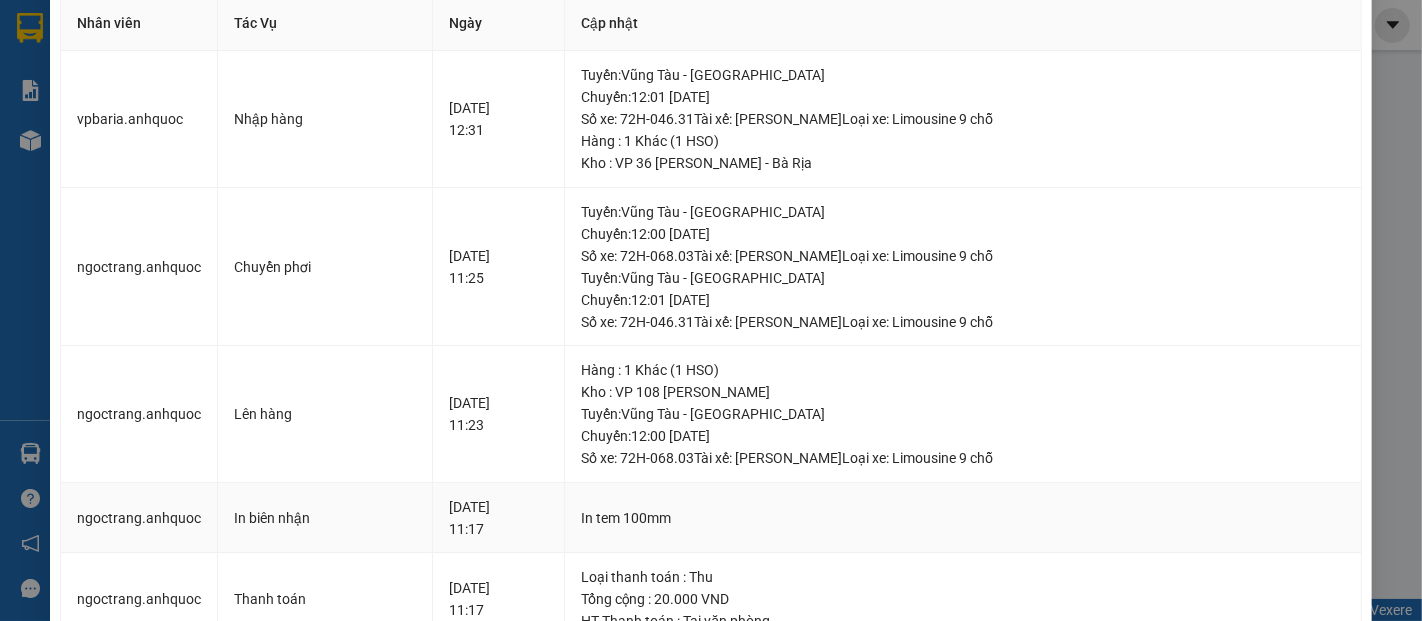 scroll, scrollTop: 0, scrollLeft: 0, axis: both 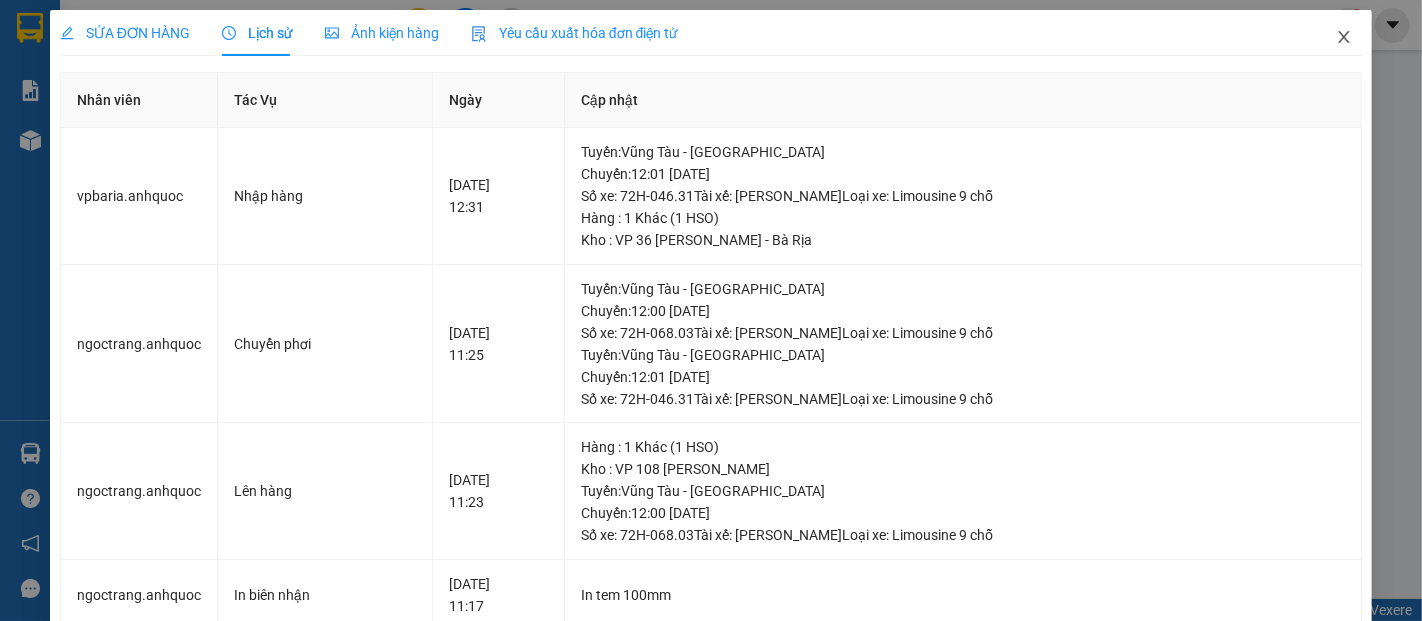 click 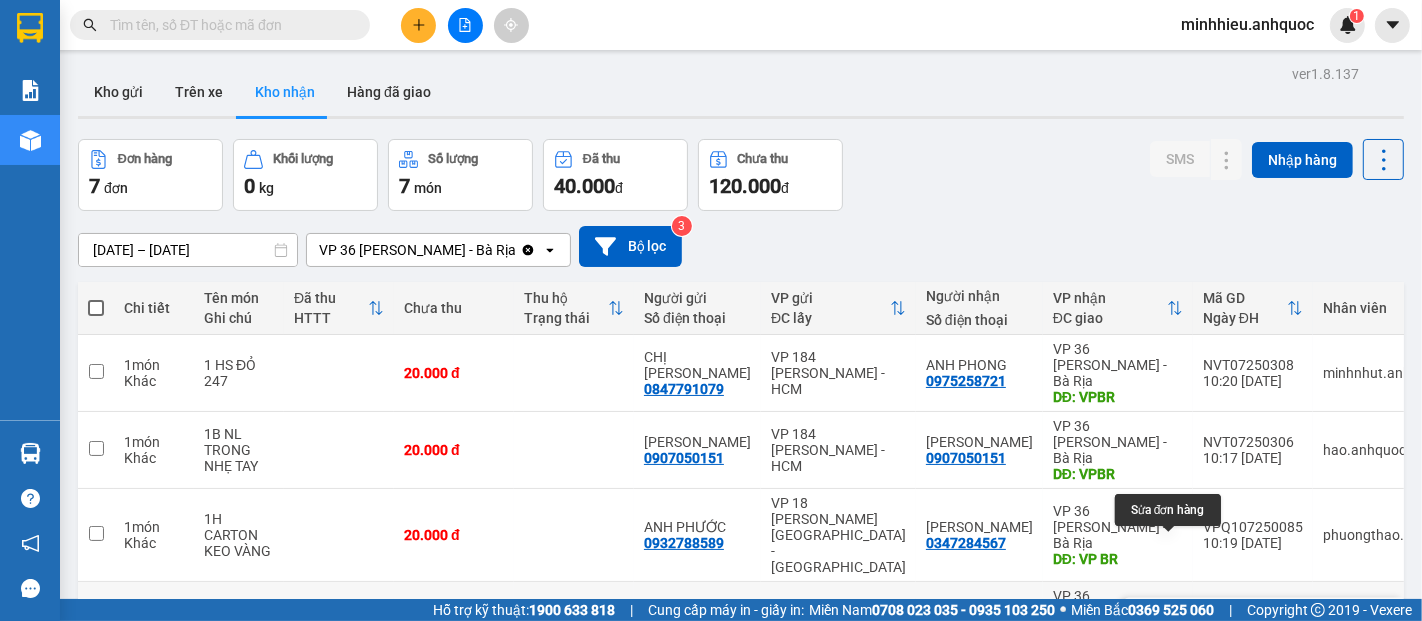 click 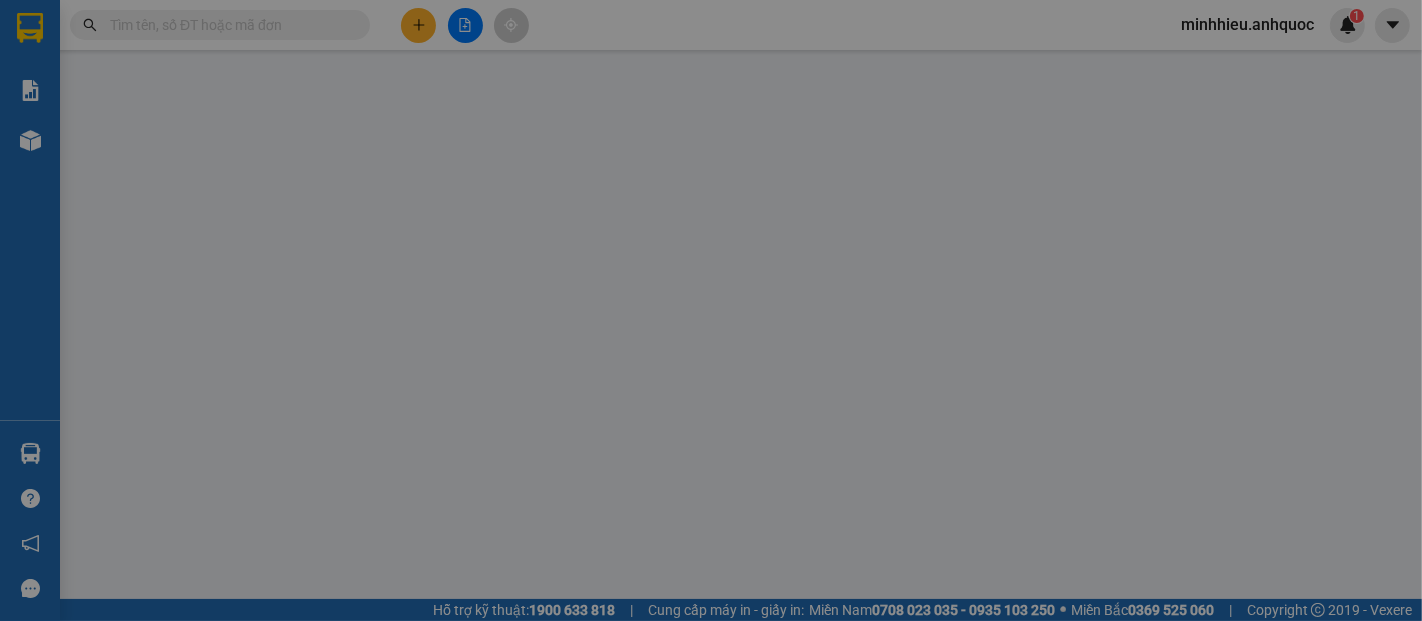 type on "0908704236" 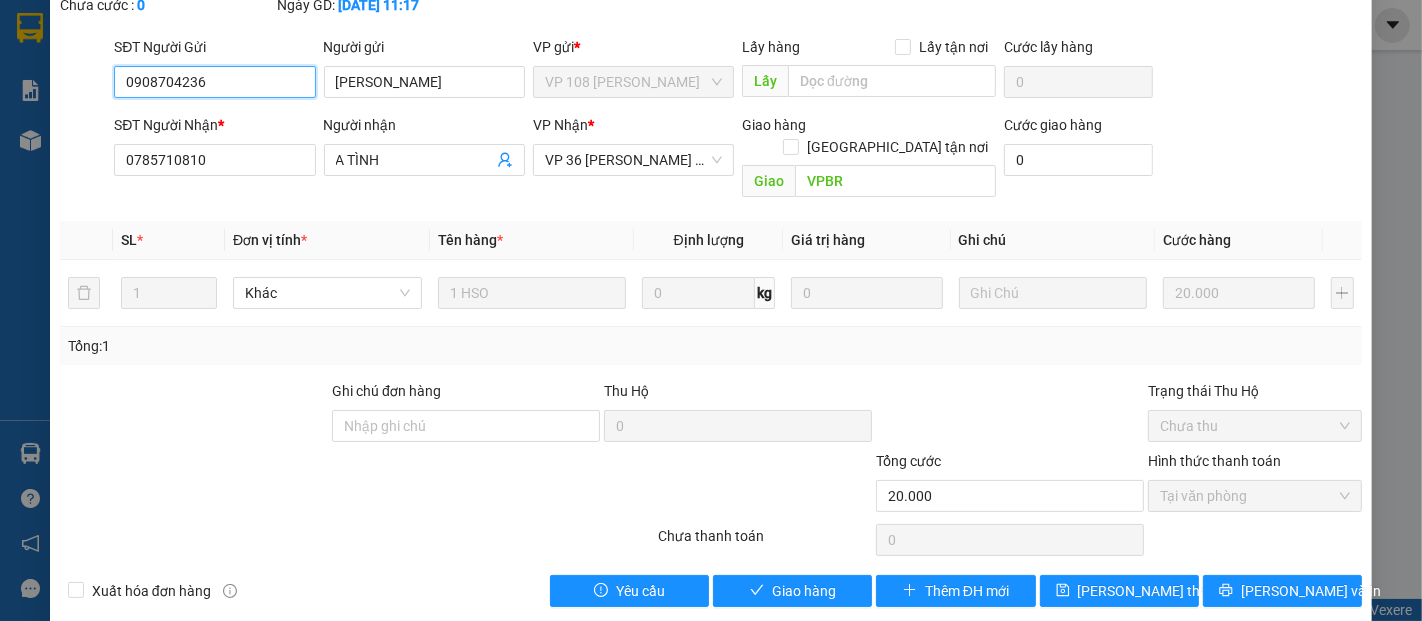 scroll, scrollTop: 121, scrollLeft: 0, axis: vertical 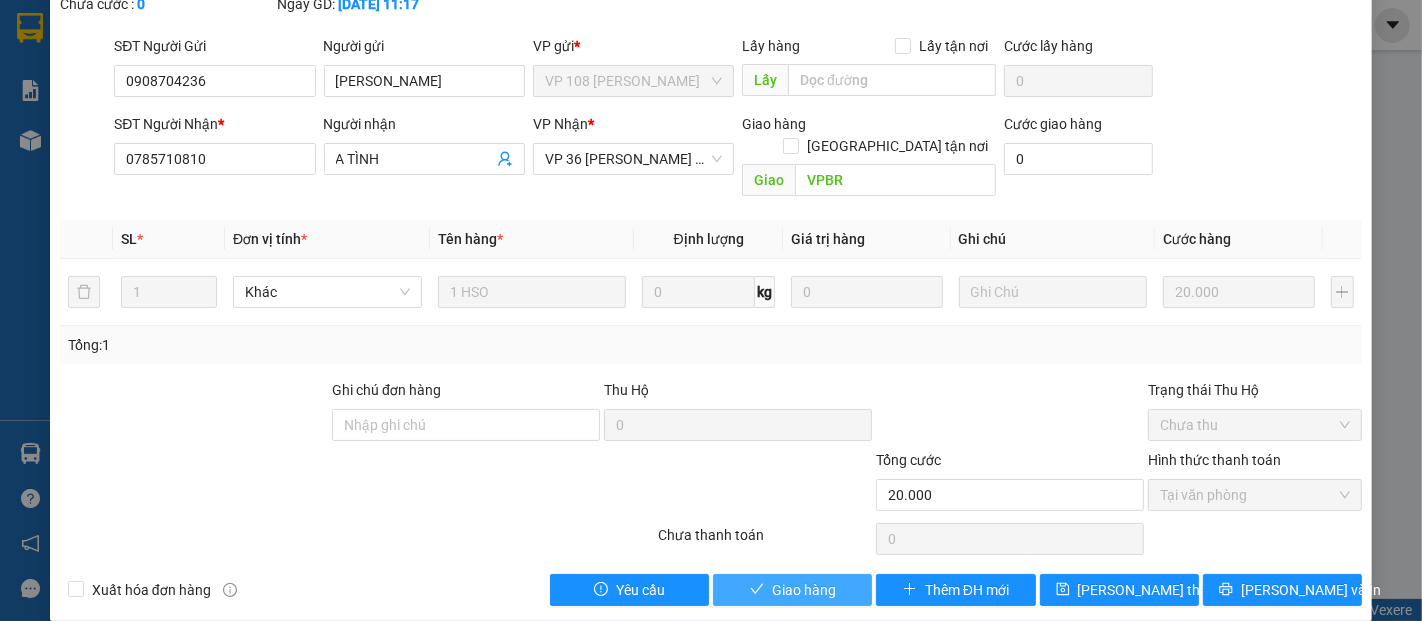 drag, startPoint x: 802, startPoint y: 572, endPoint x: 837, endPoint y: 590, distance: 39.357338 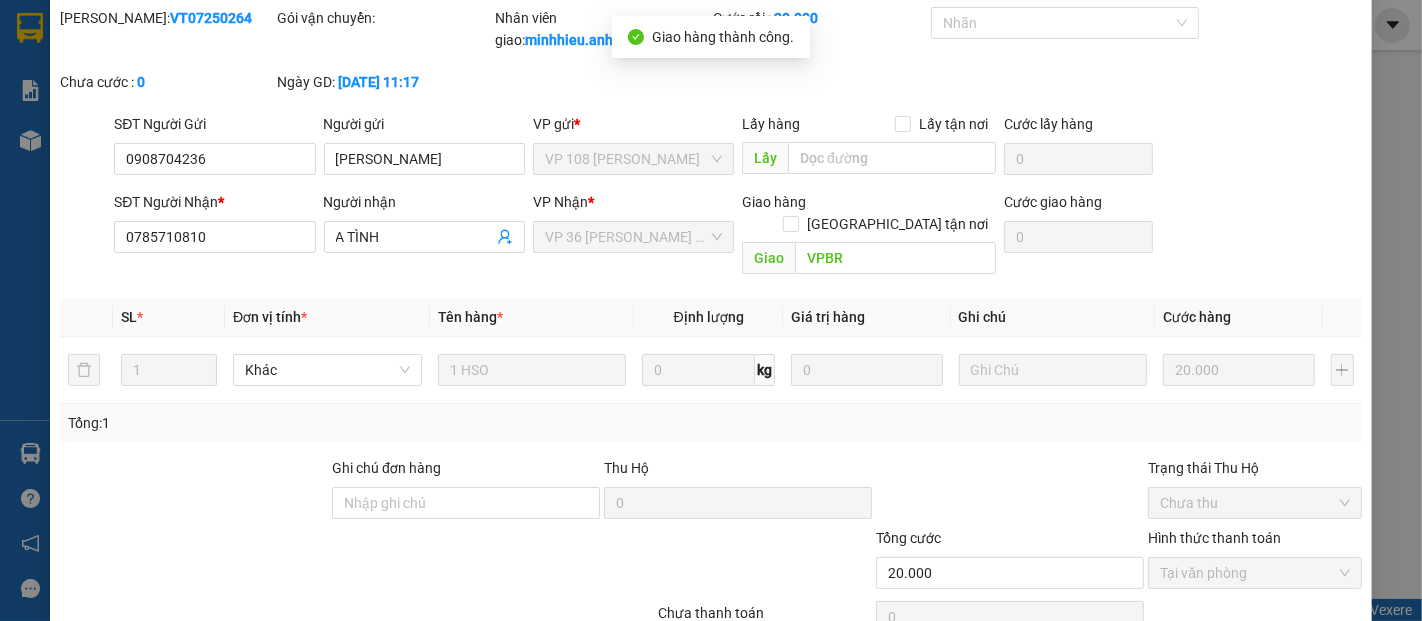 scroll, scrollTop: 0, scrollLeft: 0, axis: both 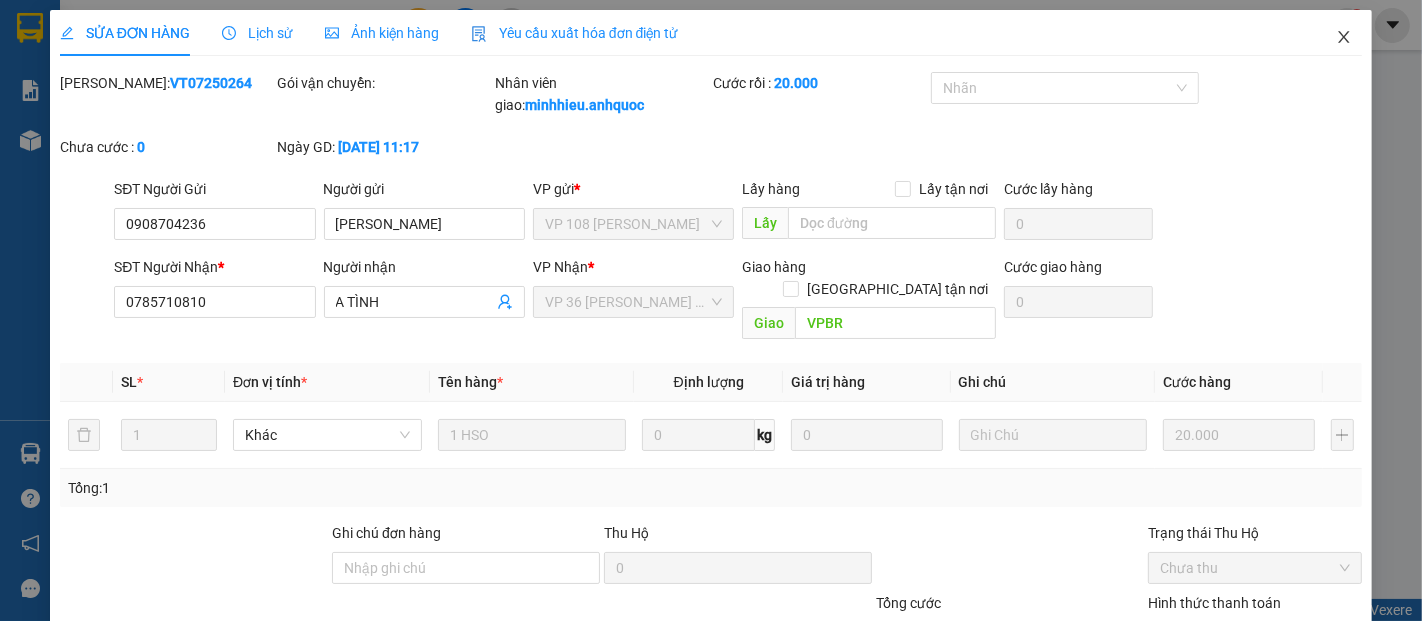 click at bounding box center [1344, 38] 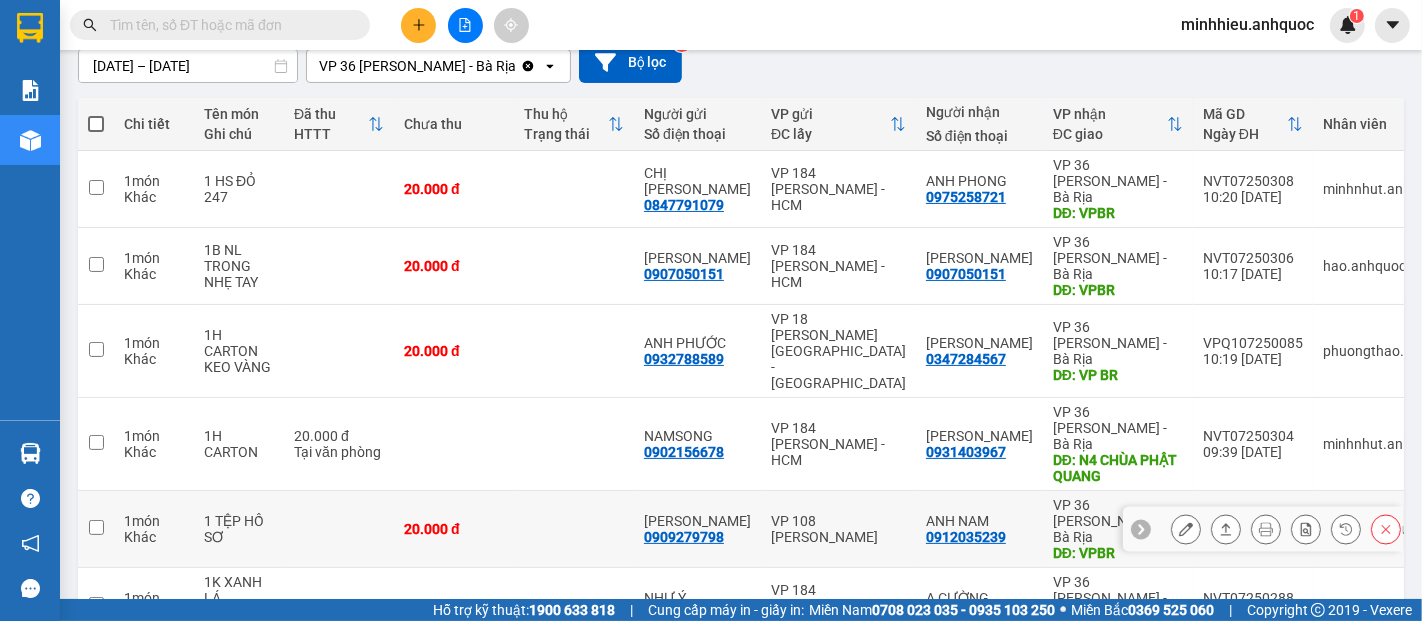 scroll, scrollTop: 222, scrollLeft: 0, axis: vertical 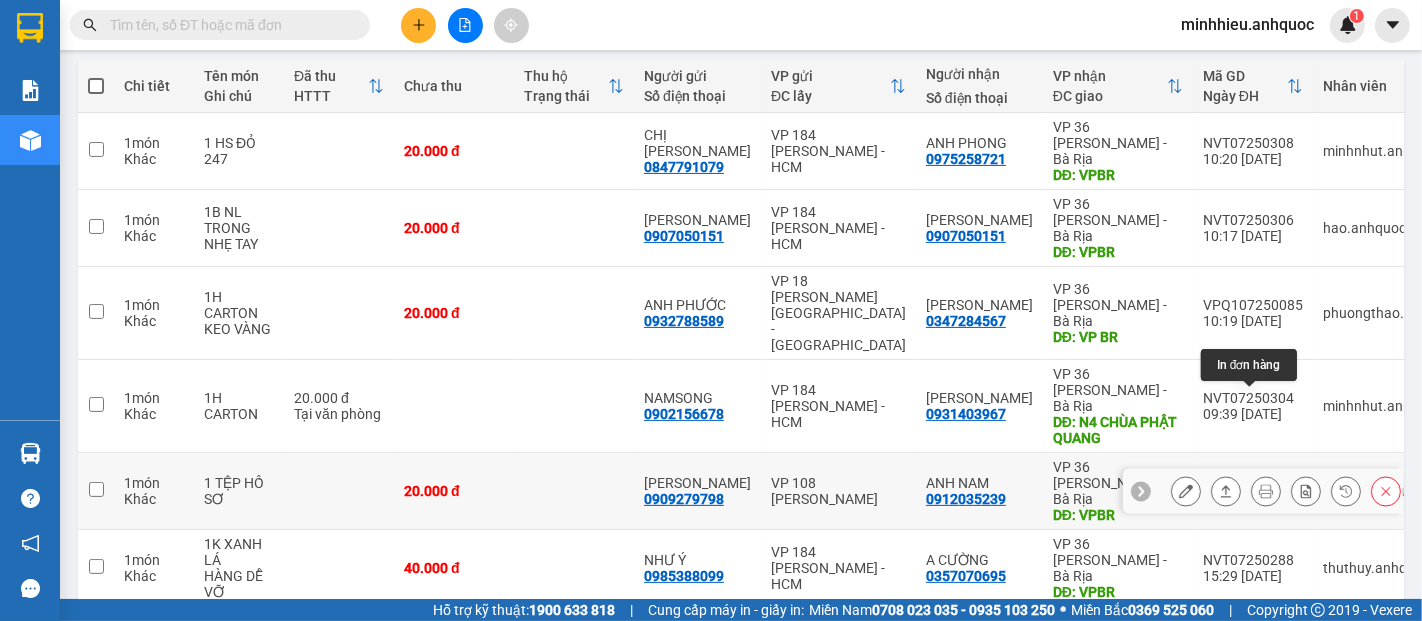 click 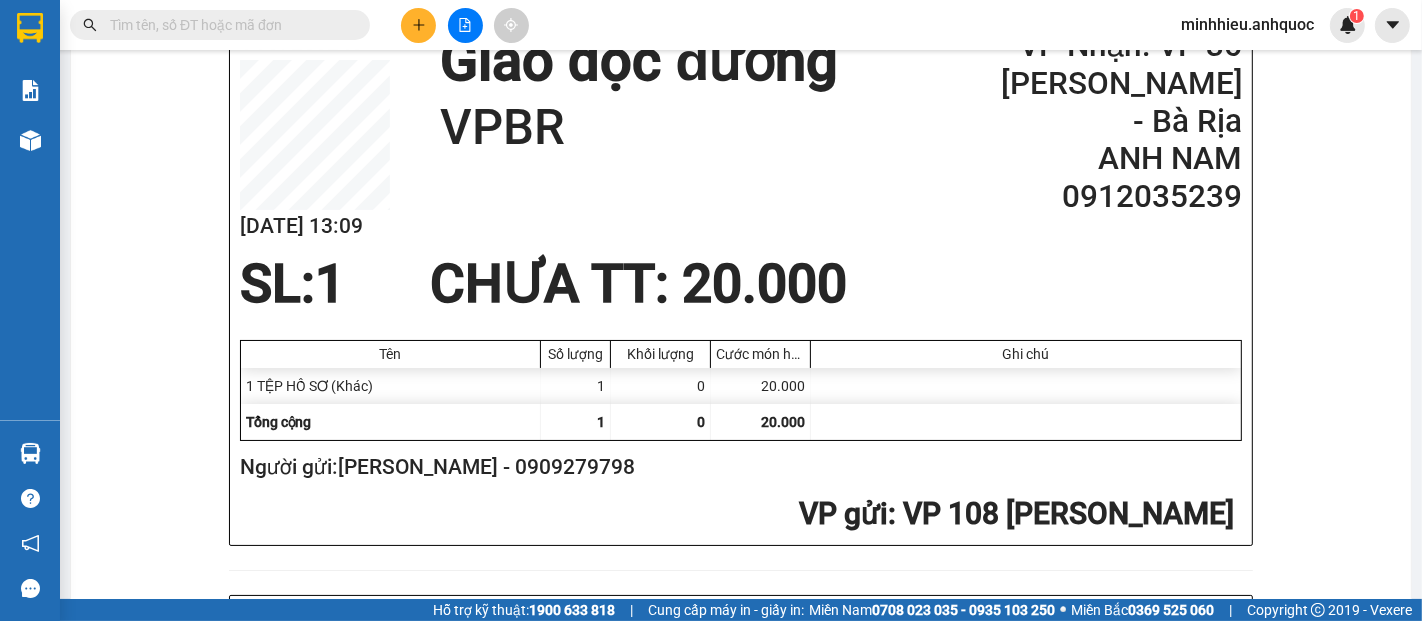 scroll, scrollTop: 0, scrollLeft: 0, axis: both 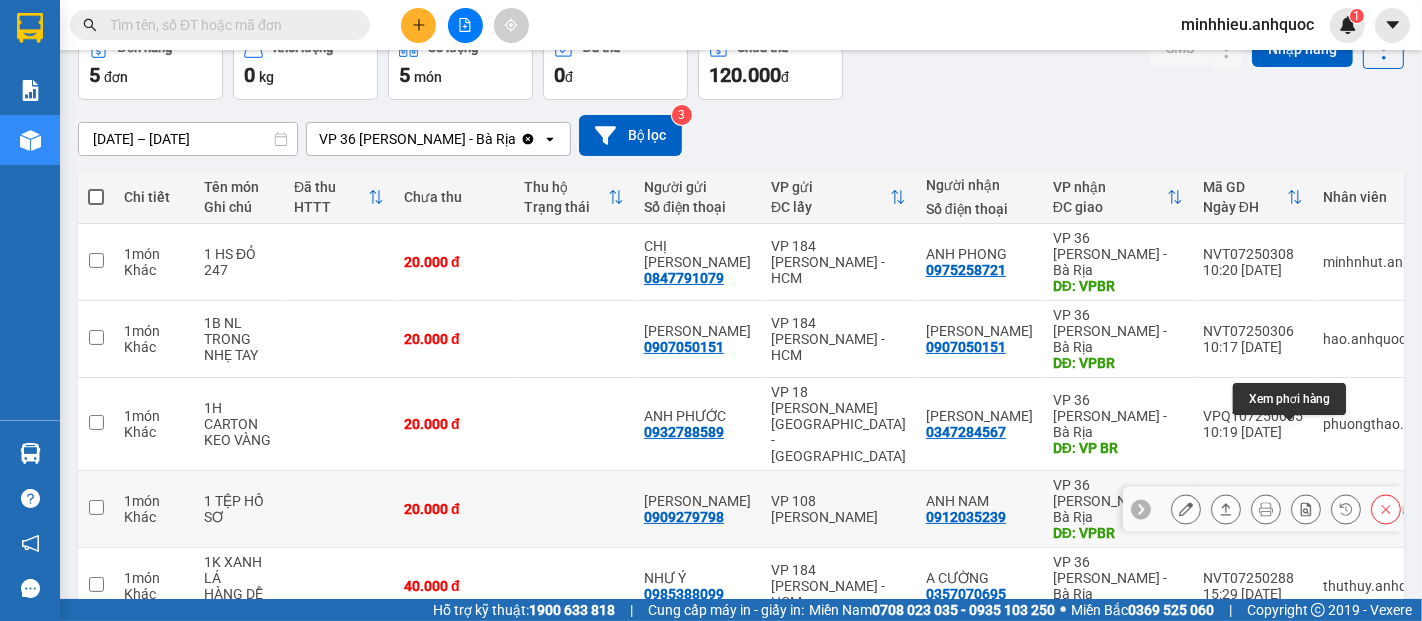 click 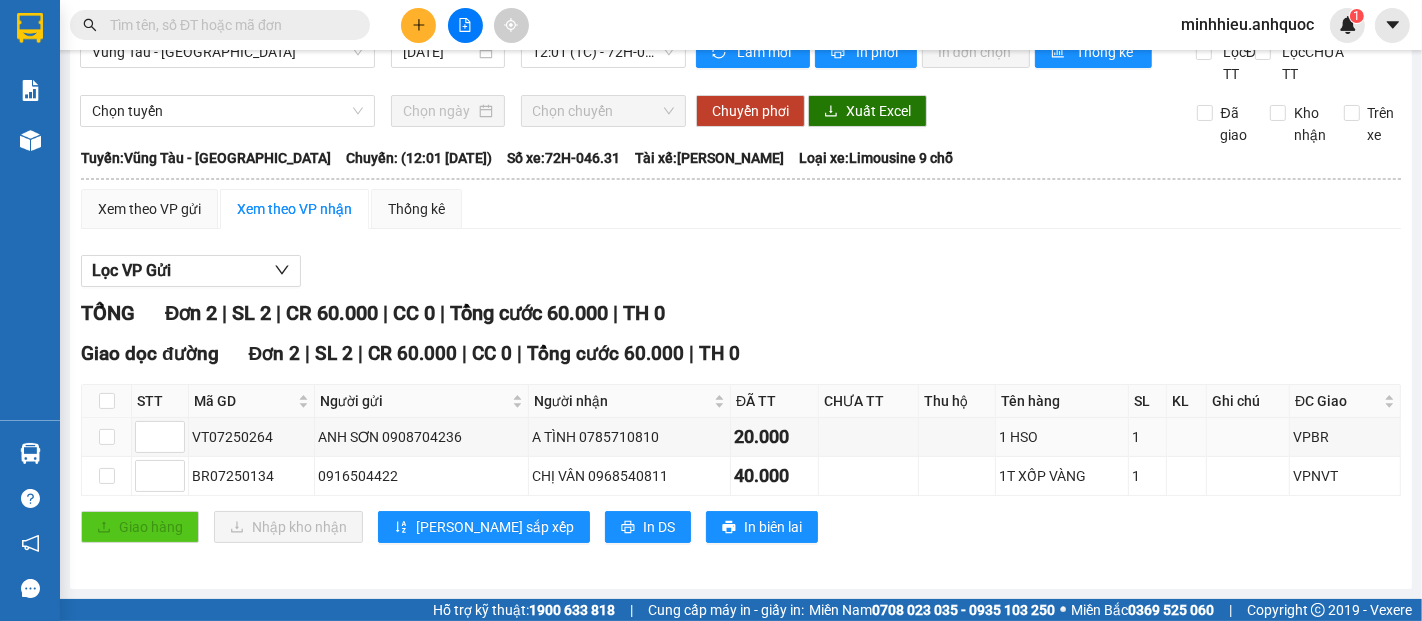 scroll, scrollTop: 55, scrollLeft: 0, axis: vertical 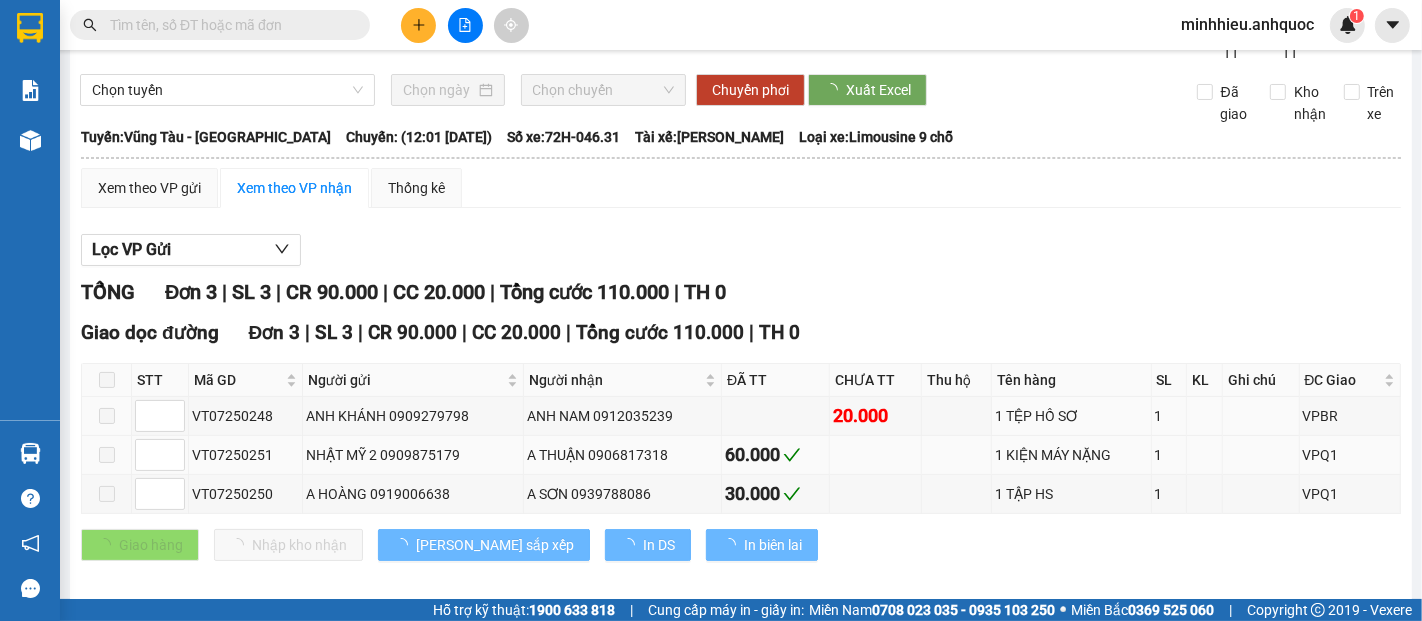 type on "[DATE]" 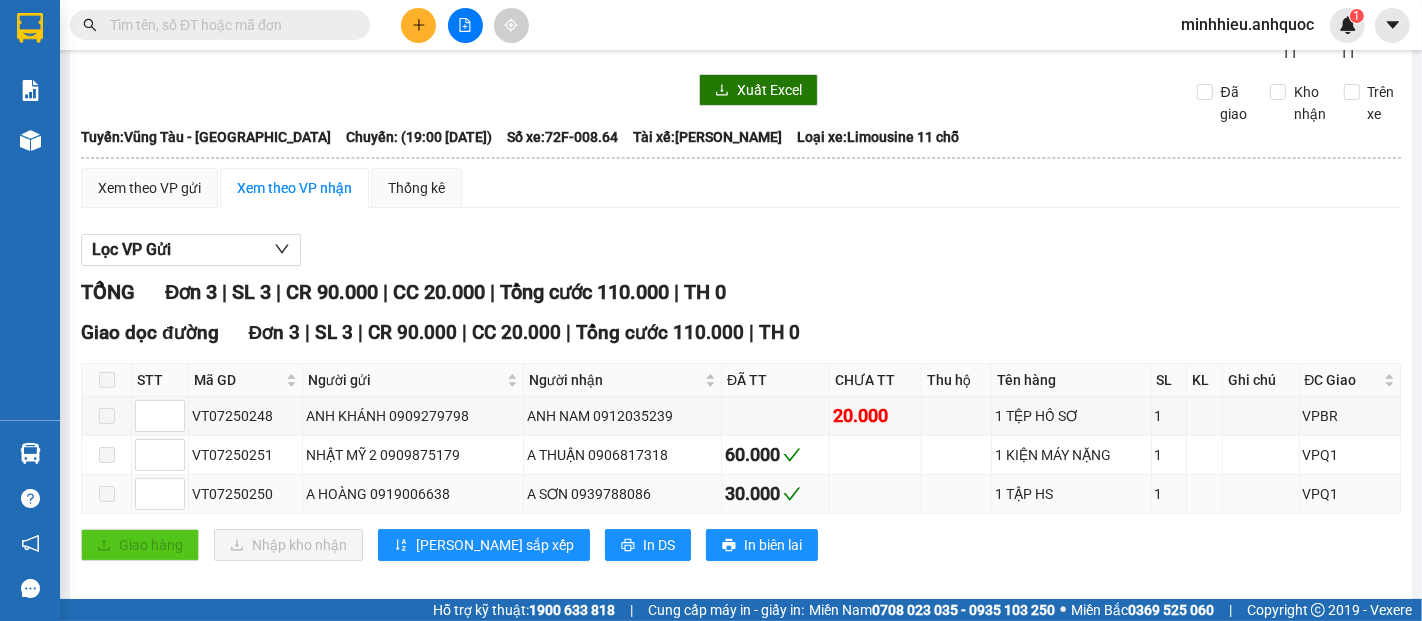 scroll, scrollTop: 93, scrollLeft: 0, axis: vertical 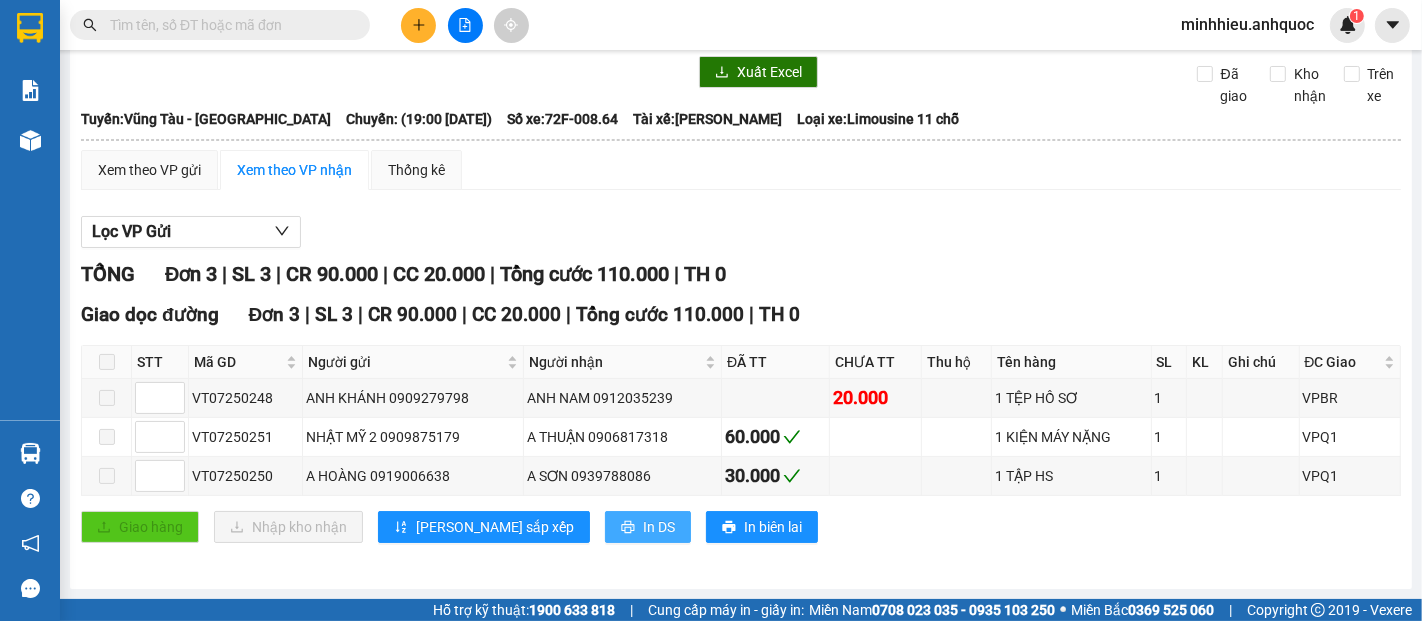 click on "In DS" at bounding box center (648, 527) 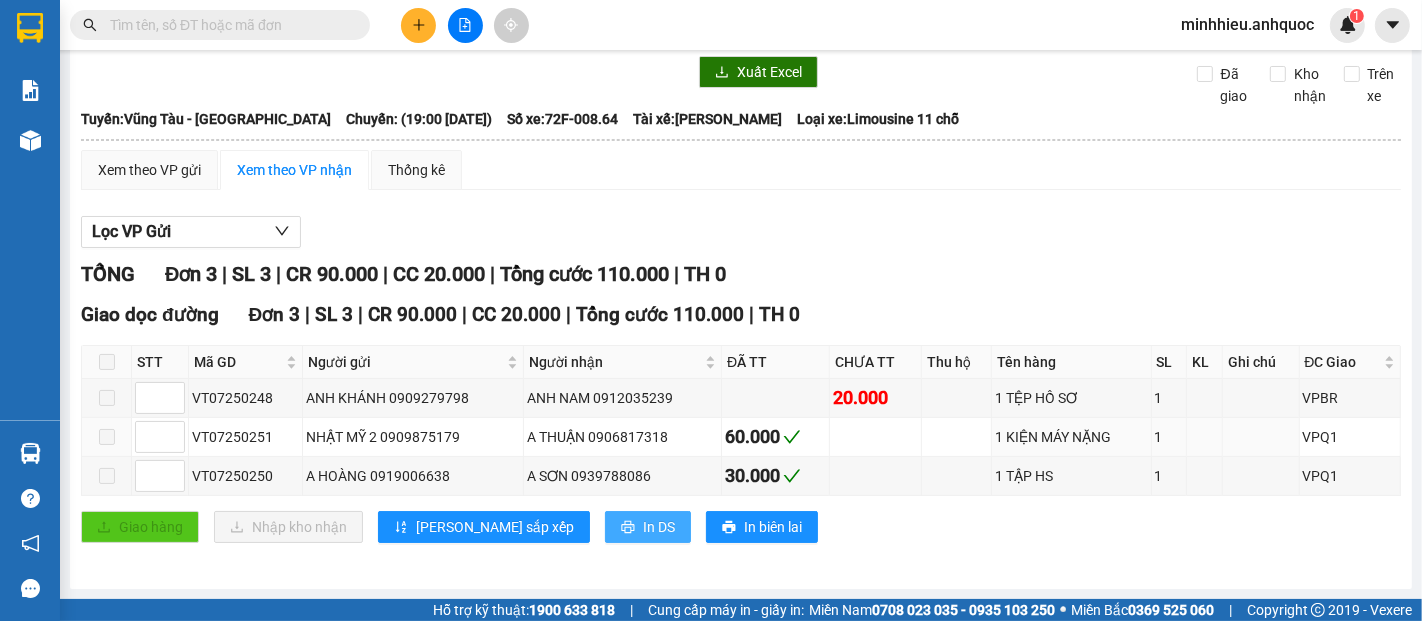 scroll, scrollTop: 0, scrollLeft: 0, axis: both 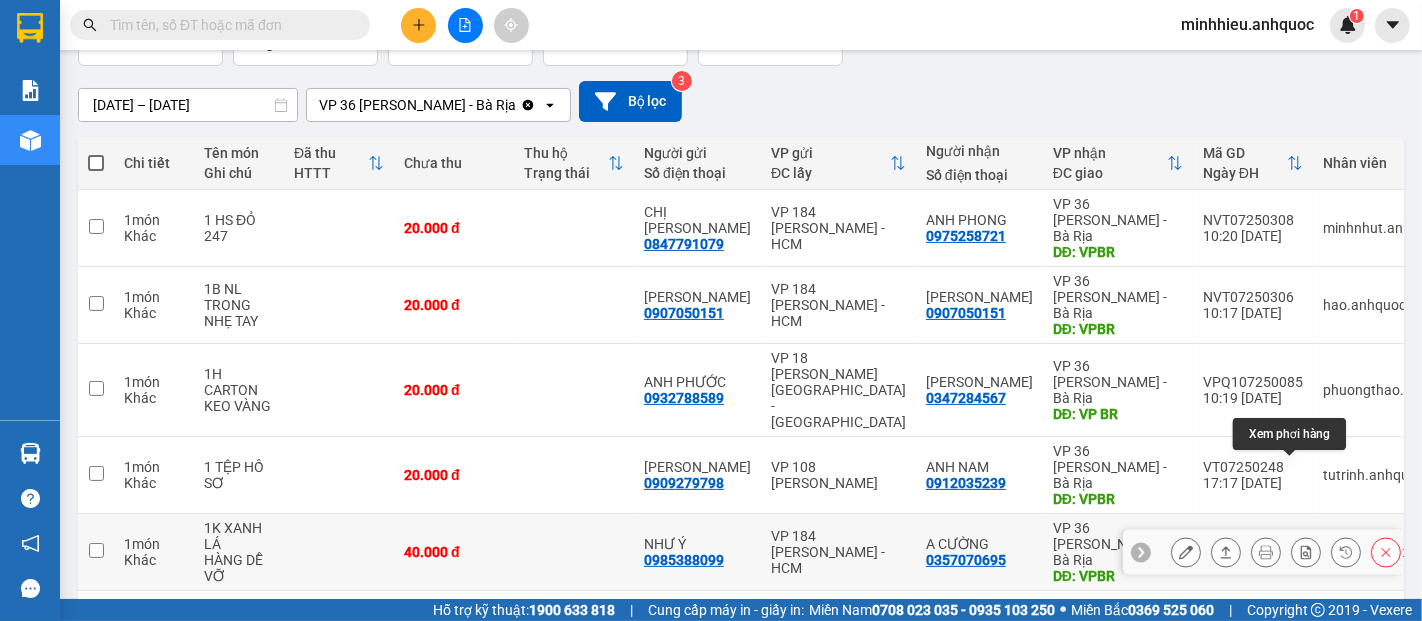click at bounding box center (1306, 552) 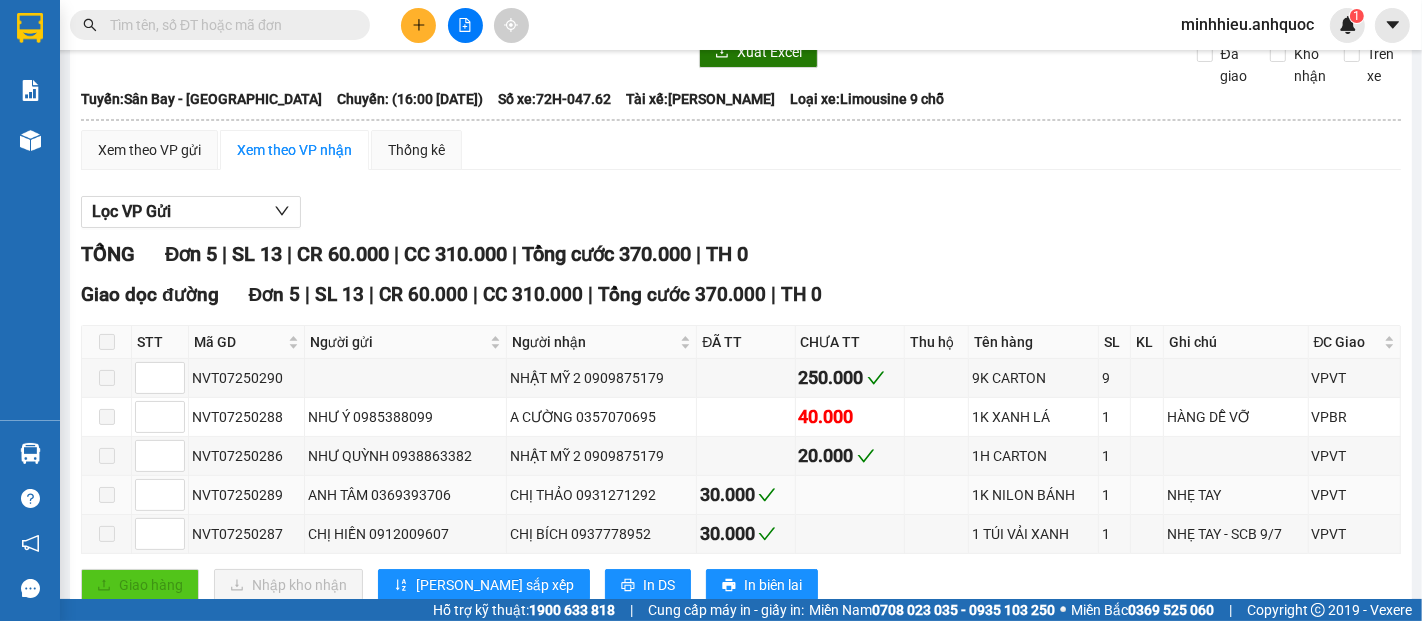 scroll, scrollTop: 170, scrollLeft: 0, axis: vertical 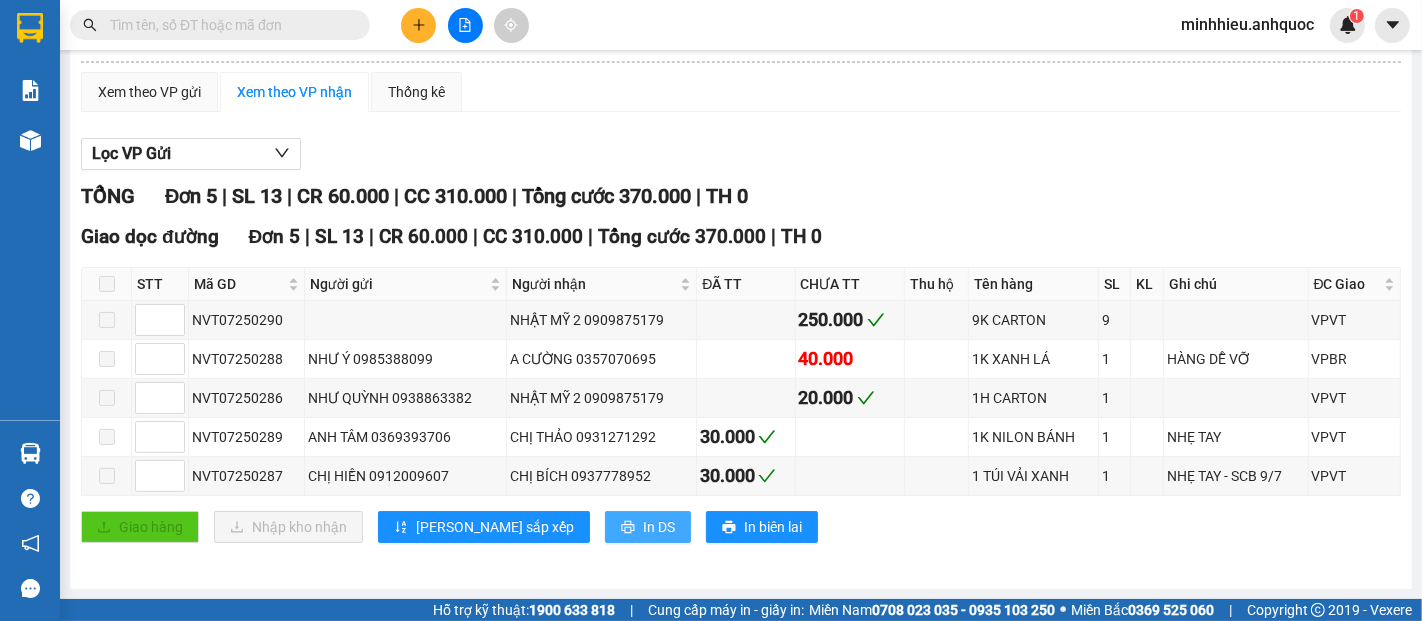 click on "In DS" at bounding box center [659, 527] 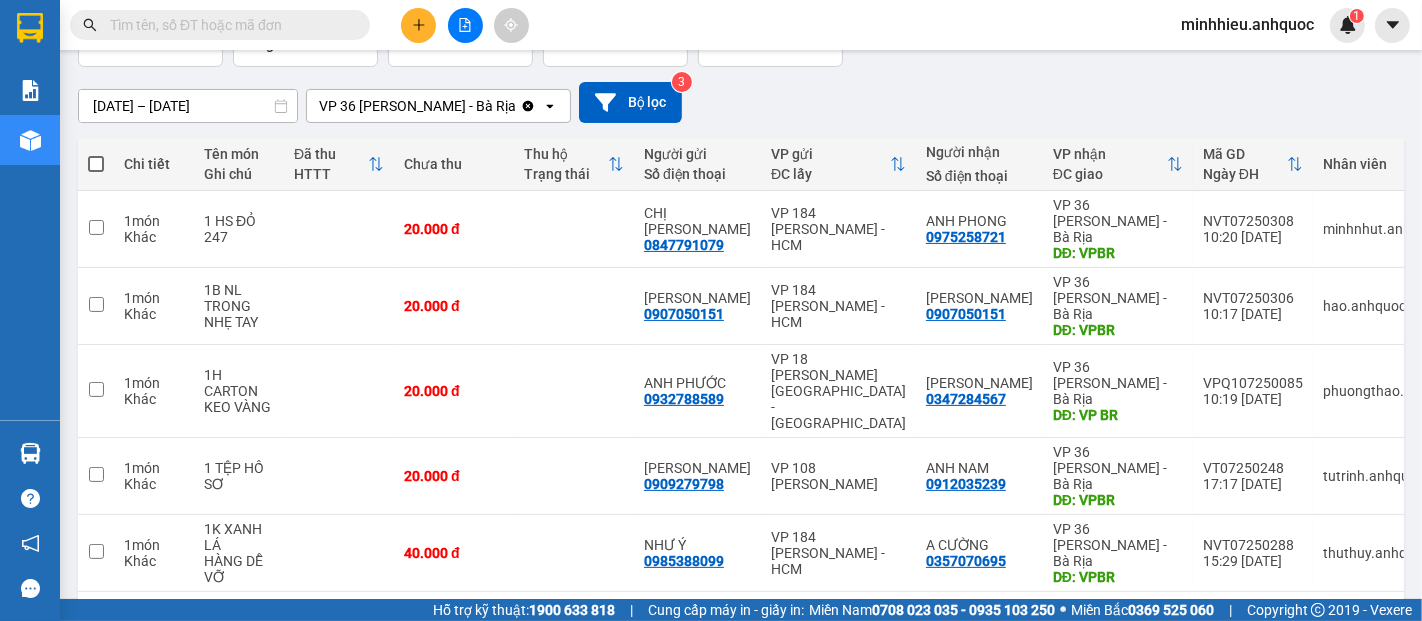 scroll, scrollTop: 145, scrollLeft: 0, axis: vertical 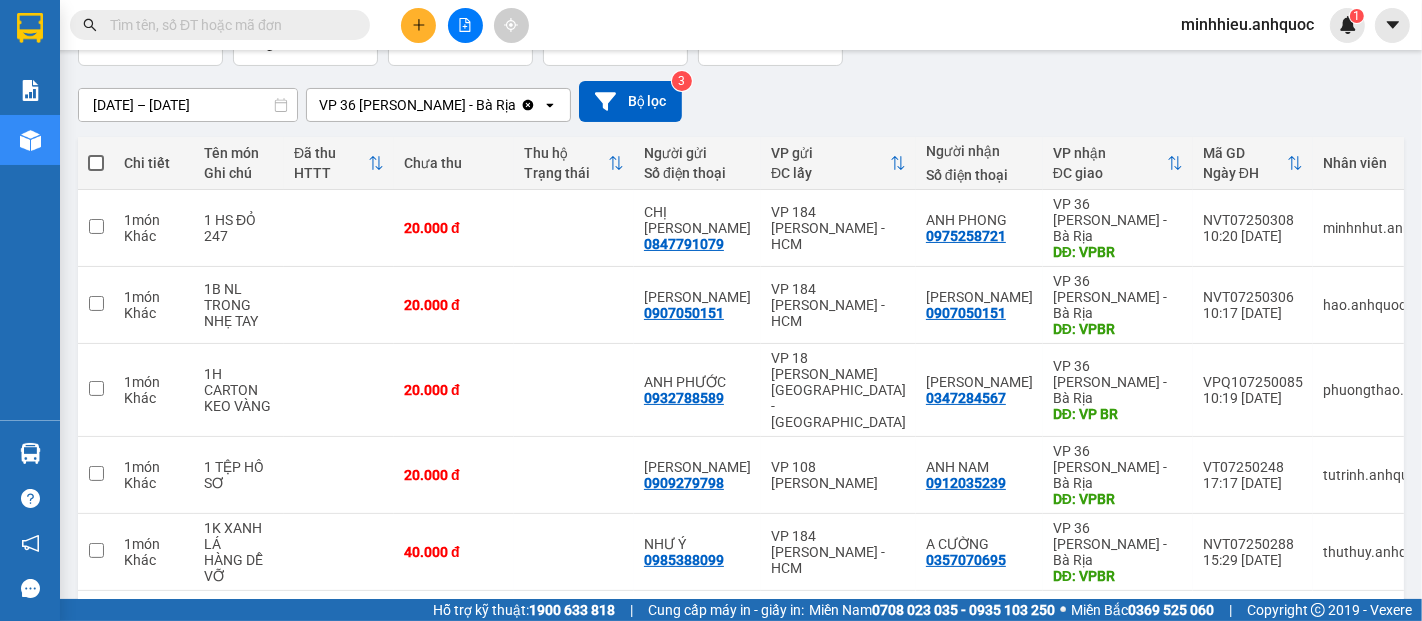 click on "1 10 / trang open" at bounding box center [741, 623] 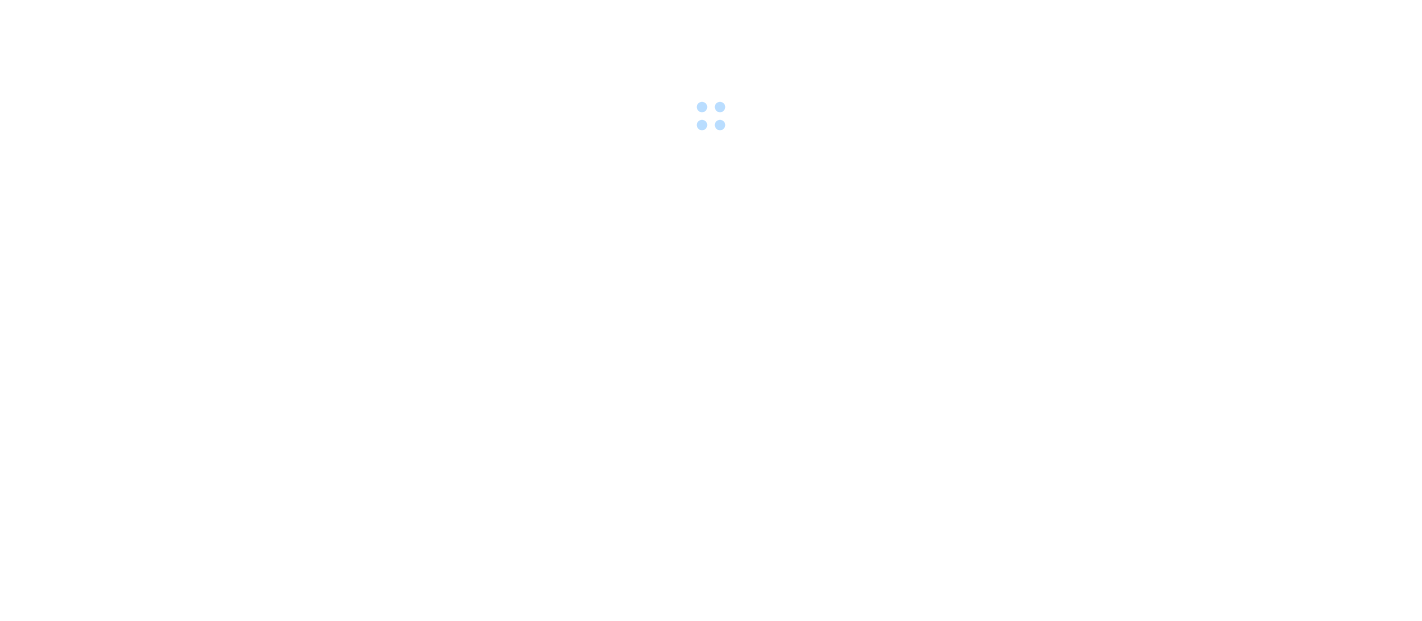 scroll, scrollTop: 0, scrollLeft: 0, axis: both 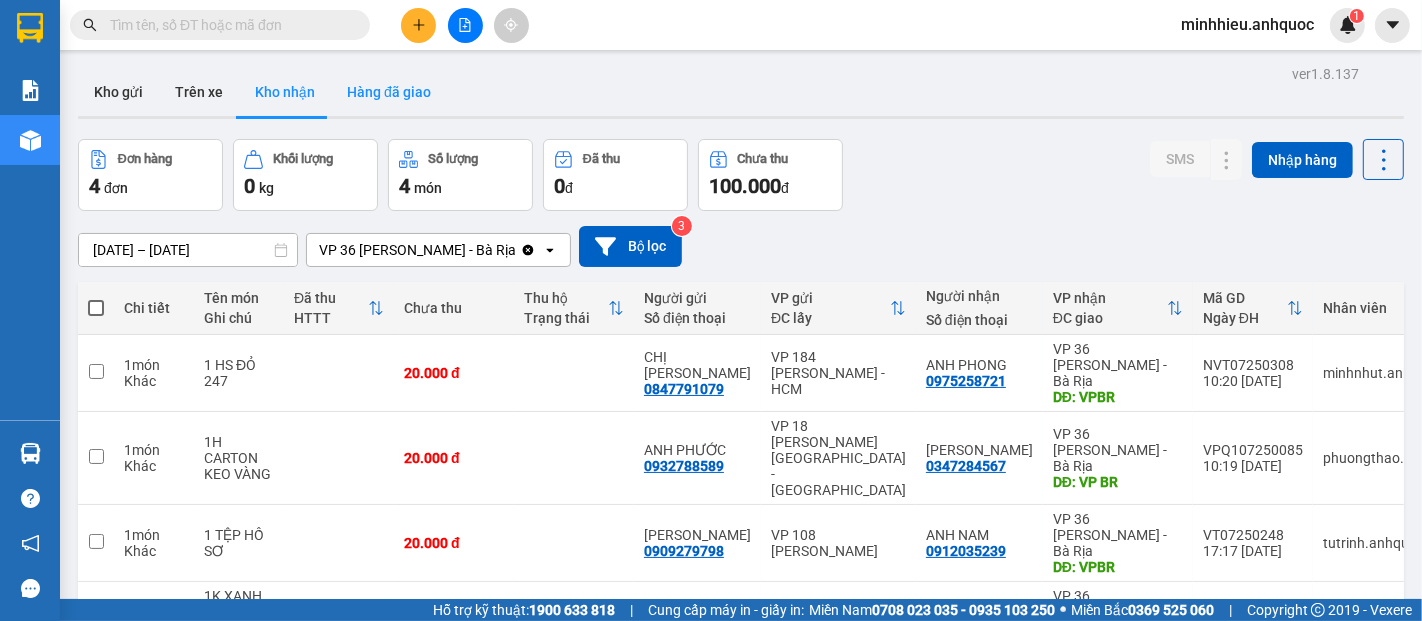 click on "Hàng đã giao" at bounding box center (389, 92) 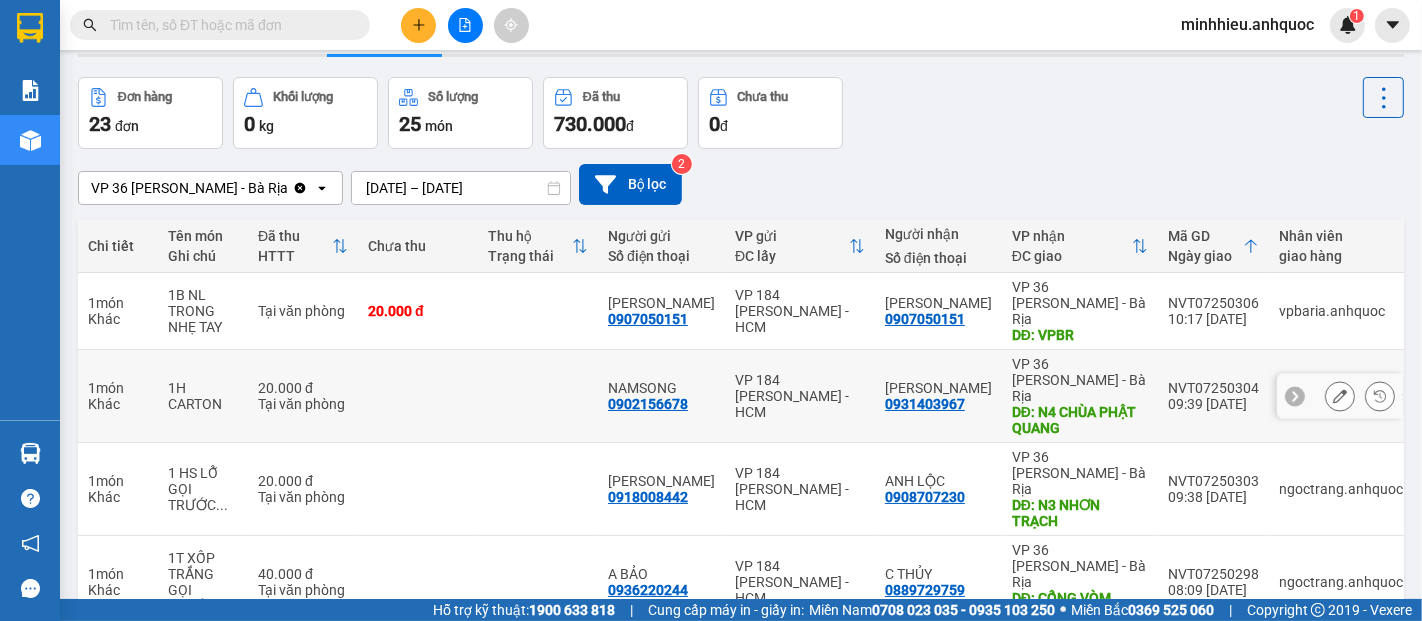 scroll, scrollTop: 111, scrollLeft: 0, axis: vertical 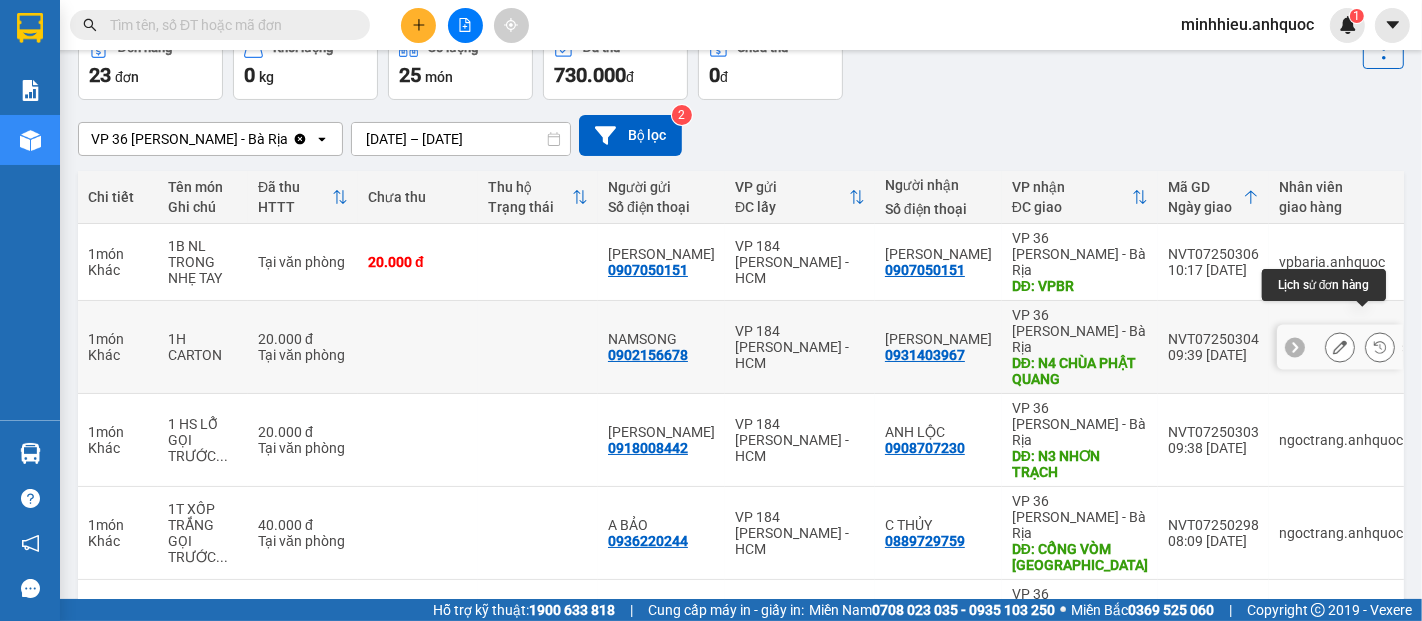 click at bounding box center (1380, 347) 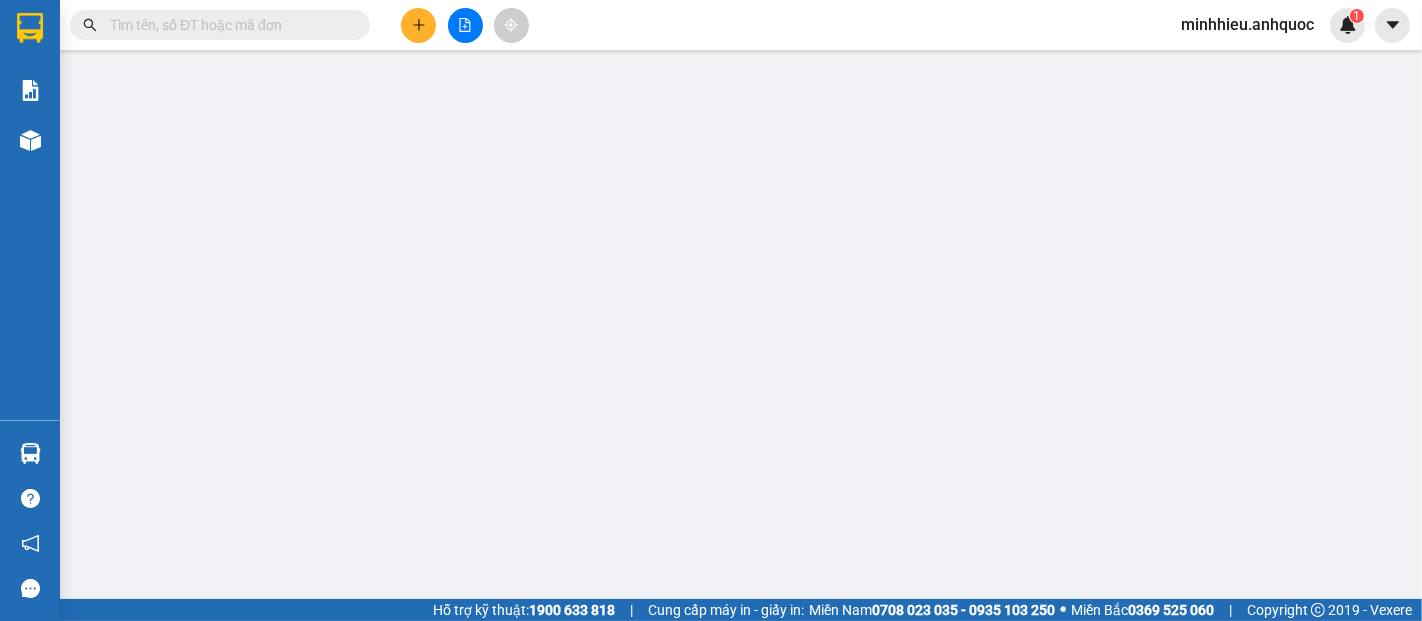 scroll, scrollTop: 0, scrollLeft: 0, axis: both 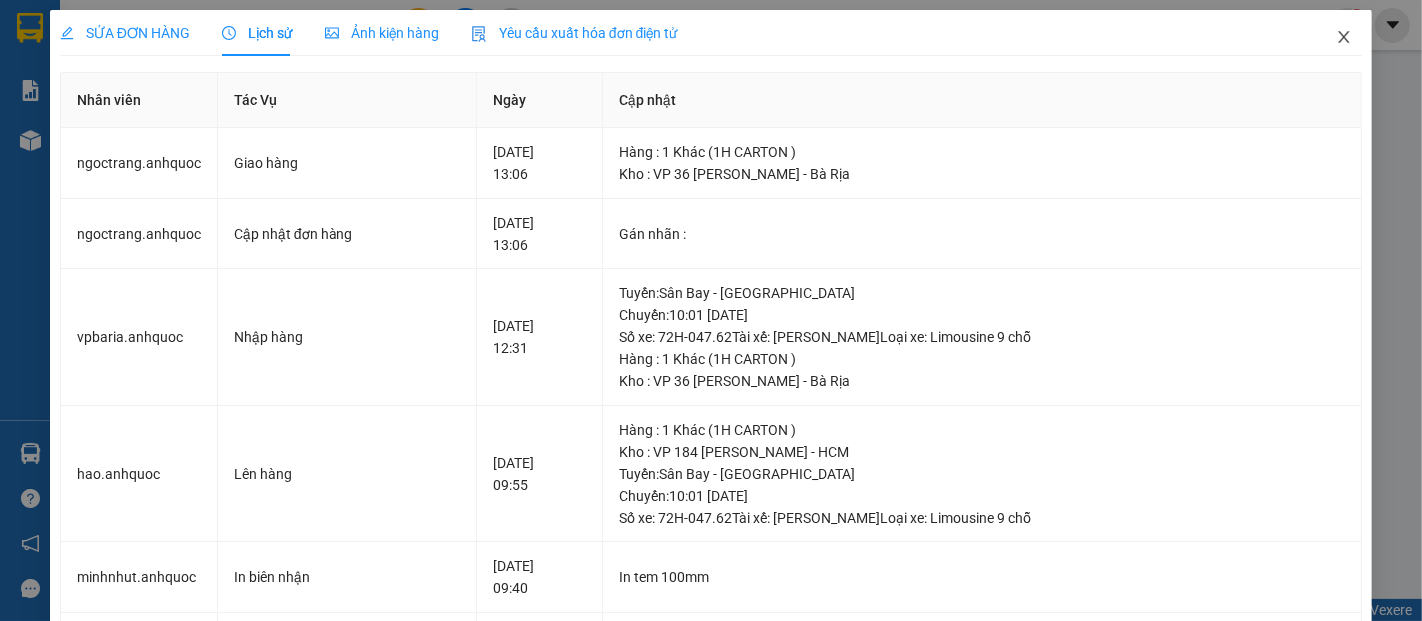 click 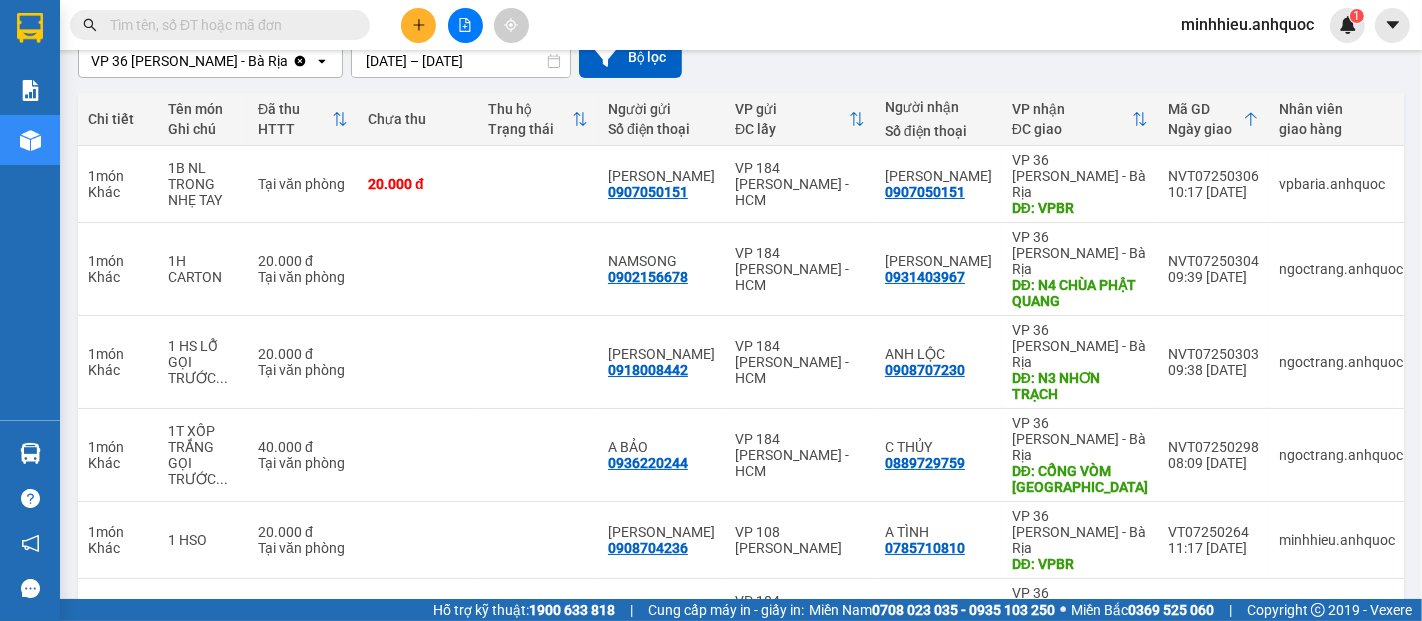 scroll, scrollTop: 0, scrollLeft: 0, axis: both 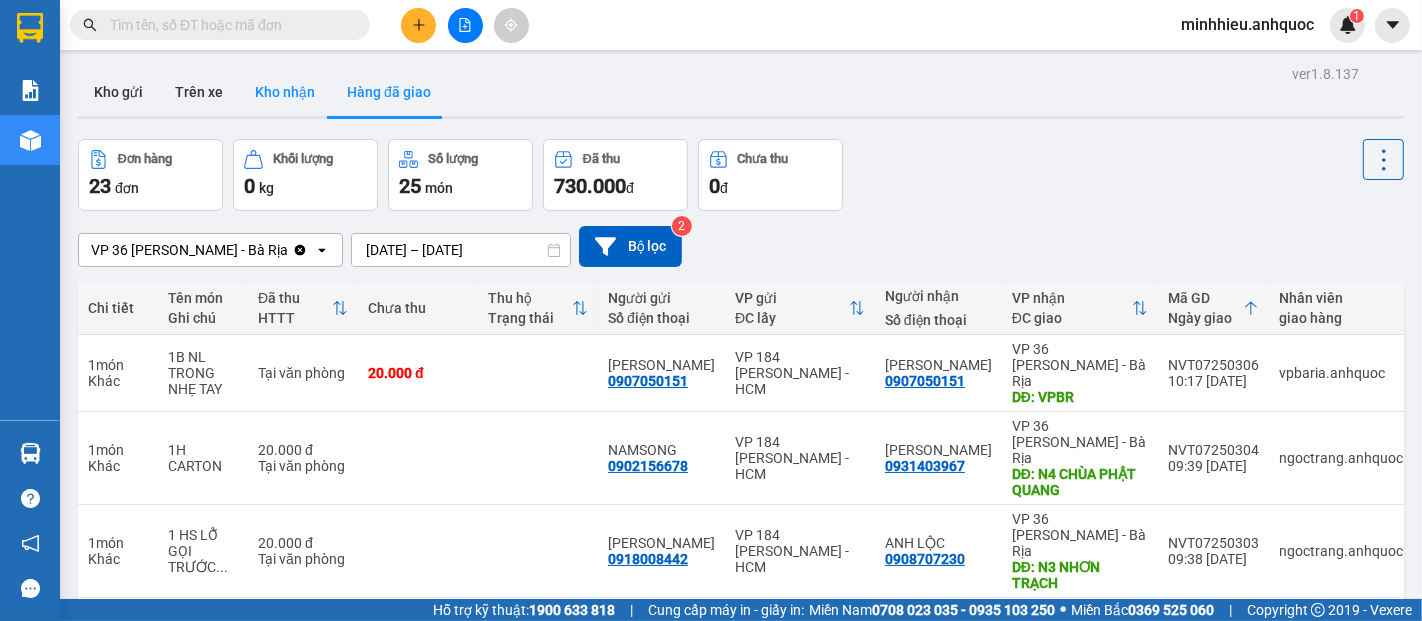 click on "Kho nhận" at bounding box center (285, 92) 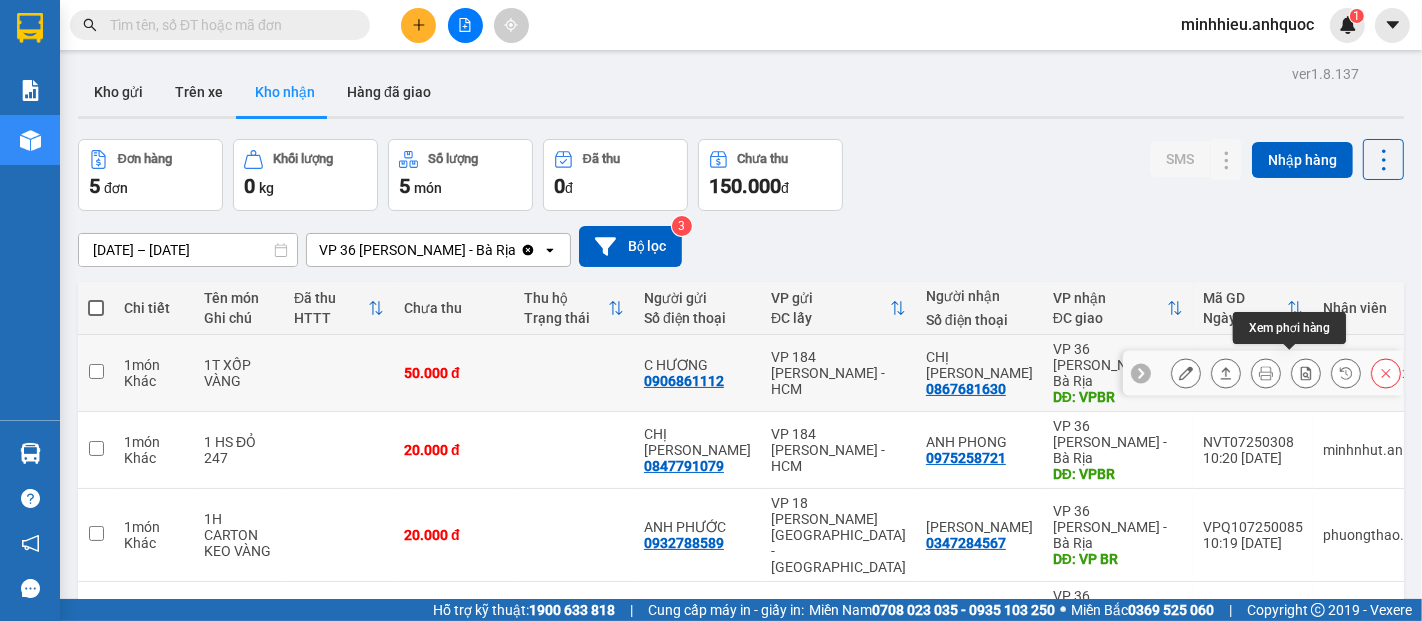 click at bounding box center (1306, 373) 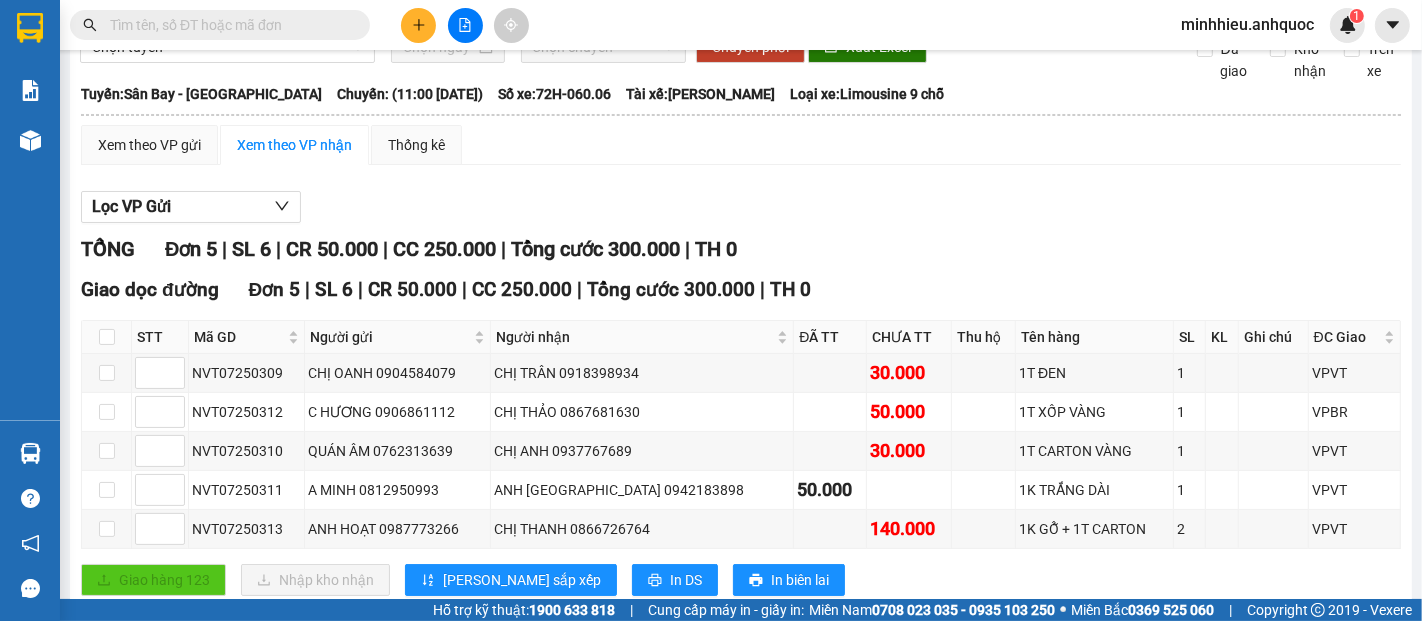 scroll, scrollTop: 170, scrollLeft: 0, axis: vertical 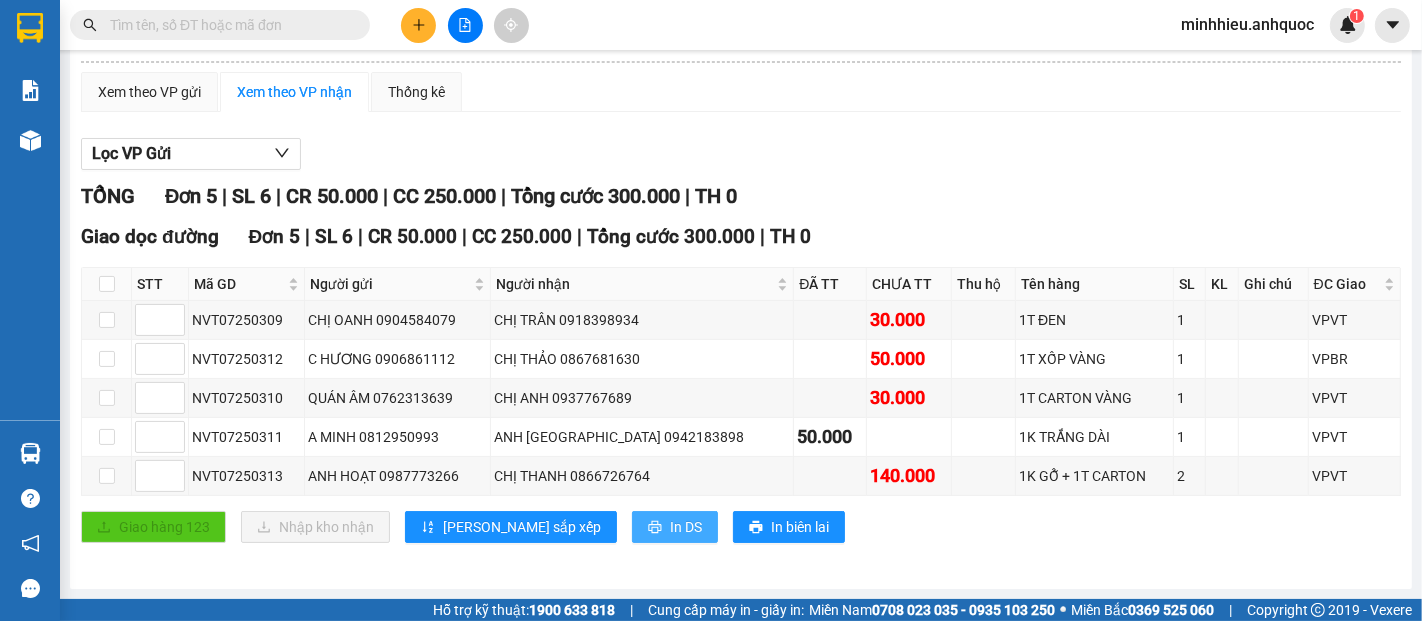 click on "In DS" at bounding box center (675, 527) 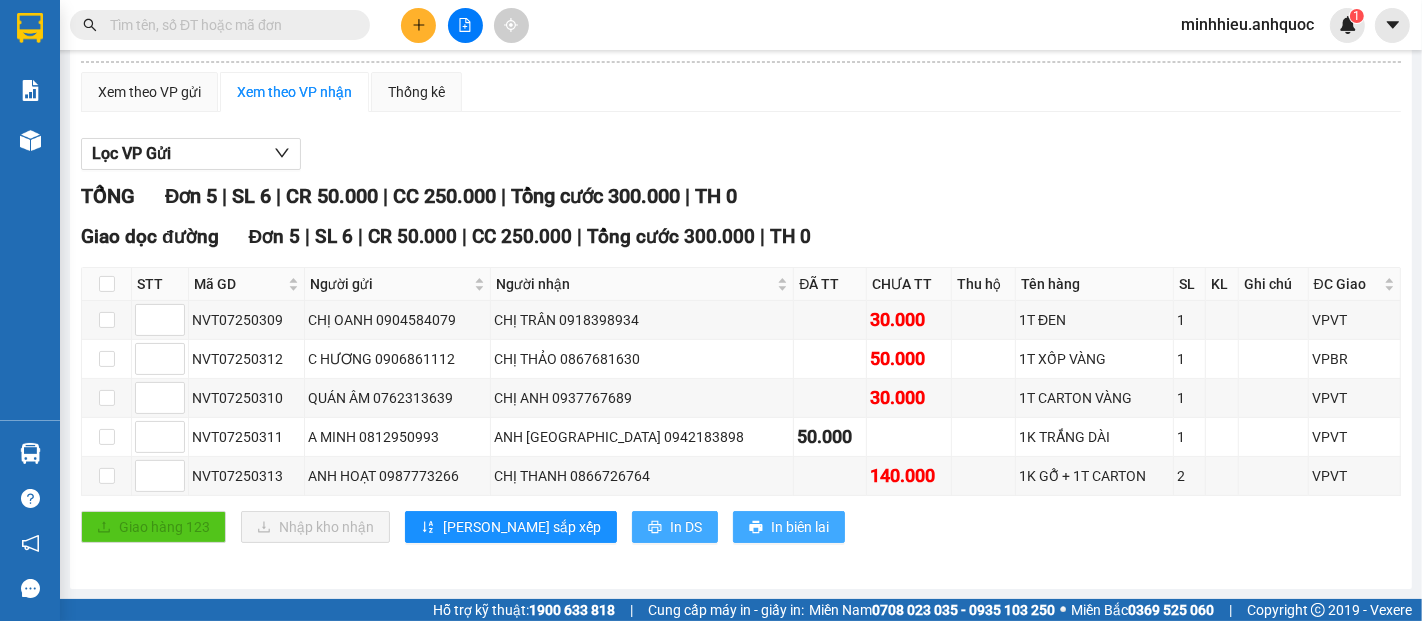 scroll, scrollTop: 0, scrollLeft: 0, axis: both 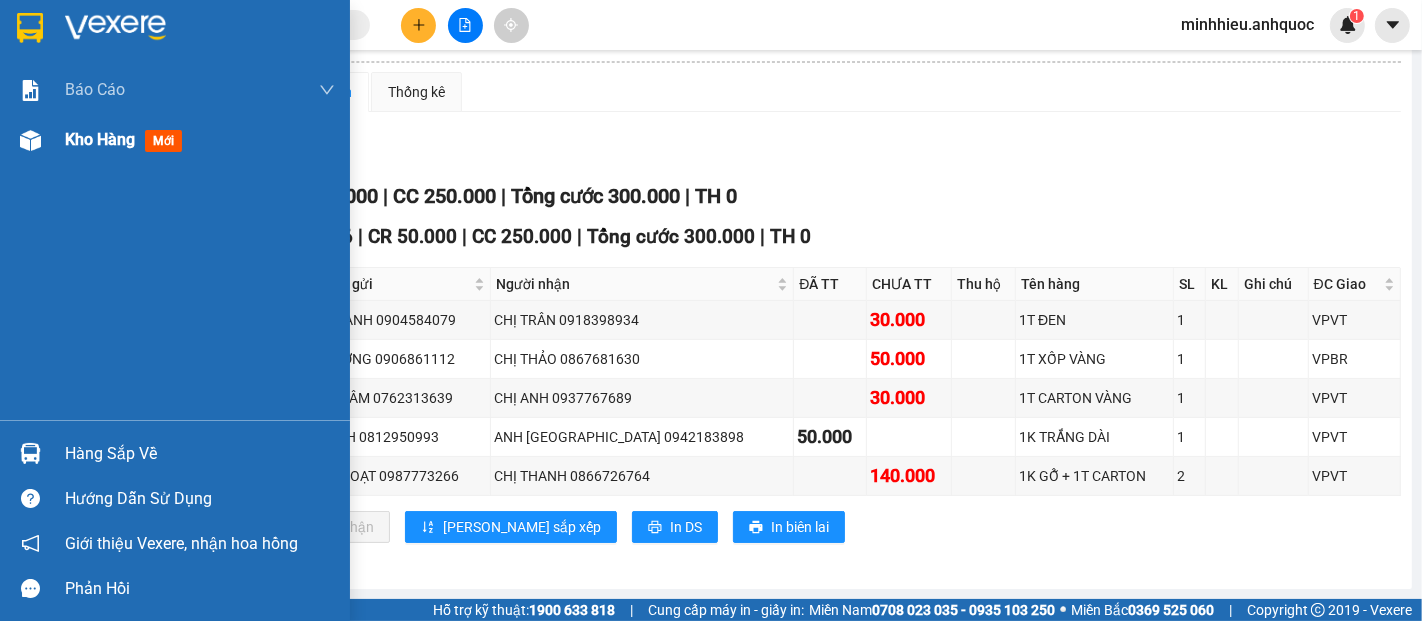 click on "Kho hàng" at bounding box center (100, 139) 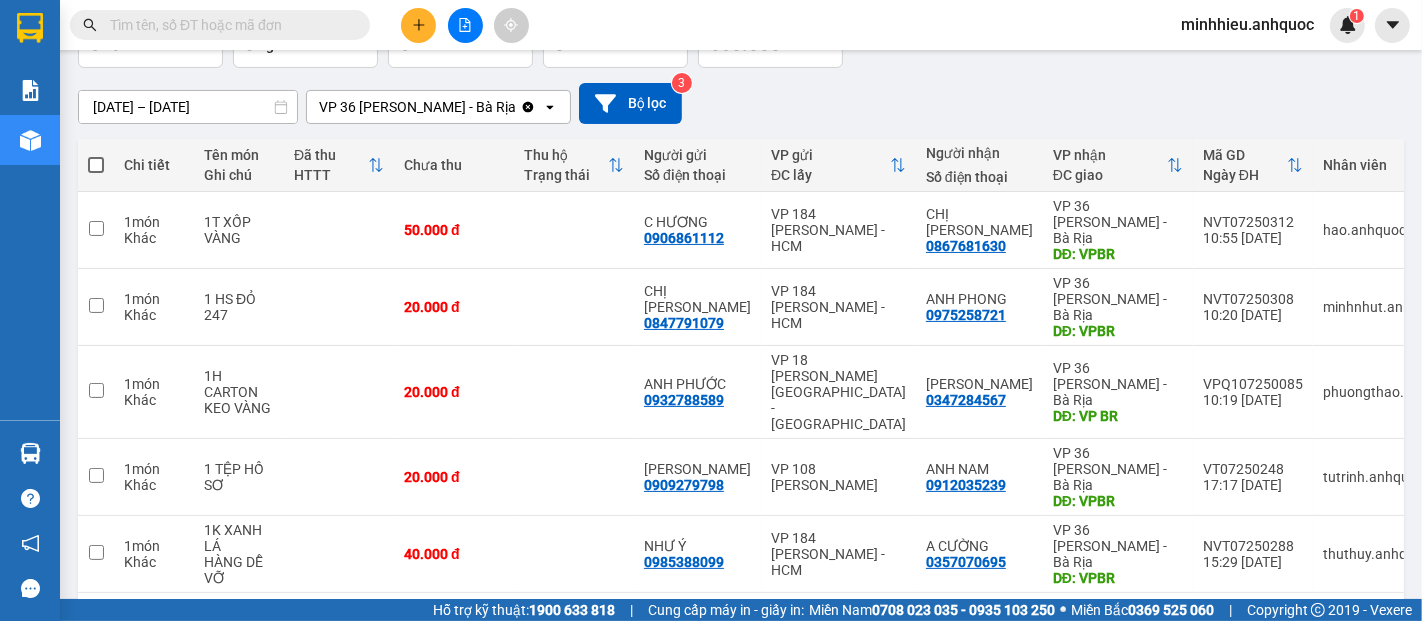 scroll, scrollTop: 145, scrollLeft: 0, axis: vertical 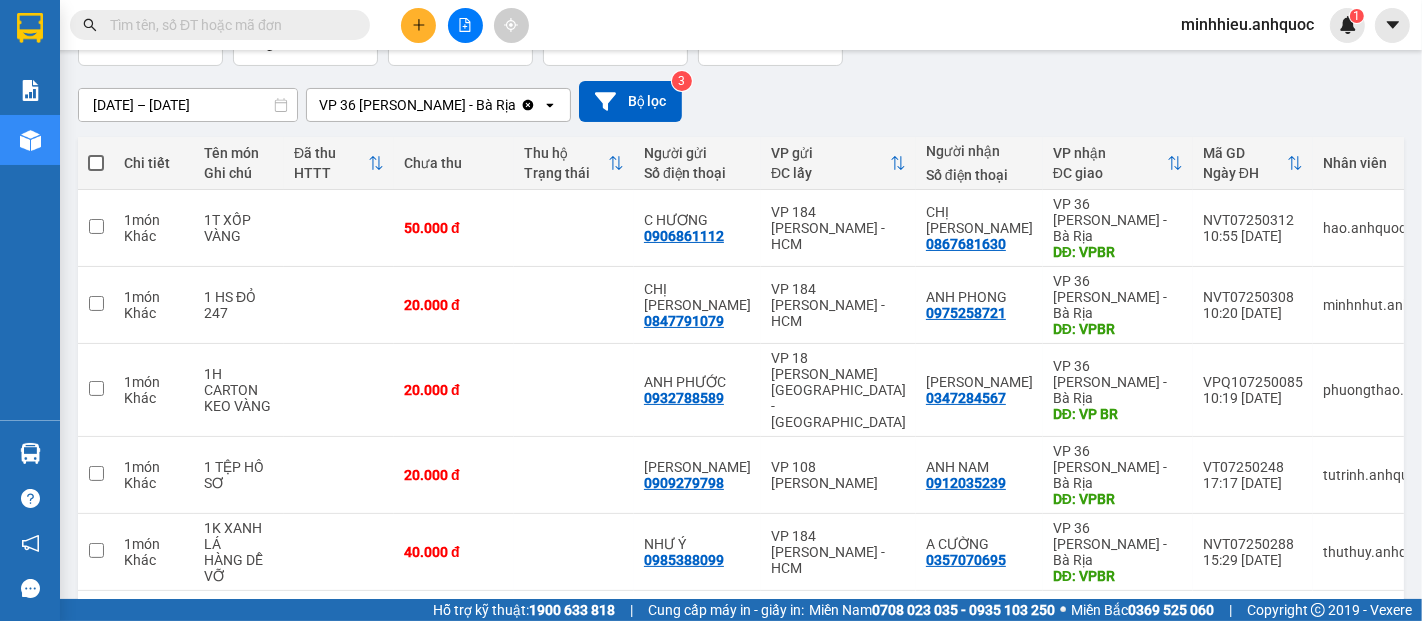 click on "minhhieu.anhquoc" at bounding box center [1247, 24] 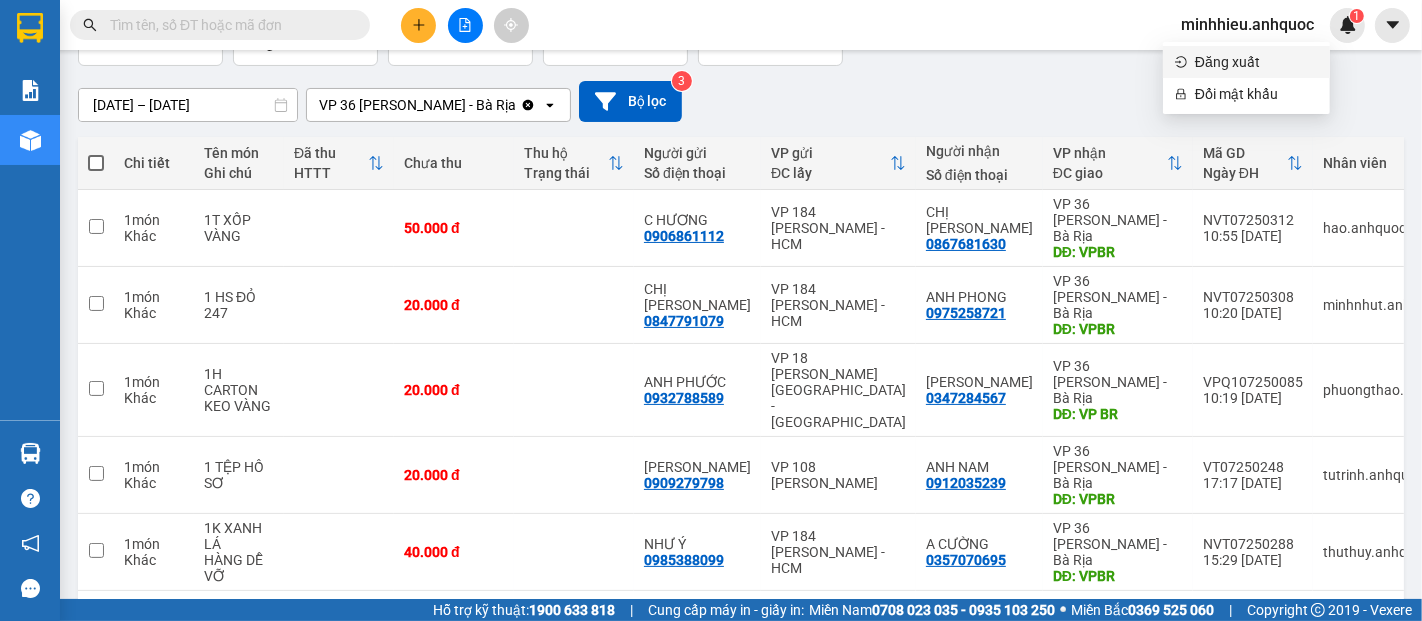 click on "Đăng xuất" at bounding box center [1246, 62] 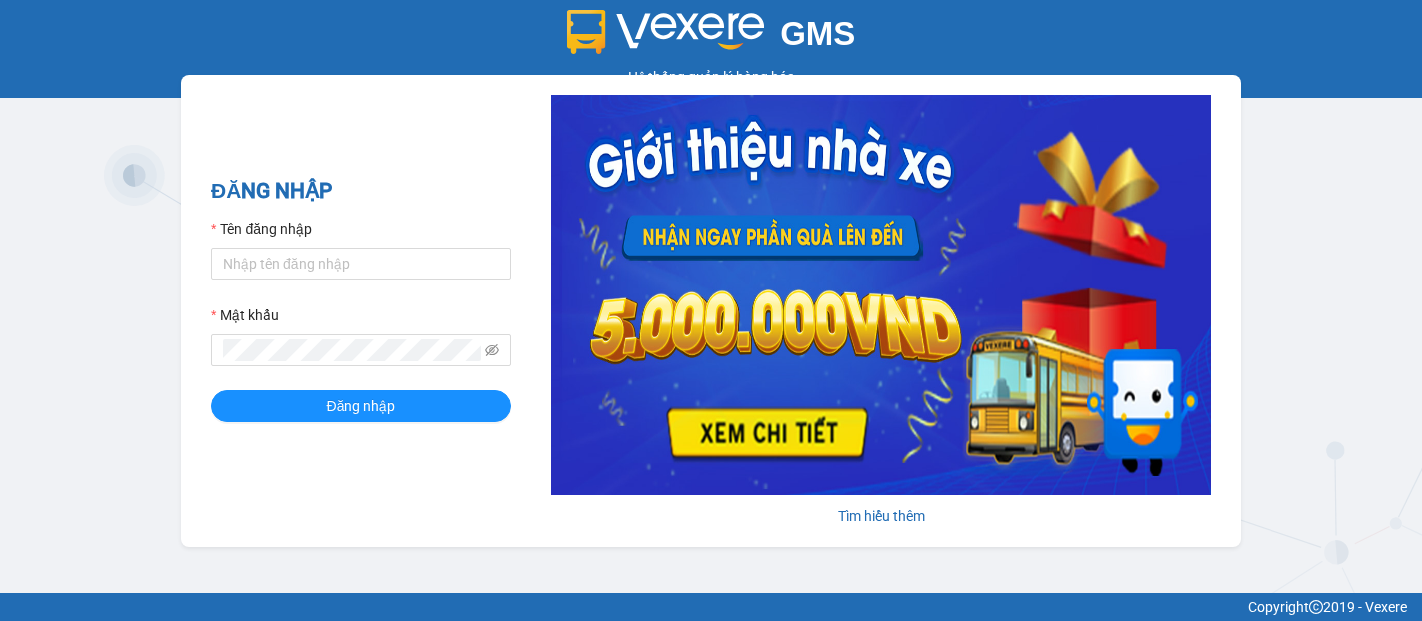 scroll, scrollTop: 0, scrollLeft: 0, axis: both 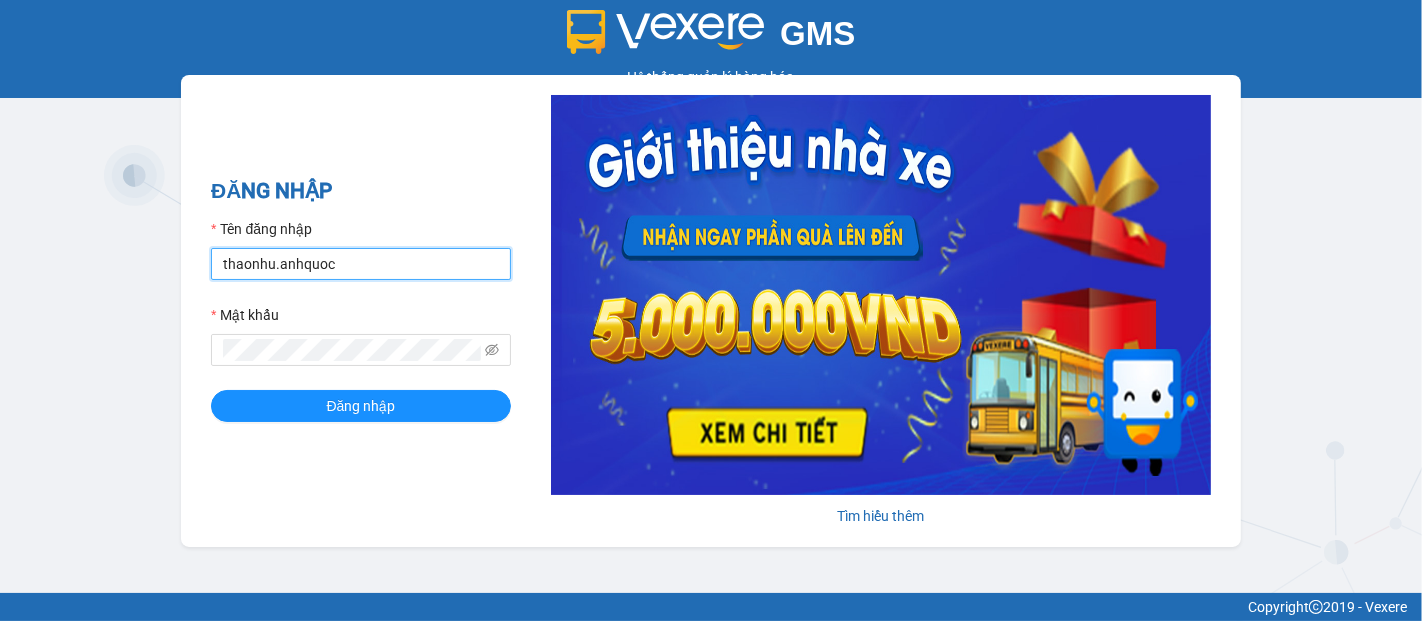 click on "thaonhu.anhquoc" at bounding box center (361, 264) 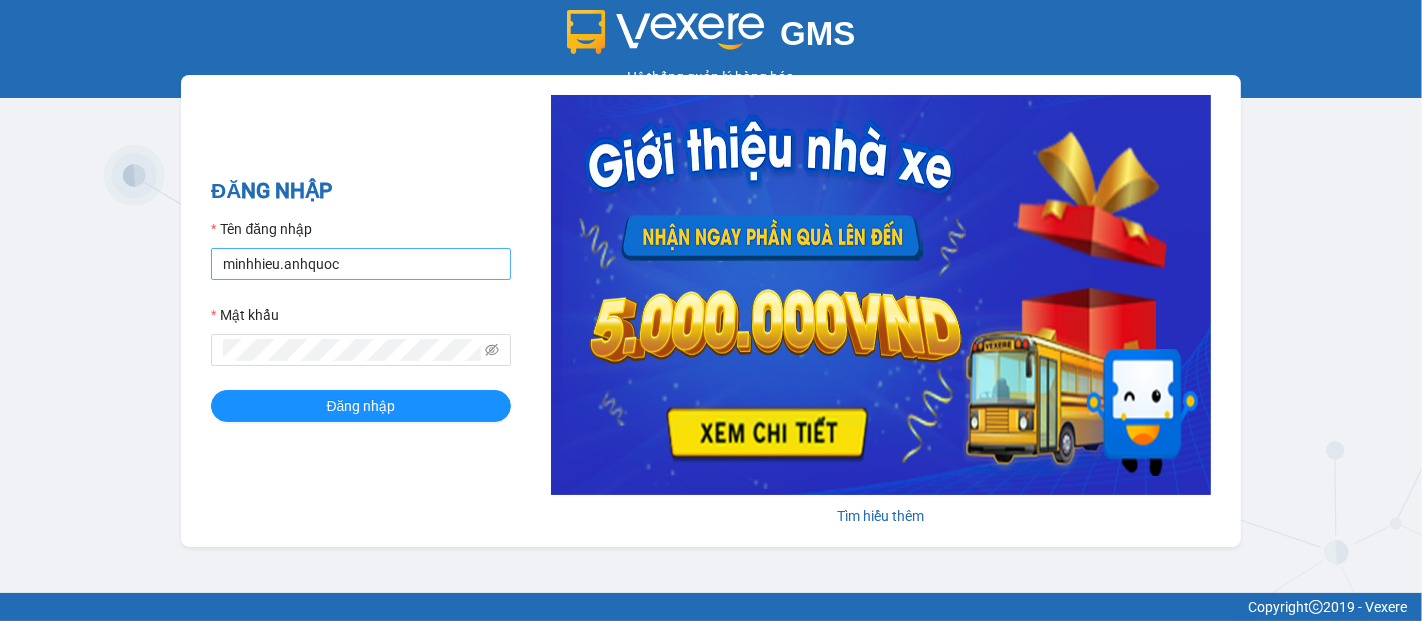 click on "minhhieu.anhquoc" at bounding box center [361, 264] 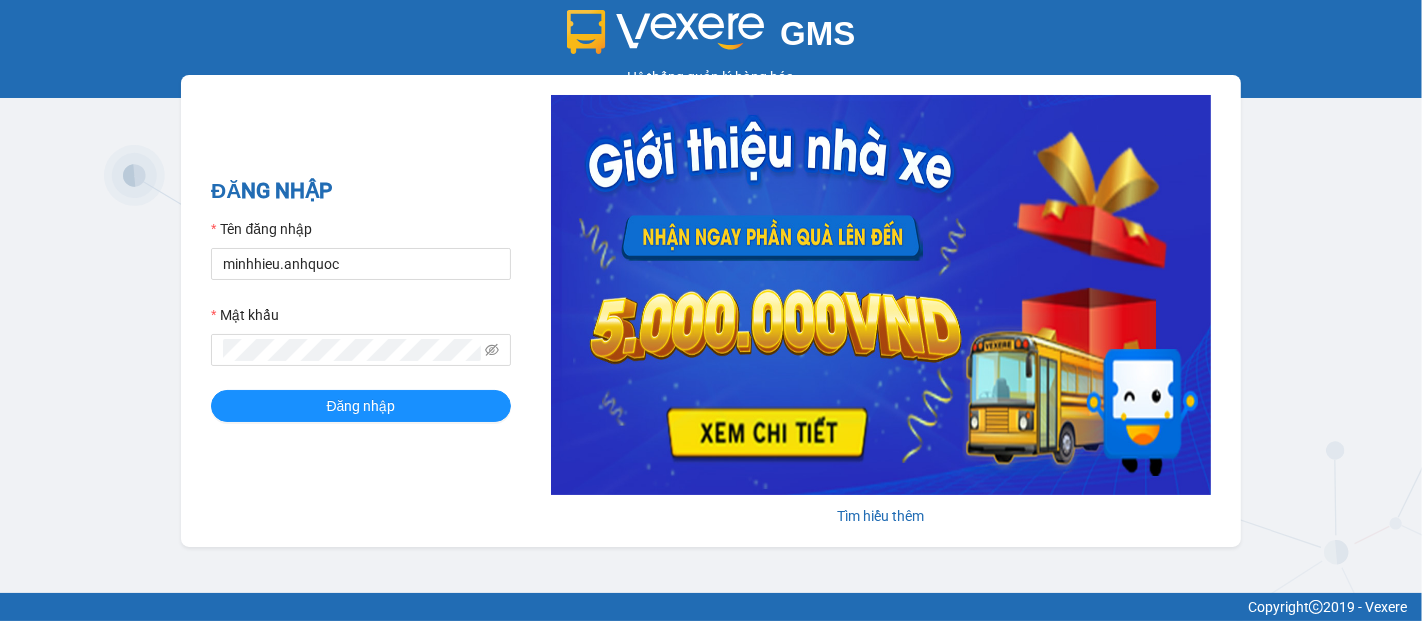 type on "hongtrang.anhquoc" 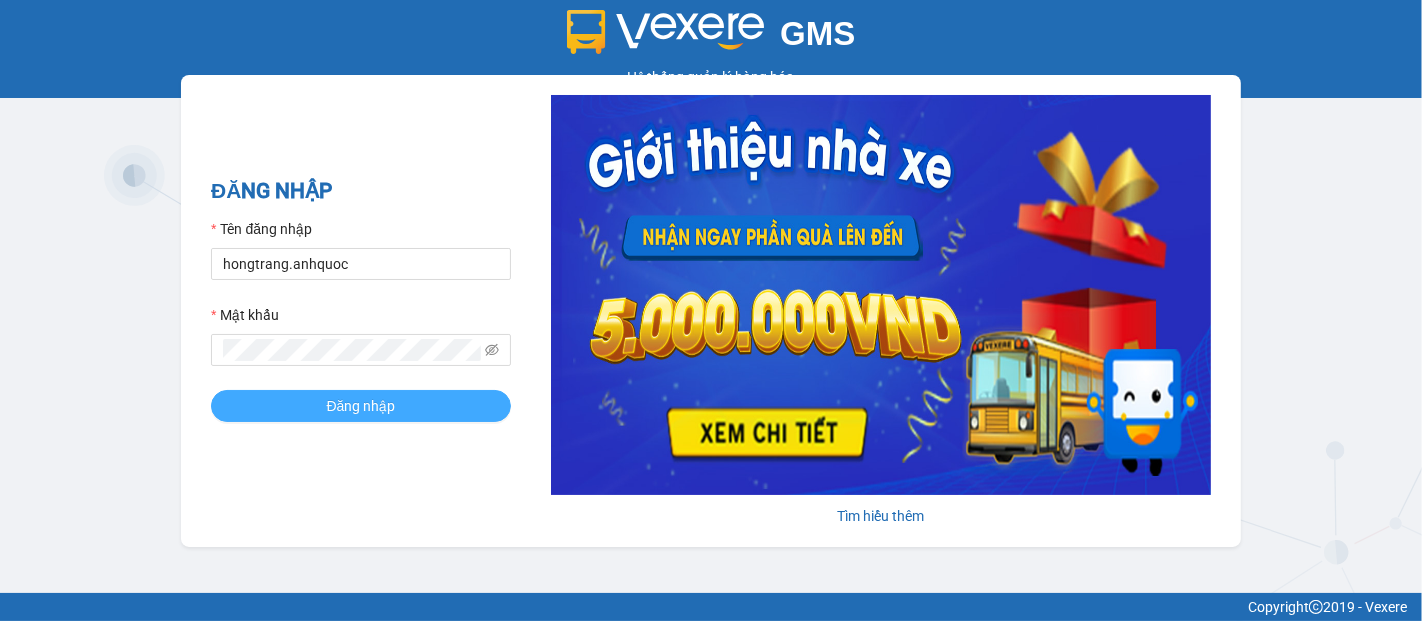 drag, startPoint x: 361, startPoint y: 426, endPoint x: 348, endPoint y: 422, distance: 13.601471 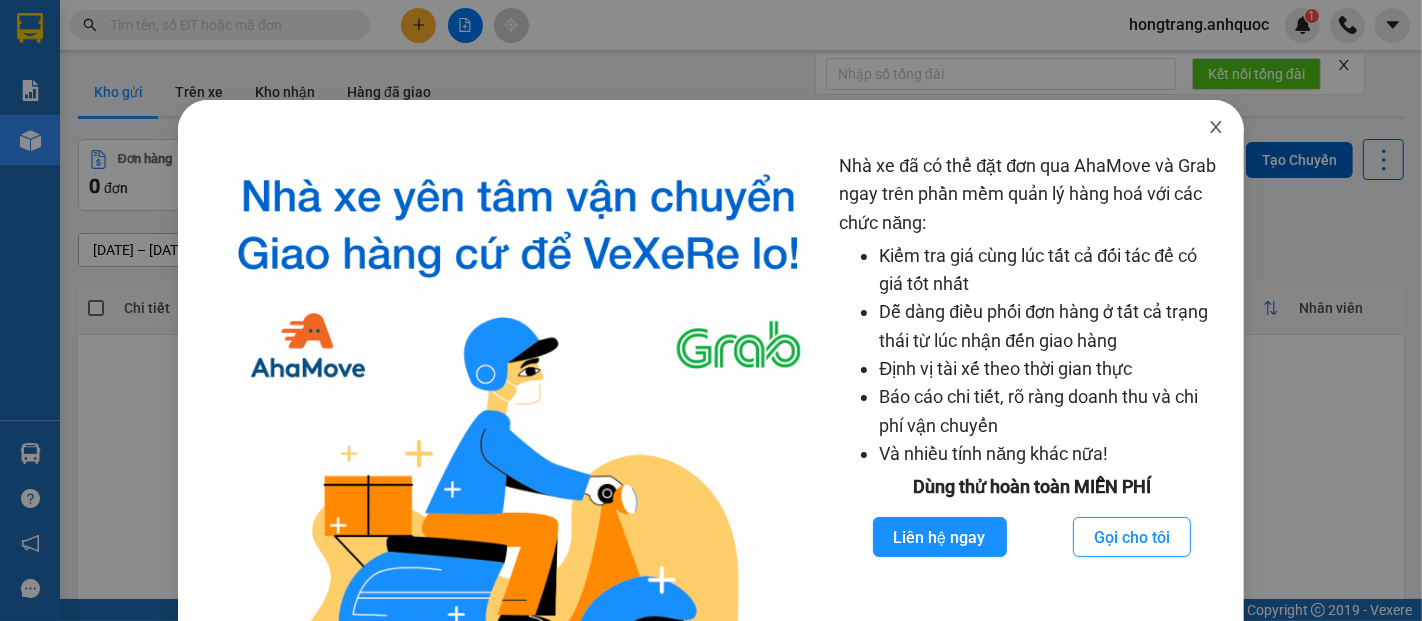 click 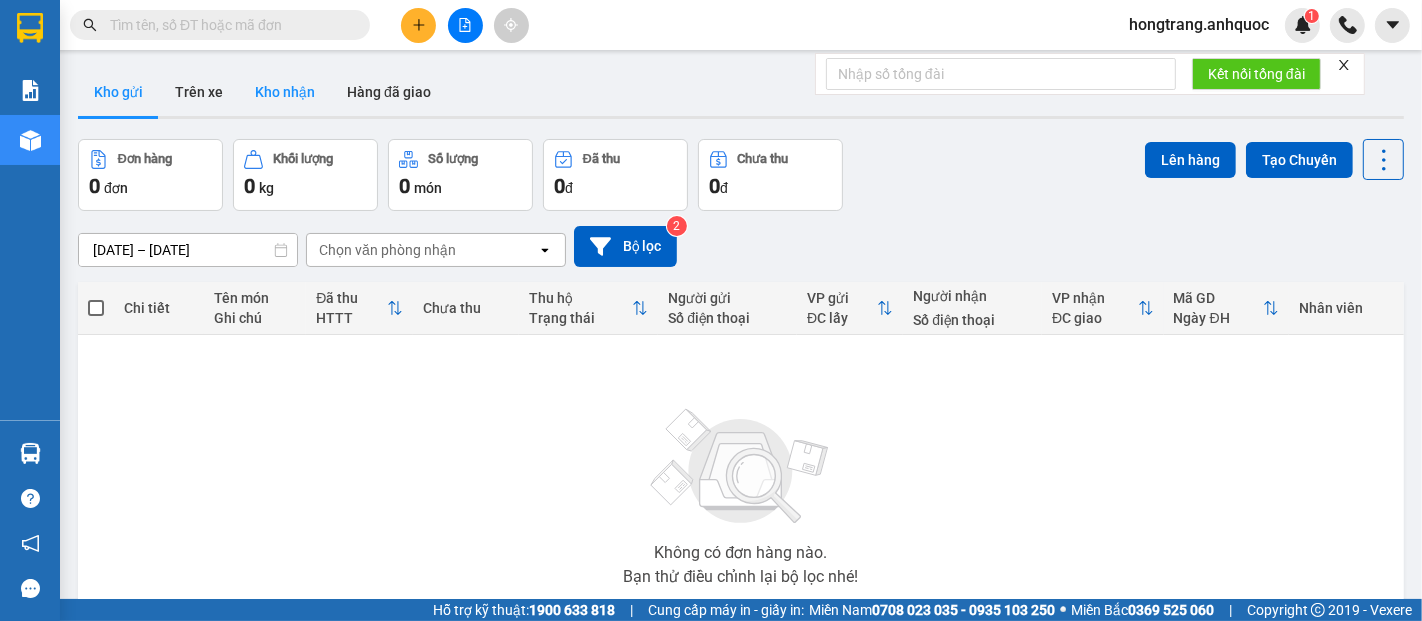 click on "Kho nhận" at bounding box center [285, 92] 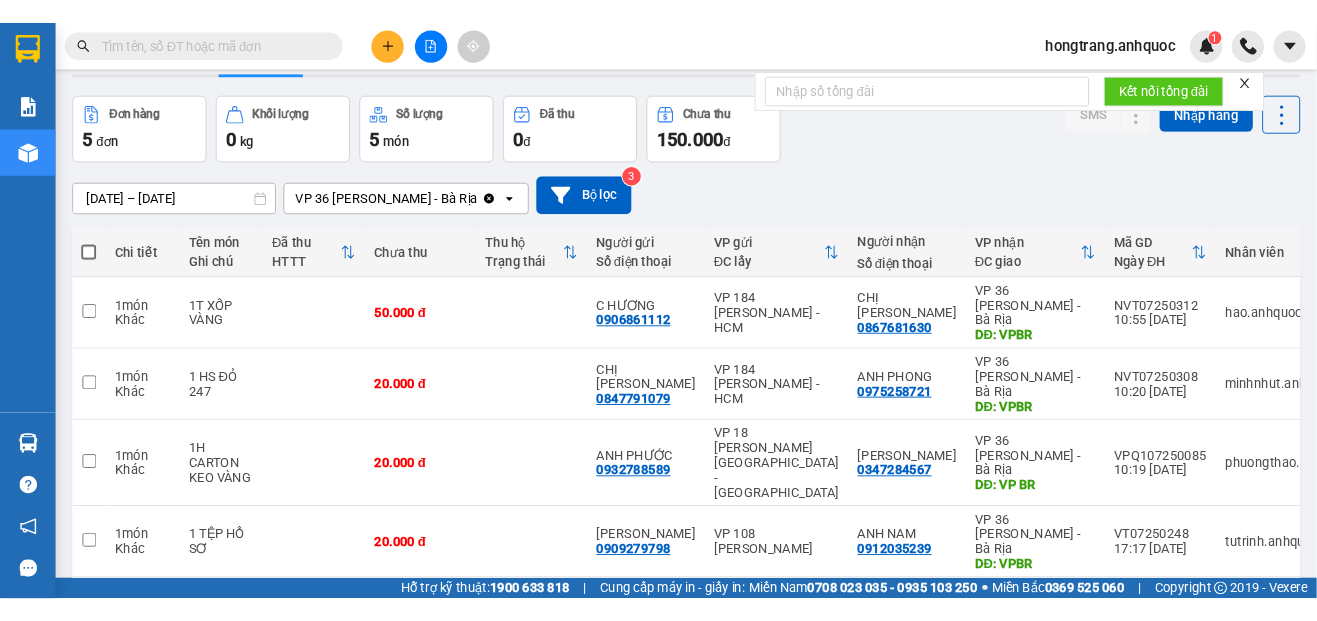 scroll, scrollTop: 111, scrollLeft: 0, axis: vertical 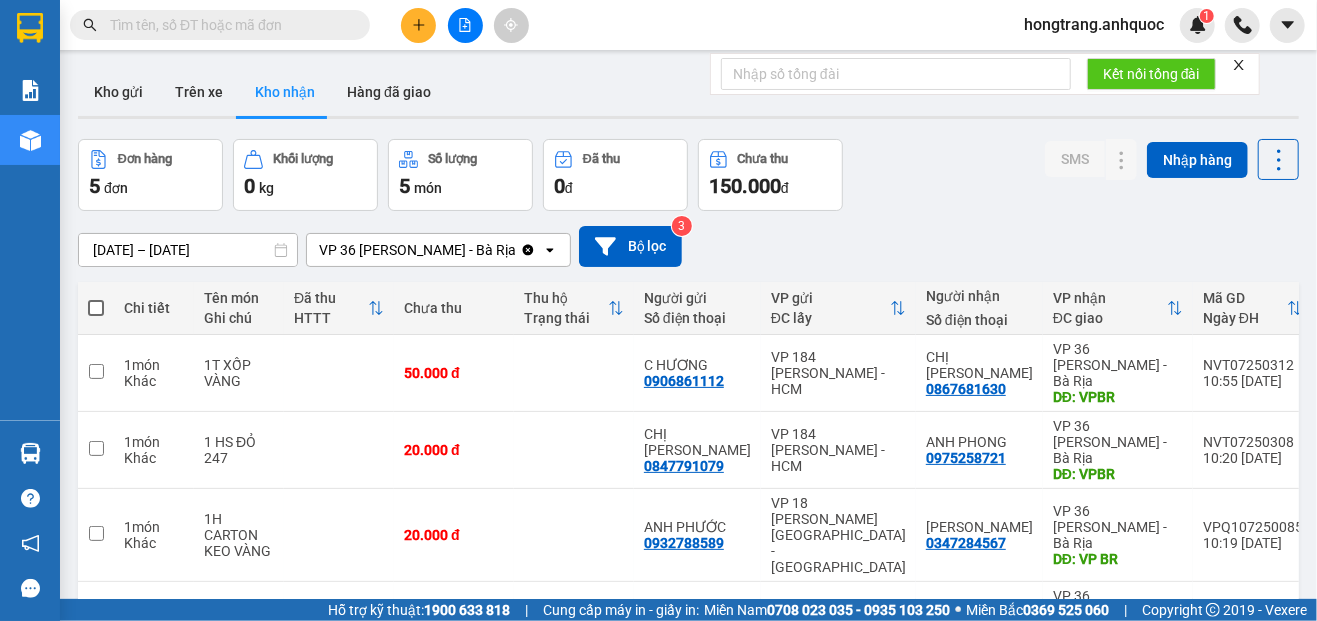 click on "ver  1.8.137 Kho gửi Trên xe Kho nhận Hàng đã giao Đơn hàng 5 đơn Khối lượng 0 kg Số lượng 5 món Đã thu 0  đ Chưa thu 150.000  đ SMS Nhập hàng 08/07/2025 – 10/07/2025 Press the down arrow key to interact with the calendar and select a date. Press the escape button to close the calendar. Selected date range is from 08/07/2025 to 10/07/2025. VP 36 Lê Thành Duy - Bà Rịa Clear value open Bộ lọc 3 Chi tiết Tên món Ghi chú Đã thu HTTT Chưa thu Thu hộ Trạng thái Người gửi Số điện thoại VP gửi ĐC lấy Người nhận Số điện thoại VP nhận ĐC giao Mã GD Ngày ĐH Nhân viên 1  món Khác 1T XỐP VÀNG 50.000 đ C HƯƠNG 0906861112 VP 184 Nguyễn Văn Trỗi - HCM CHỊ THẢO 0867681630 VP 36 Lê Thành Duy - Bà Rịa DĐ: VPBR NVT07250312 10:55 10/07 hao.anhquoc 1  món Khác 1 HS ĐỎ 247 20.000 đ CHỊ HƯƠNG 0847791079 VP 184 Nguyễn Văn Trỗi - HCM ANH PHONG 0975258721 VP 36 Lê Thành Duy - Bà Rịa DĐ: VPBR  1  món" at bounding box center (688, 434) 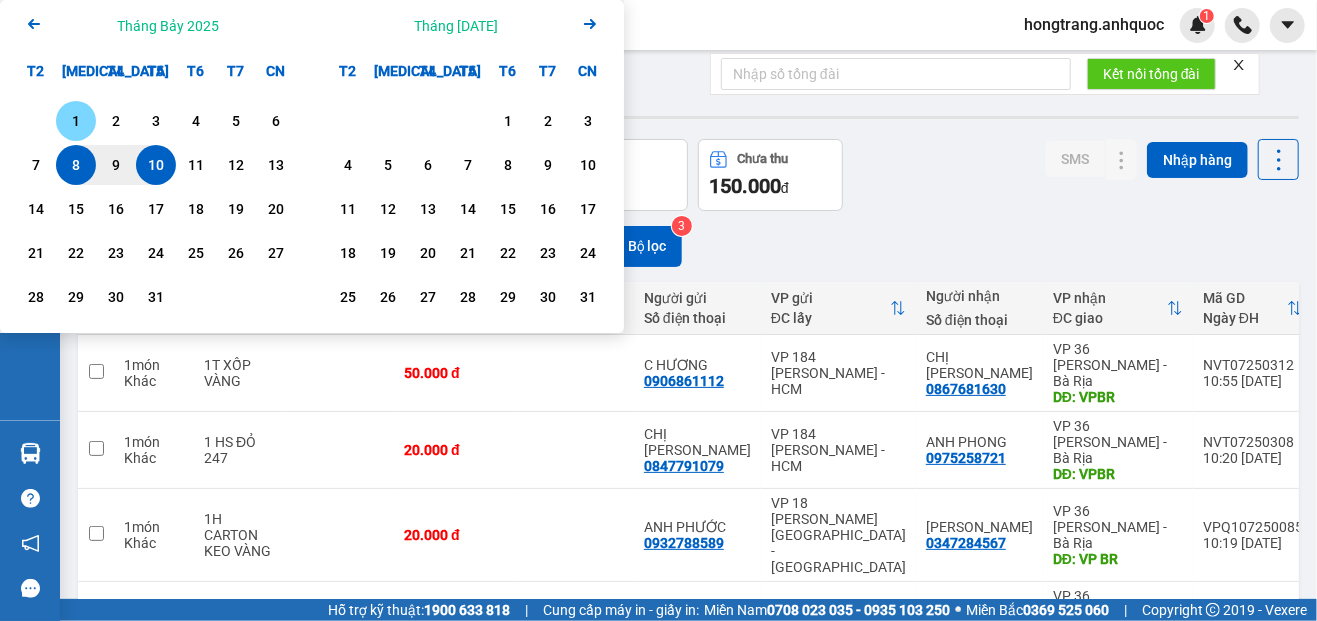 click on "1" at bounding box center [76, 121] 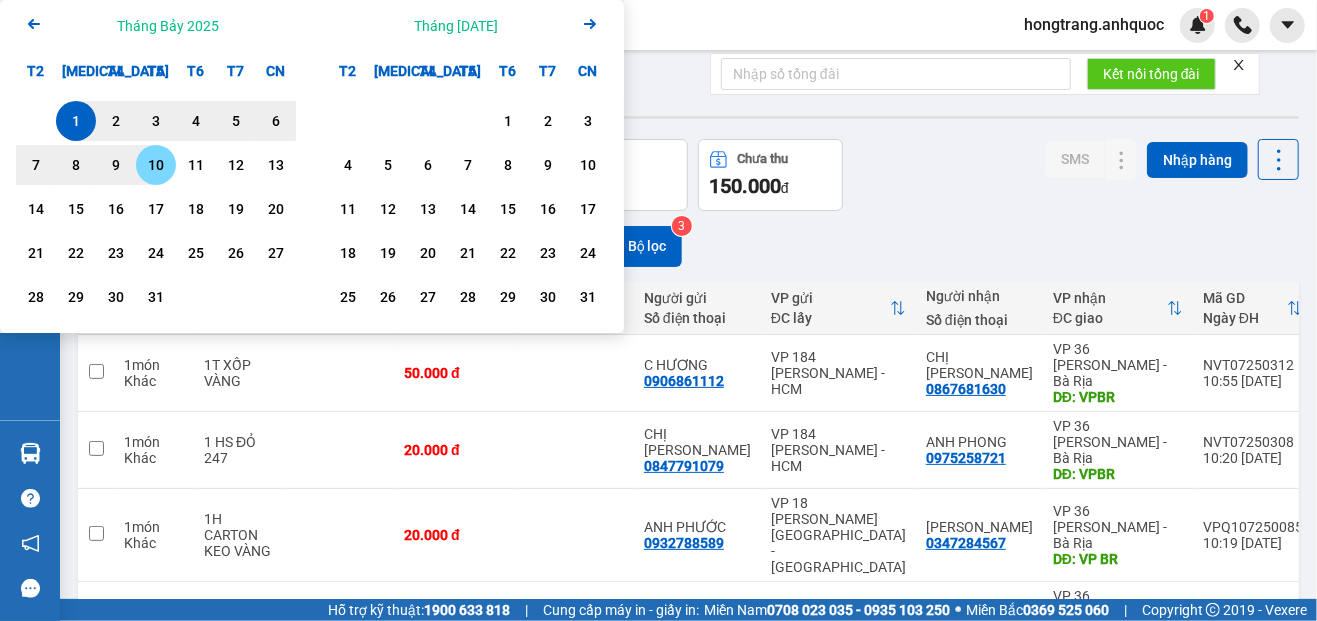 click on "10" at bounding box center (156, 165) 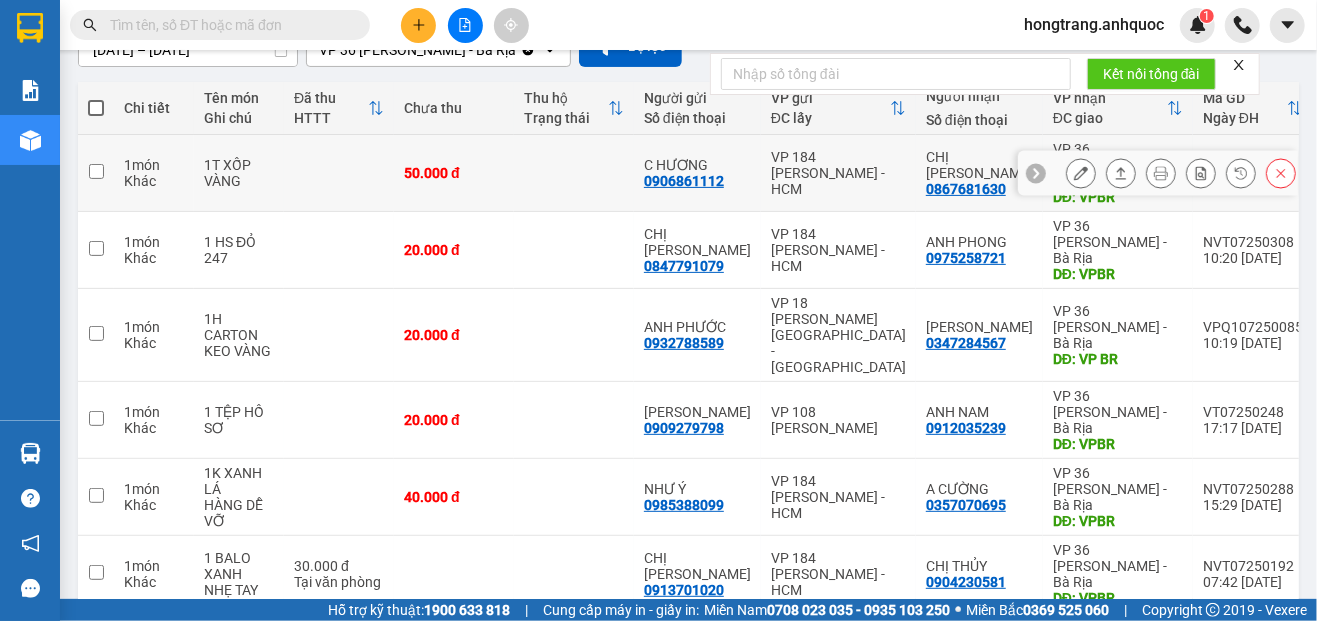 scroll, scrollTop: 206, scrollLeft: 0, axis: vertical 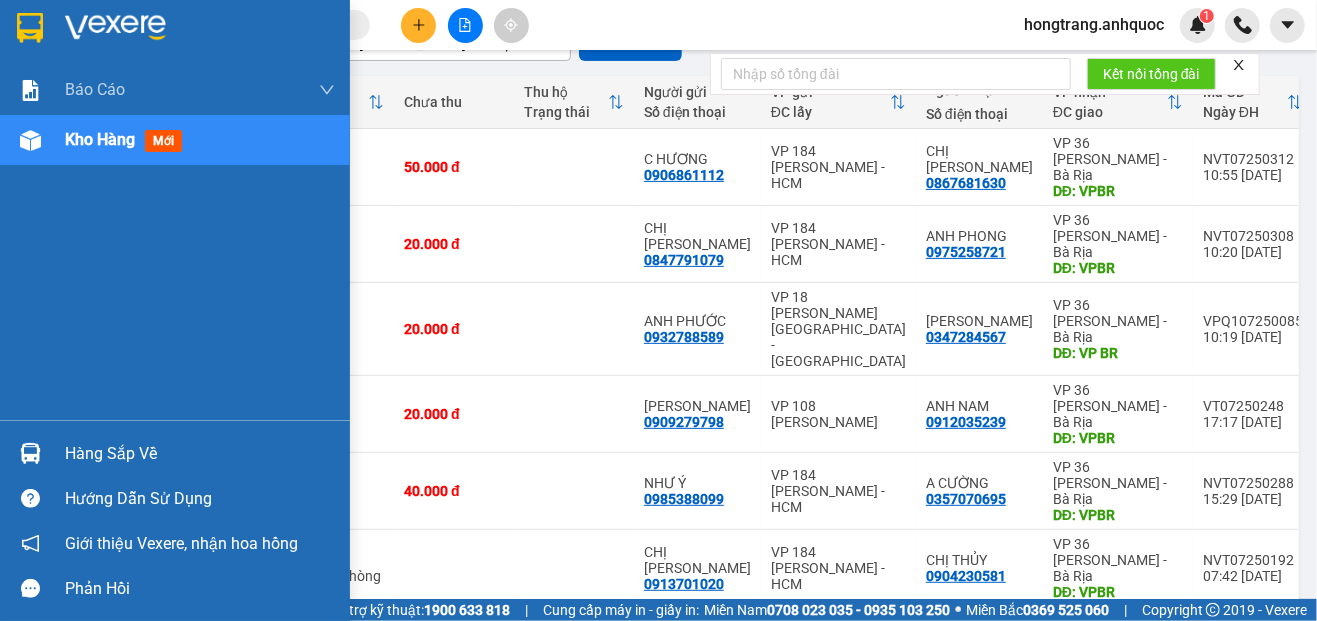 click on "Báo cáo Báo cáo dòng tiền (nhân viên) Doanh số tạo đơn theo VP gửi (nhà xe) Doanh số tạo đơn theo VP gửi (nhân viên)     Kho hàng mới" at bounding box center [175, 242] 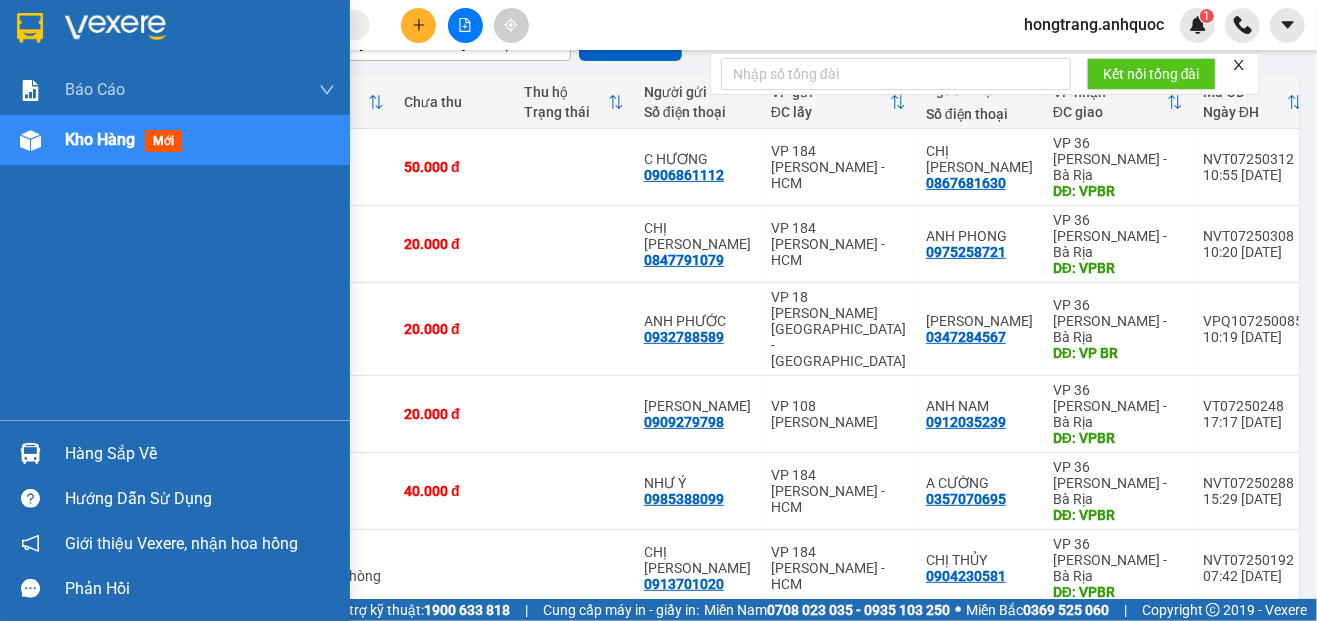 drag, startPoint x: 43, startPoint y: 339, endPoint x: 96, endPoint y: 337, distance: 53.037724 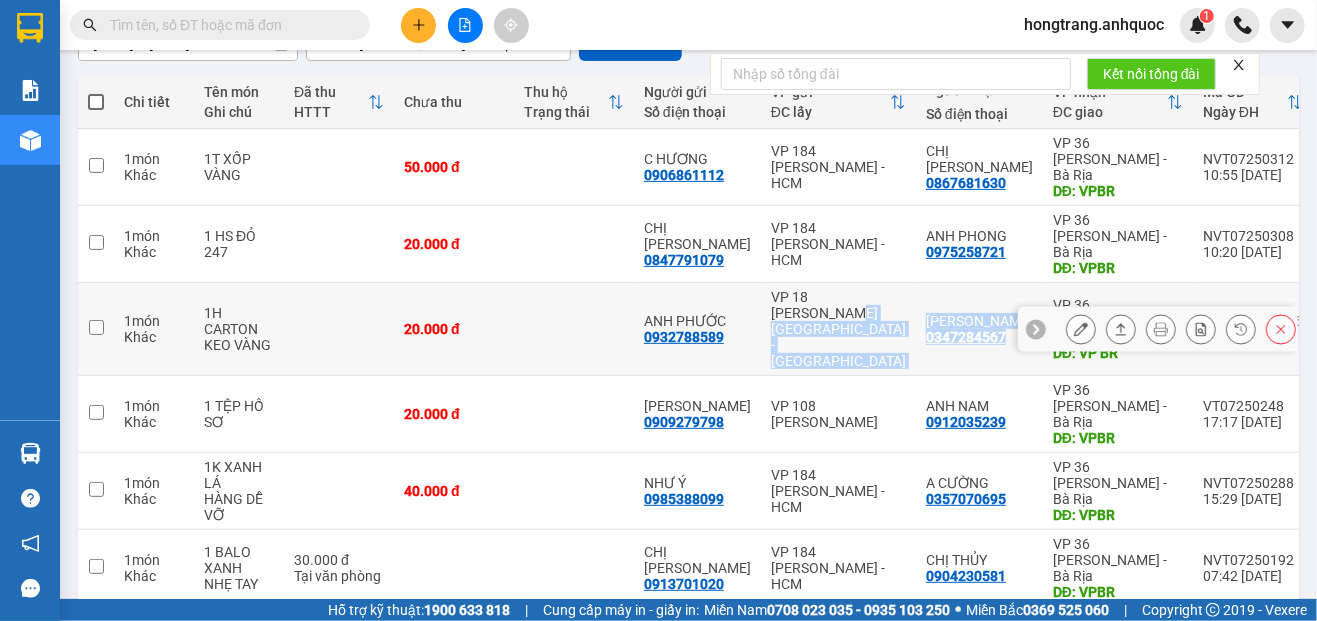 drag, startPoint x: 902, startPoint y: 268, endPoint x: 984, endPoint y: 297, distance: 86.977005 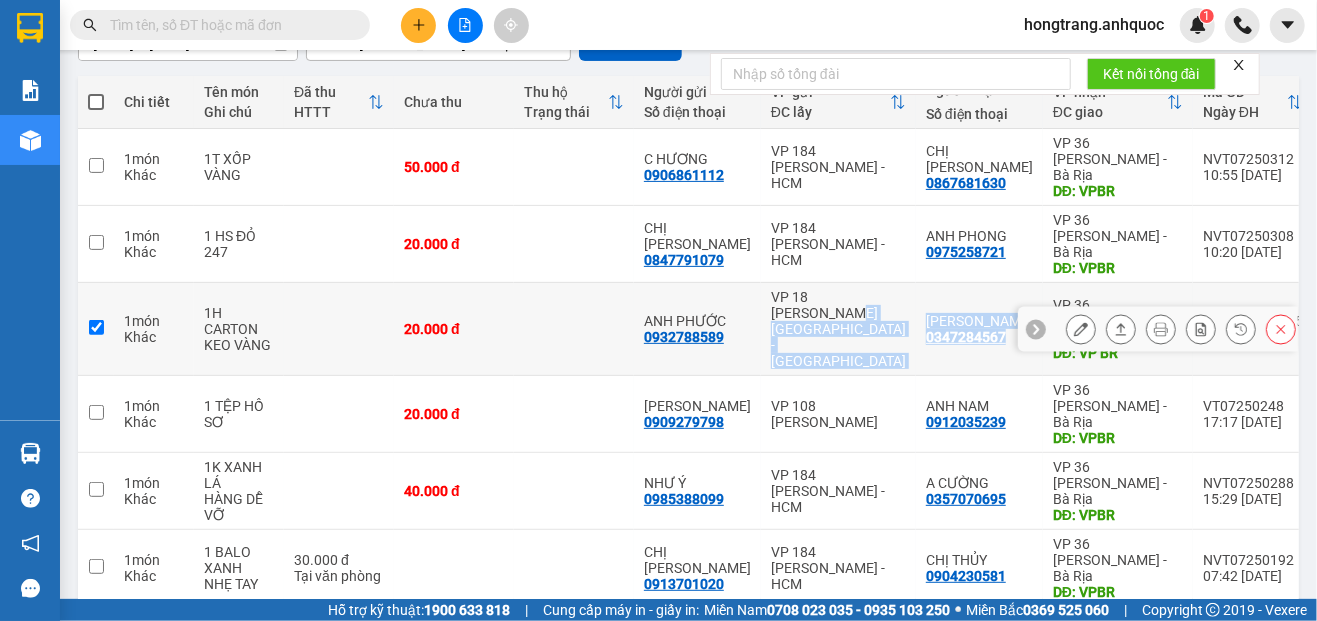 checkbox on "true" 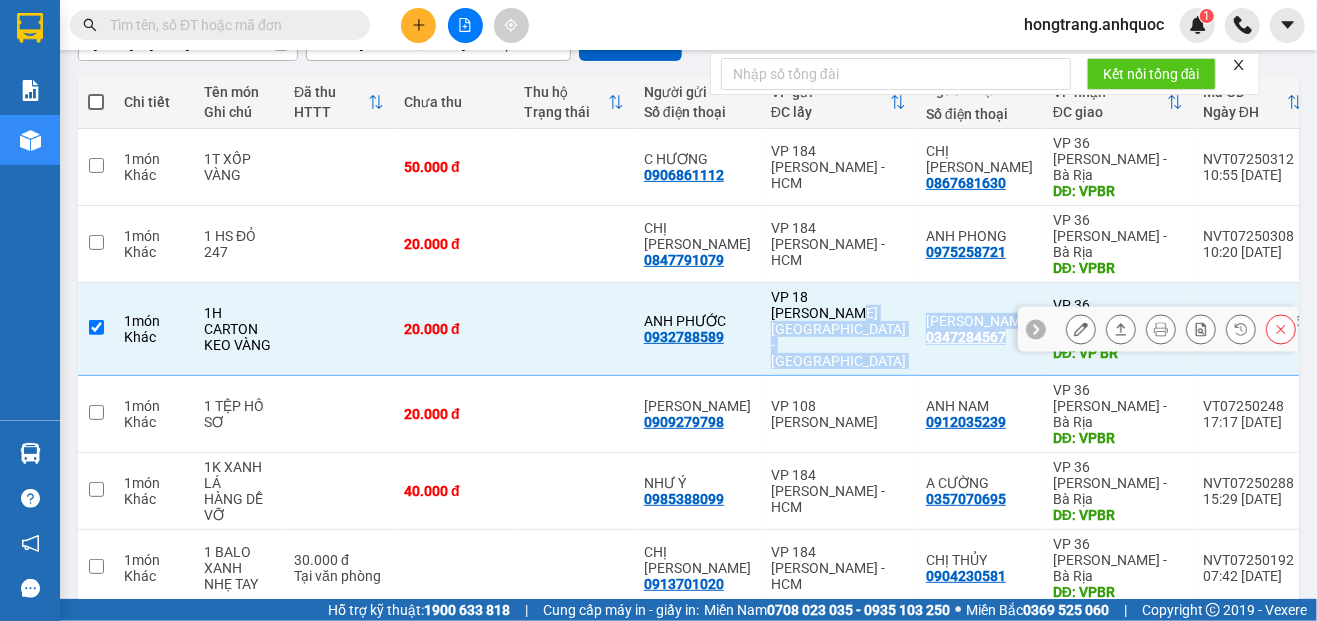 copy on "Bình - Quận 1 MINH HIEU 0347284567" 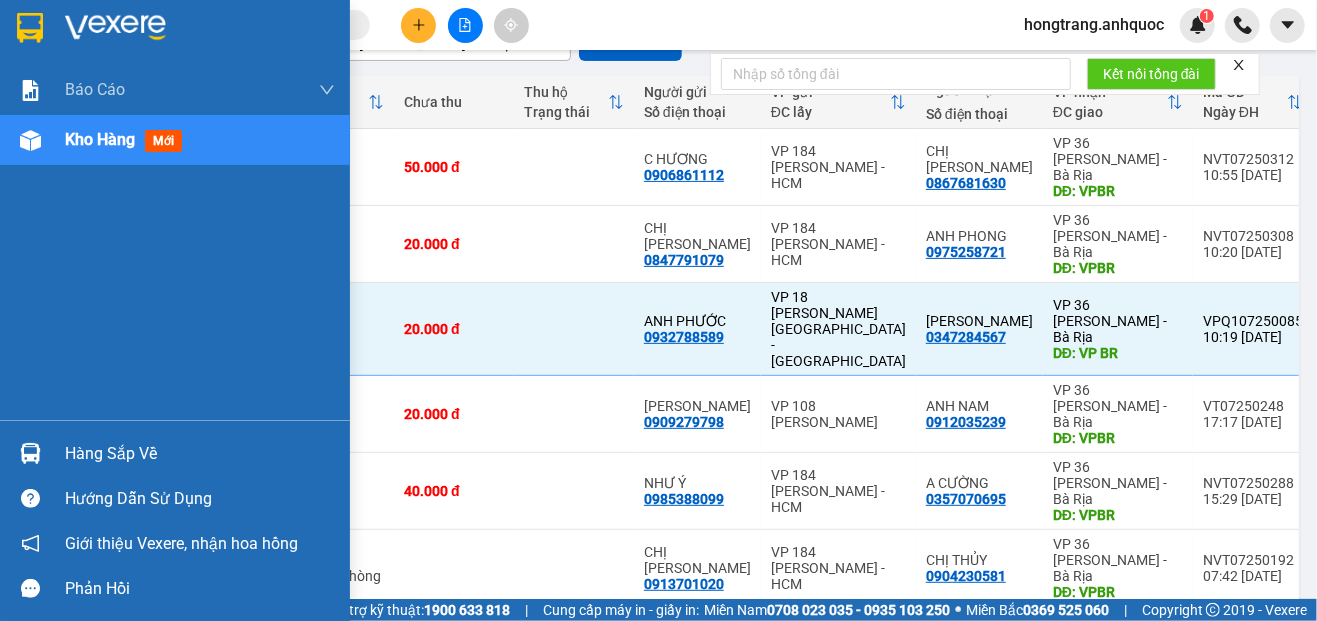 click on "Báo cáo Báo cáo dòng tiền (nhân viên) Doanh số tạo đơn theo VP gửi (nhà xe) Doanh số tạo đơn theo VP gửi (nhân viên)     Kho hàng mới" at bounding box center (175, 242) 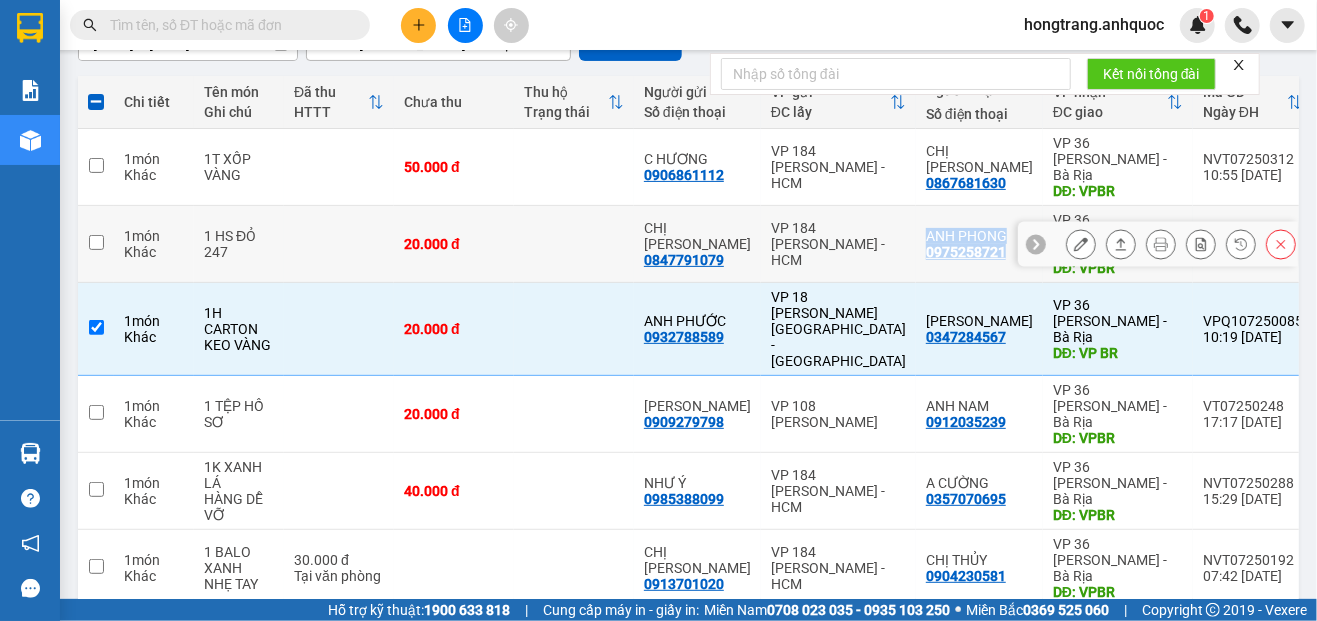 drag, startPoint x: 896, startPoint y: 209, endPoint x: 981, endPoint y: 236, distance: 89.1852 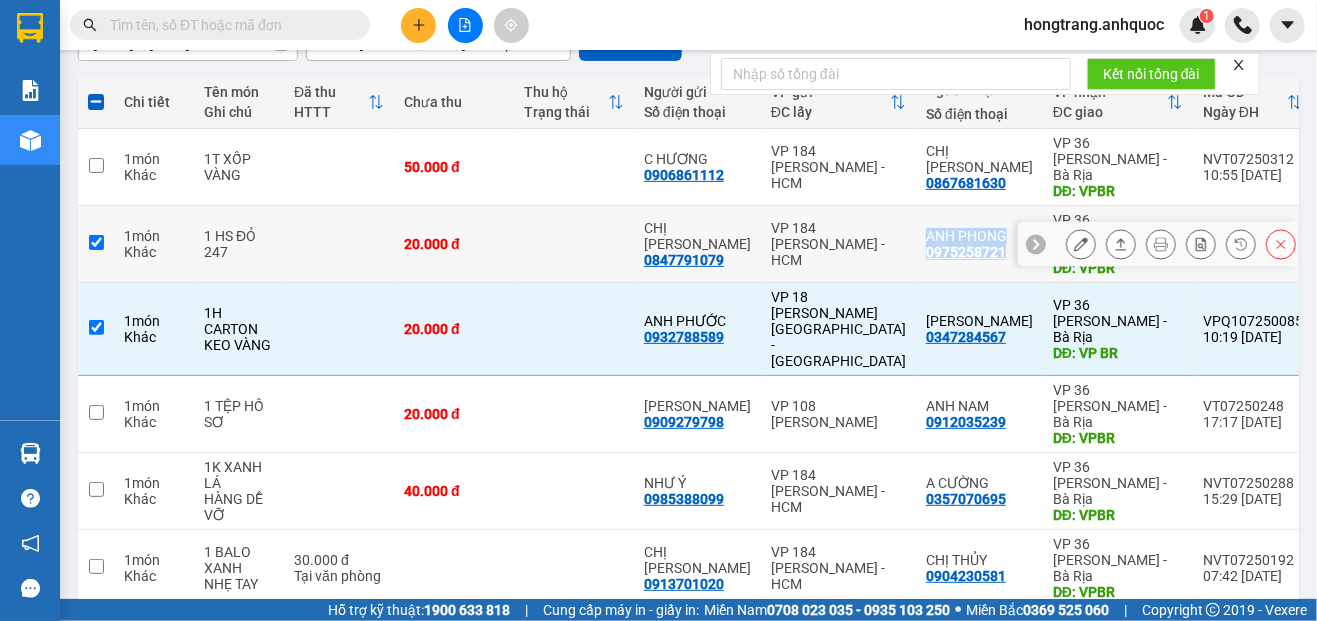 checkbox on "true" 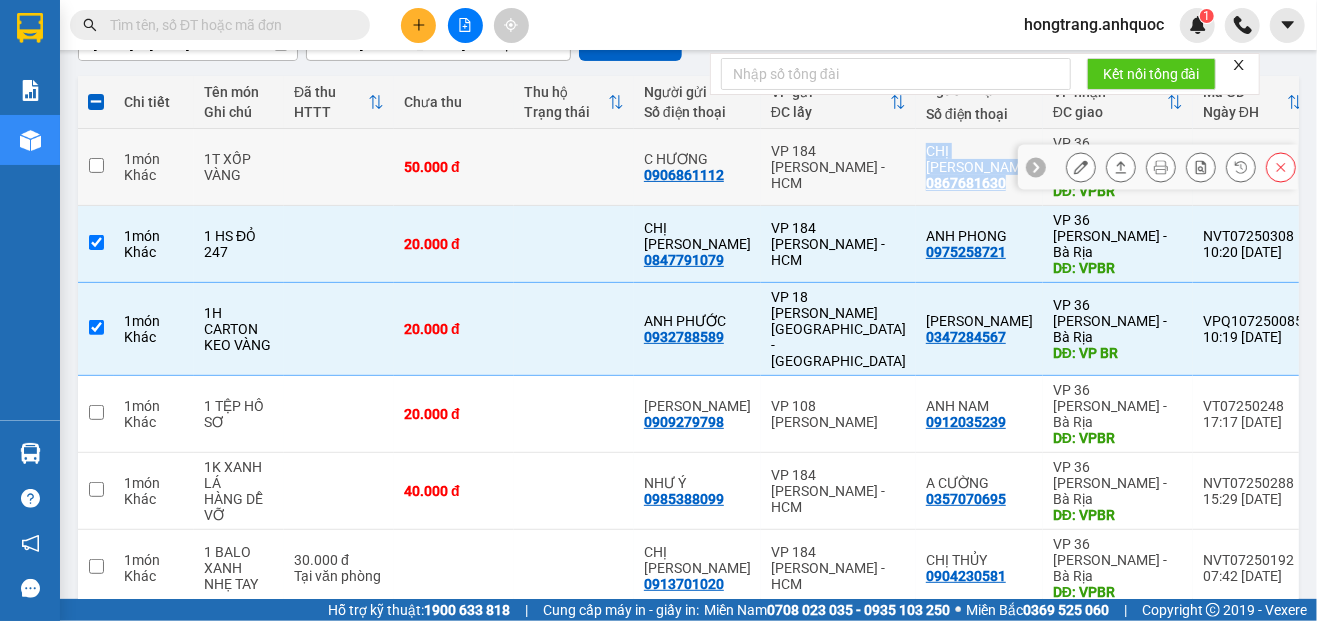 drag, startPoint x: 897, startPoint y: 144, endPoint x: 996, endPoint y: 174, distance: 103.44564 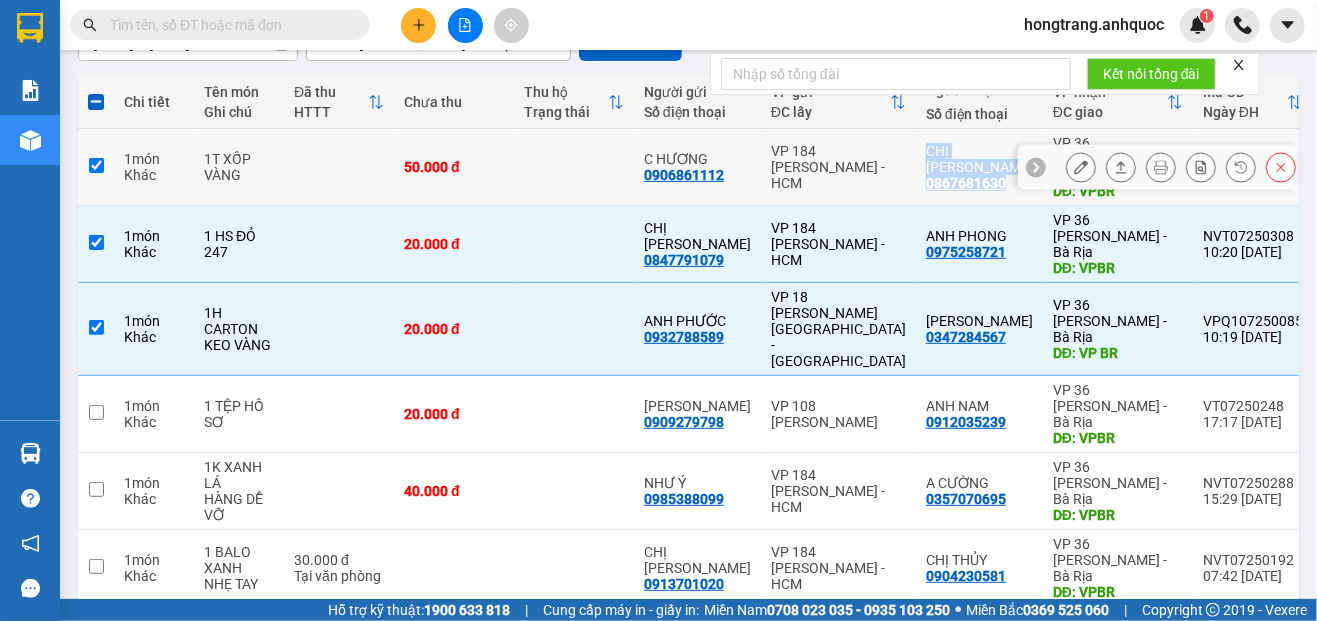 checkbox on "true" 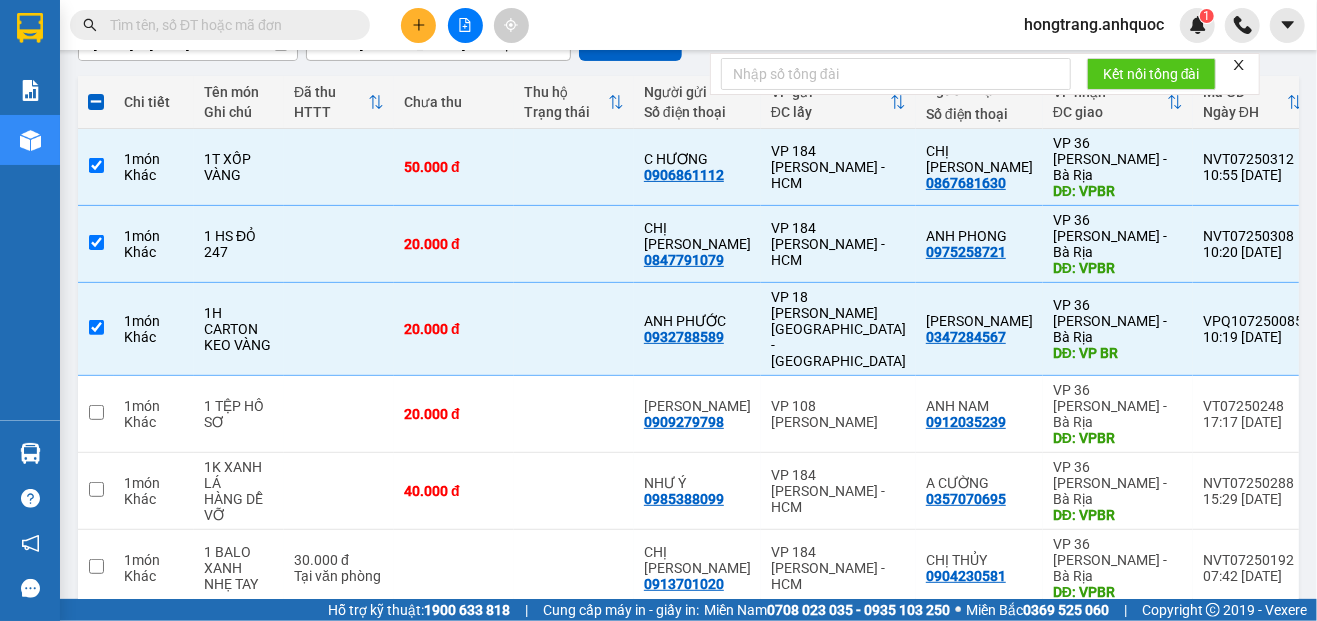 click at bounding box center (228, 25) 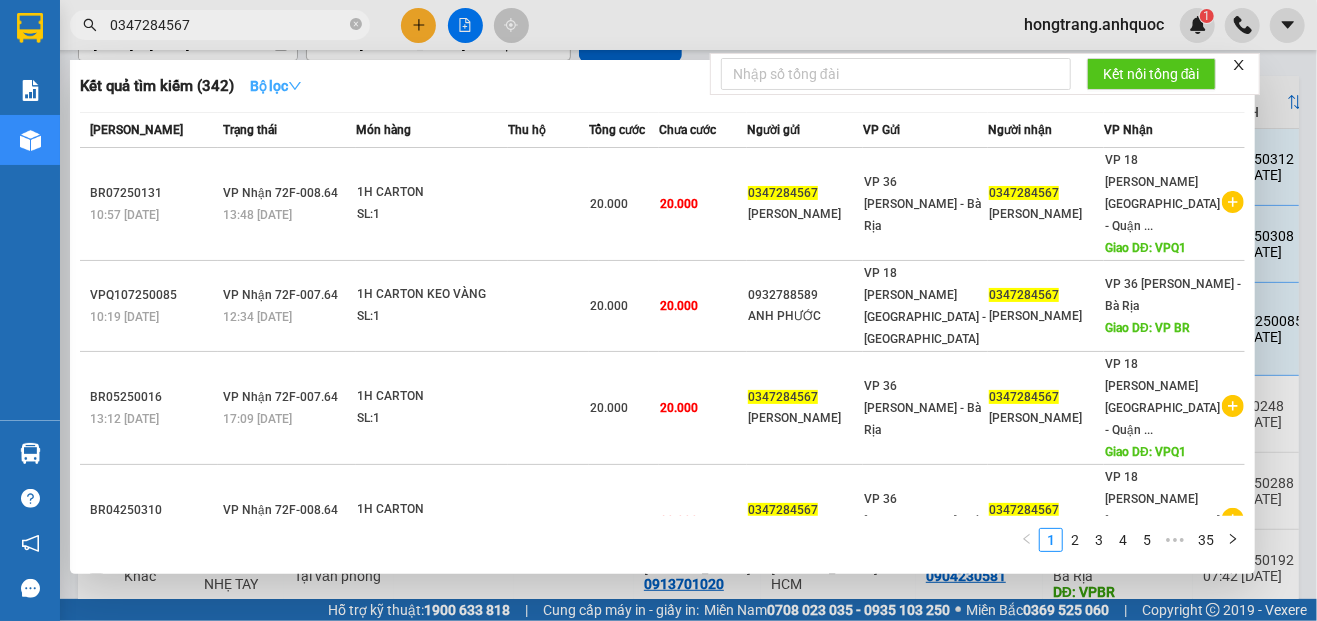 type on "0347284567" 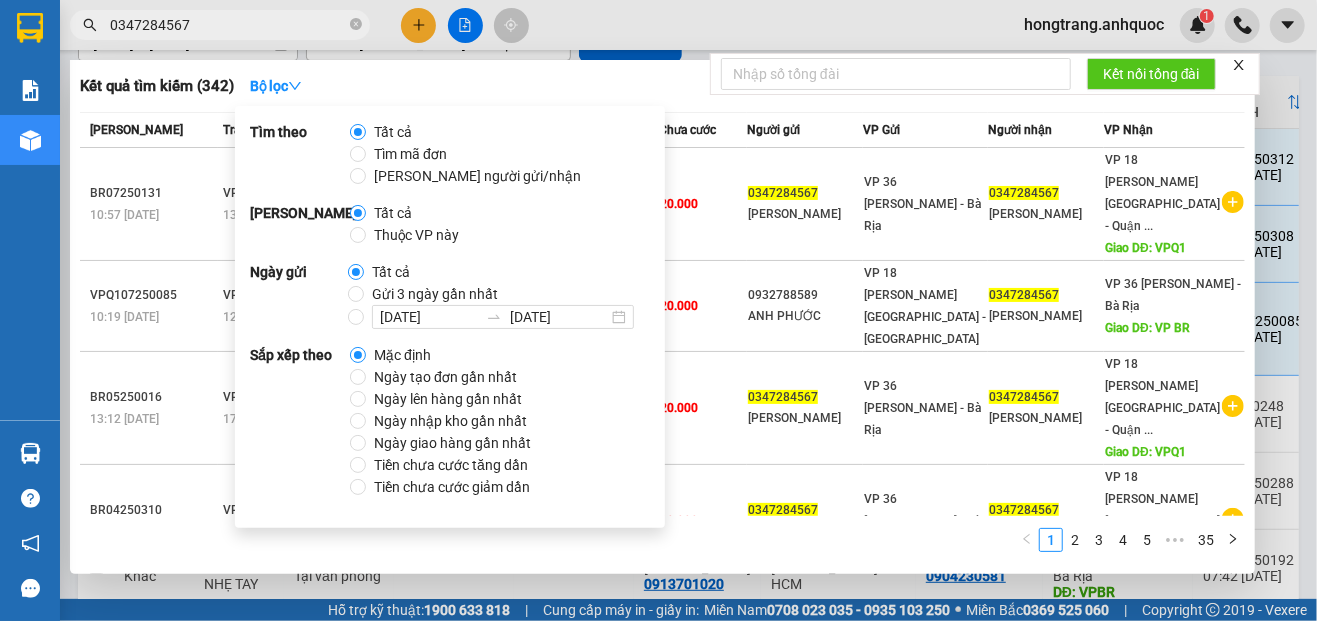 click on "Gửi 3 ngày gần nhất" at bounding box center (435, 294) 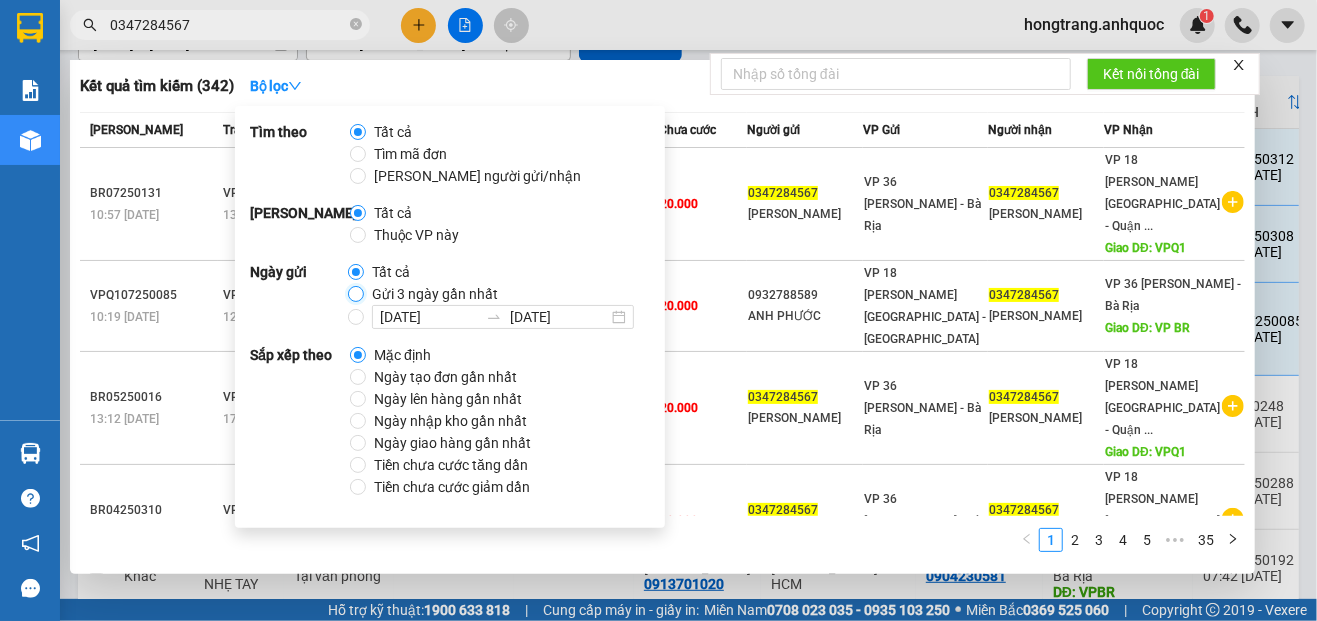 click on "Gửi 3 ngày gần nhất" at bounding box center (356, 294) 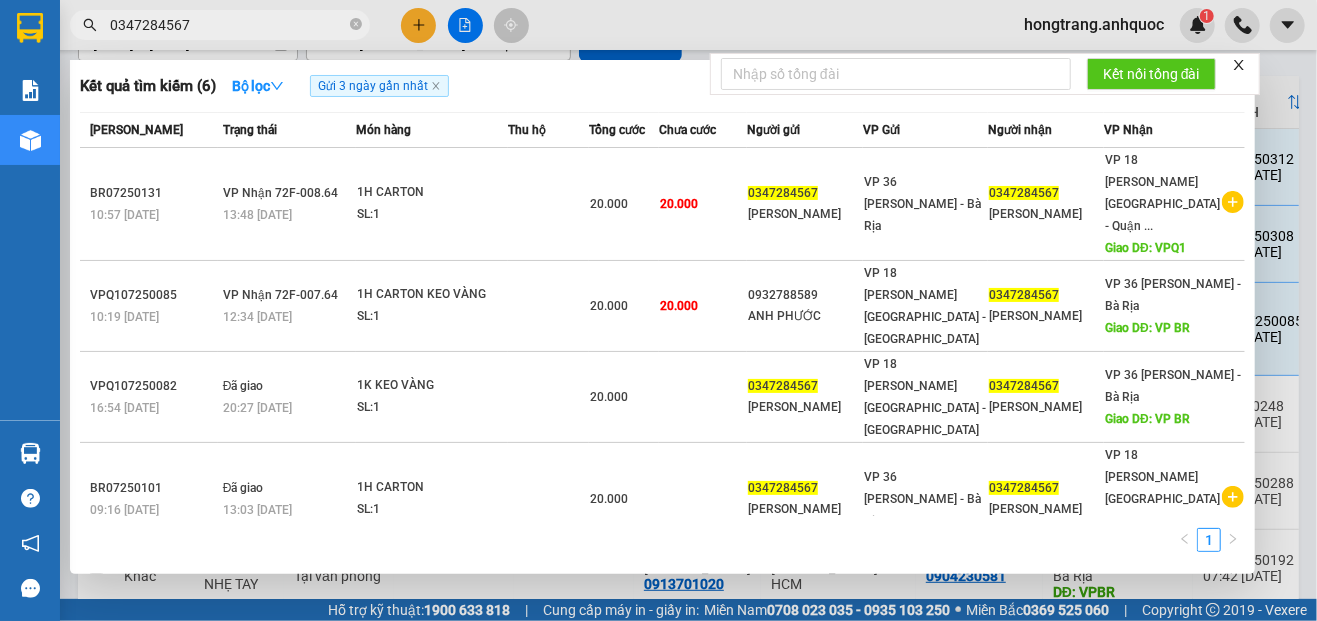 click at bounding box center [658, 310] 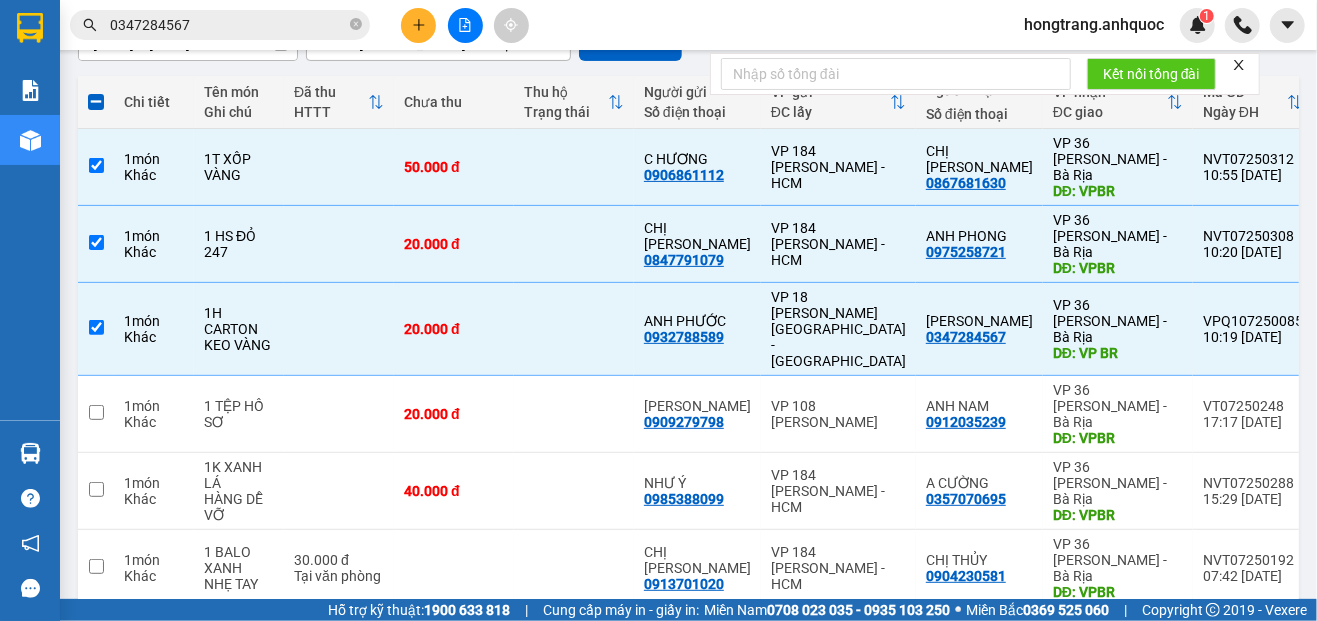 click on "0347284567" at bounding box center [228, 25] 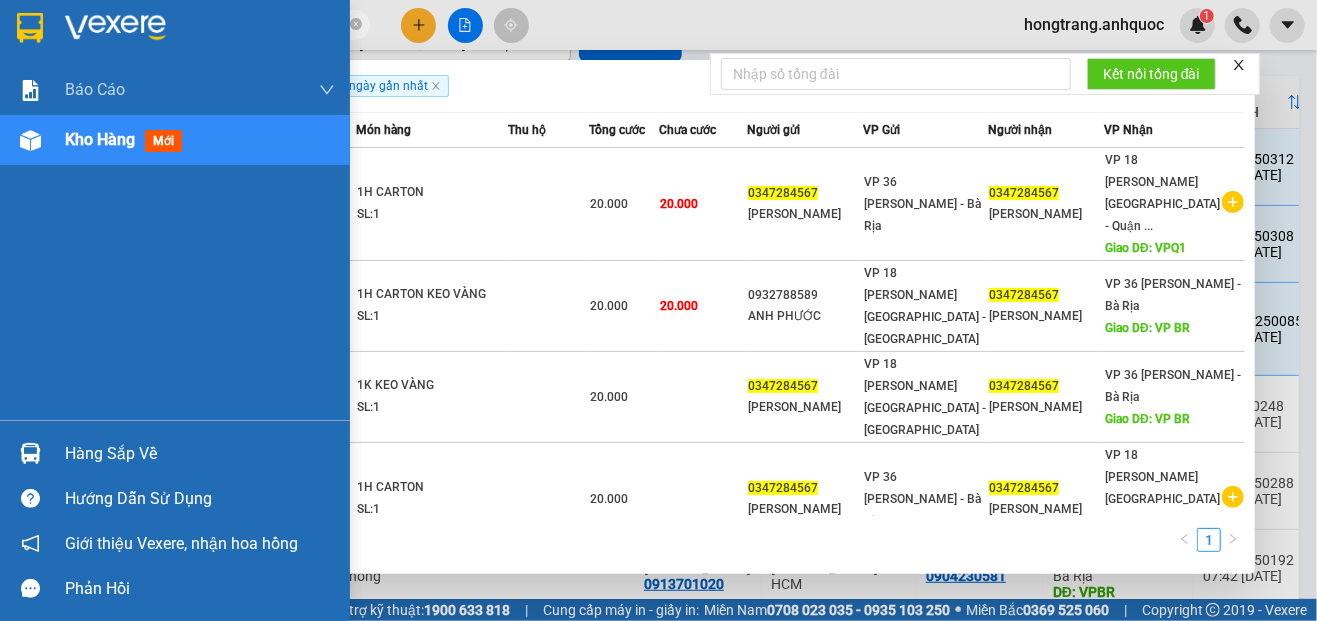 click on "Báo cáo Báo cáo dòng tiền (nhân viên) Doanh số tạo đơn theo VP gửi (nhà xe) Doanh số tạo đơn theo VP gửi (nhân viên)     Kho hàng mới" at bounding box center (175, 242) 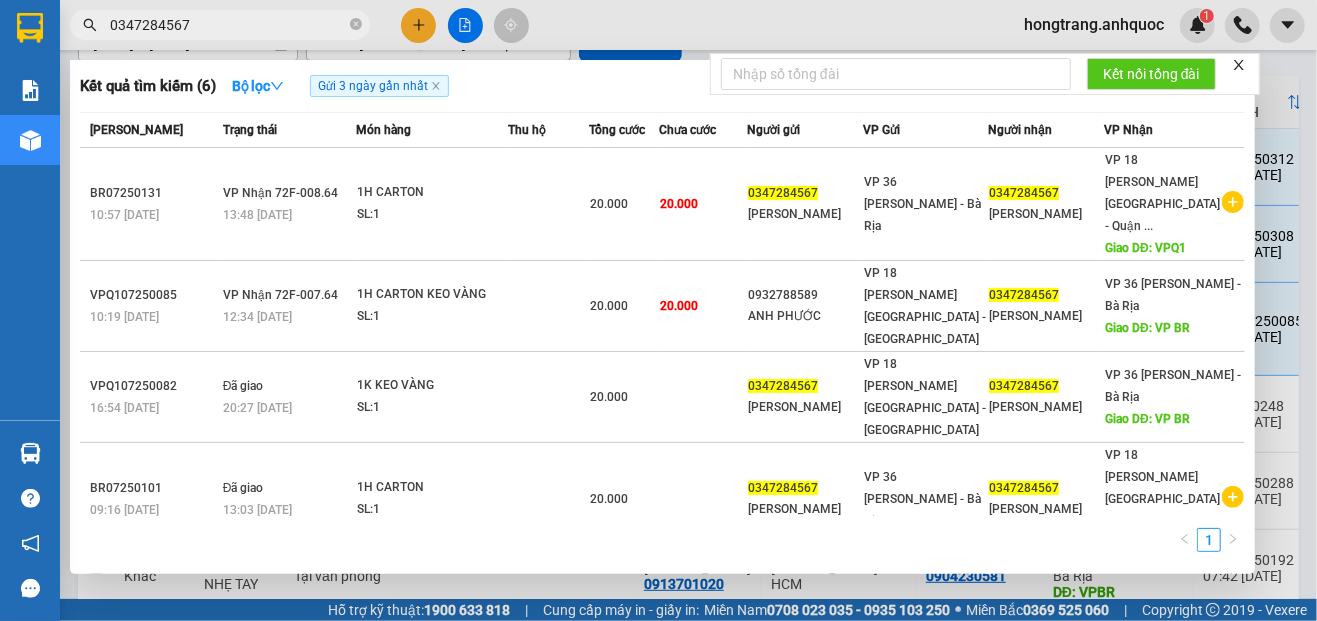 click at bounding box center [658, 310] 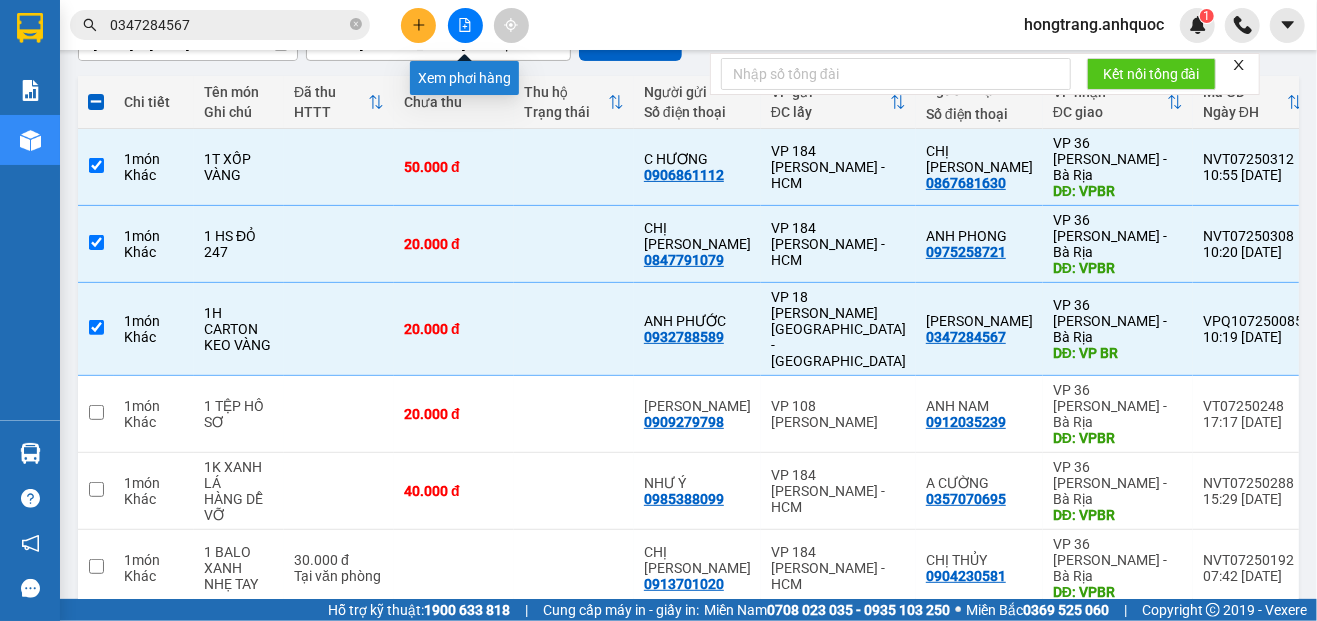 click 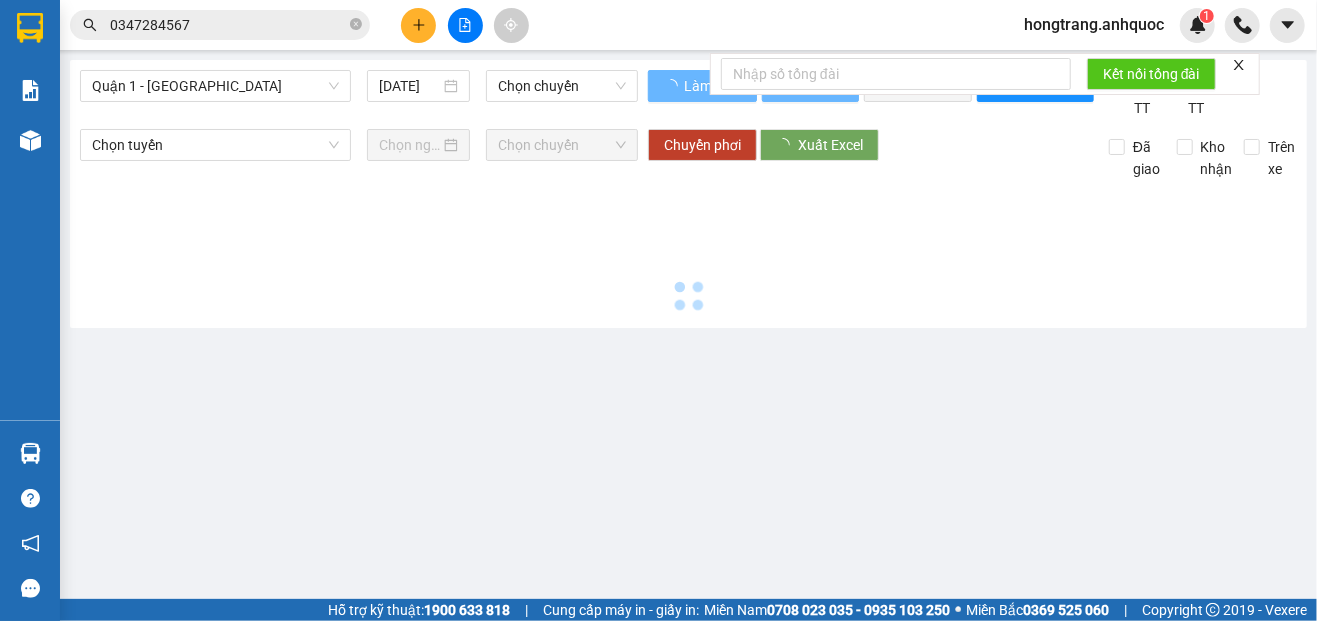 scroll, scrollTop: 0, scrollLeft: 0, axis: both 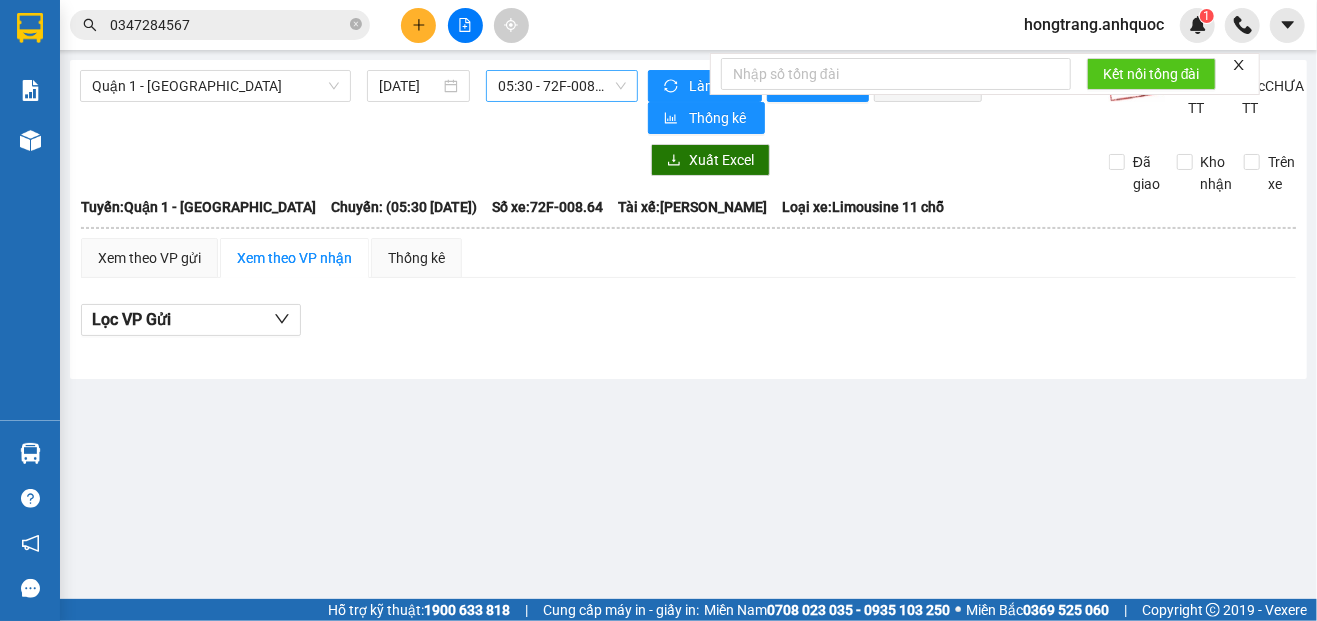click on "05:30     - 72F-008.64" at bounding box center [561, 86] 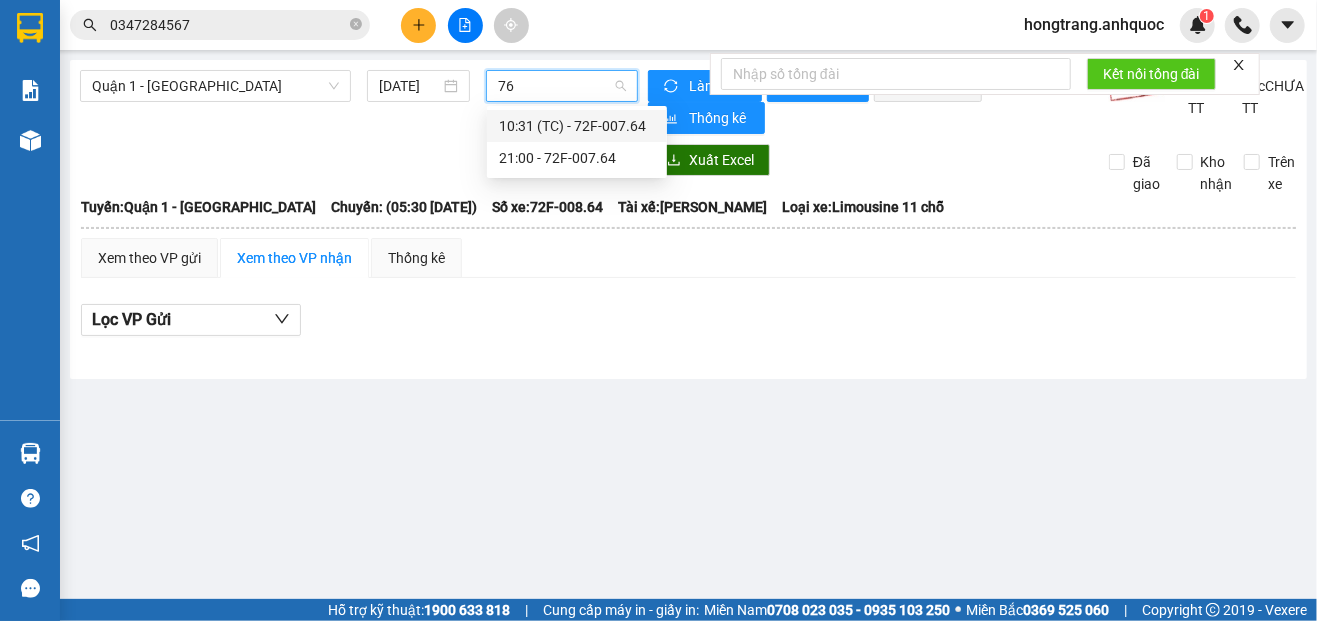 type on "764" 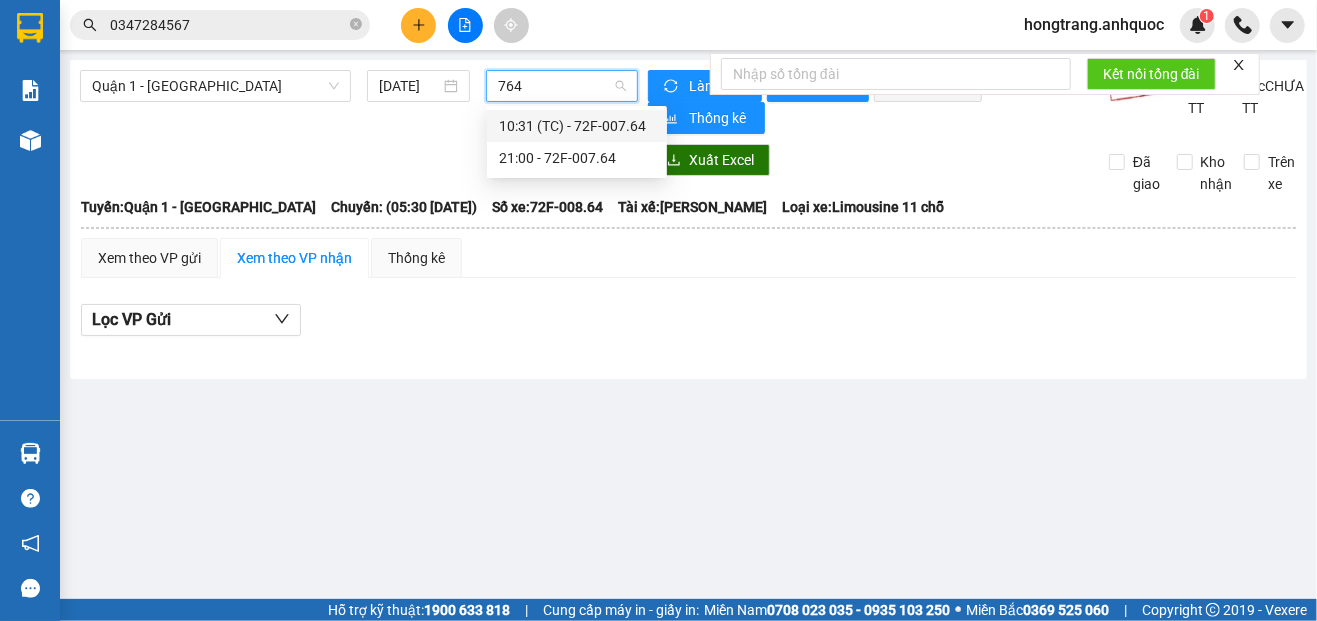 click on "10:31   (TC)   - 72F-007.64" at bounding box center [577, 126] 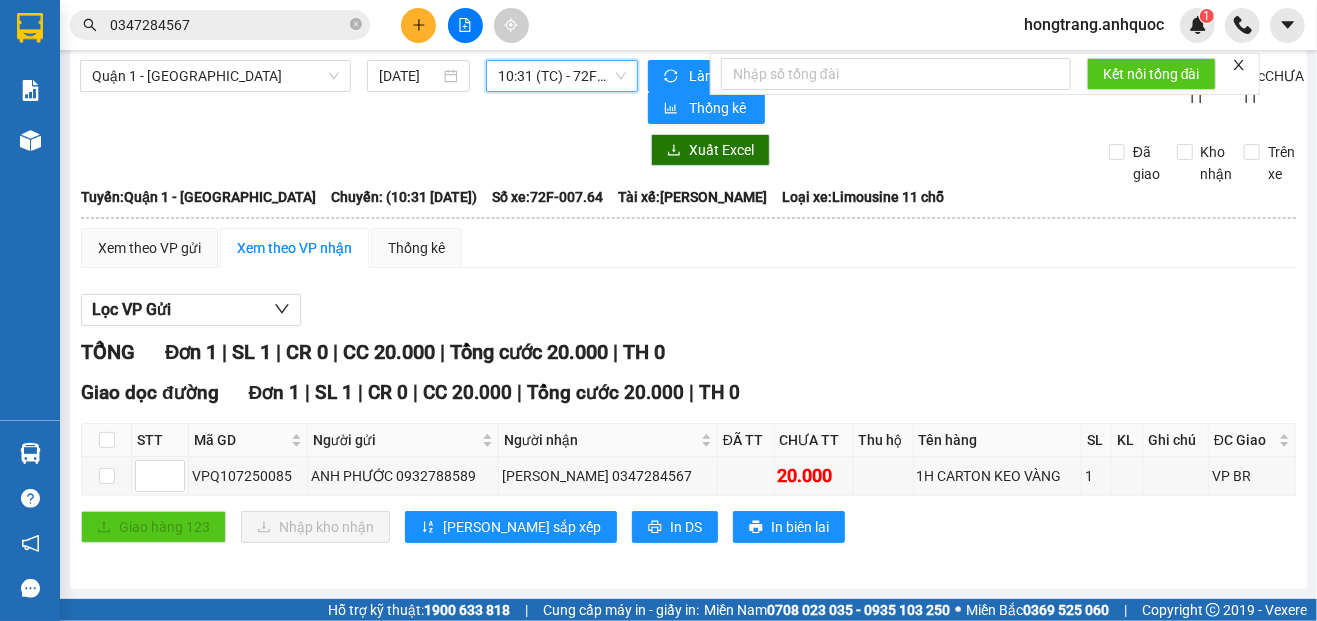 scroll, scrollTop: 16, scrollLeft: 0, axis: vertical 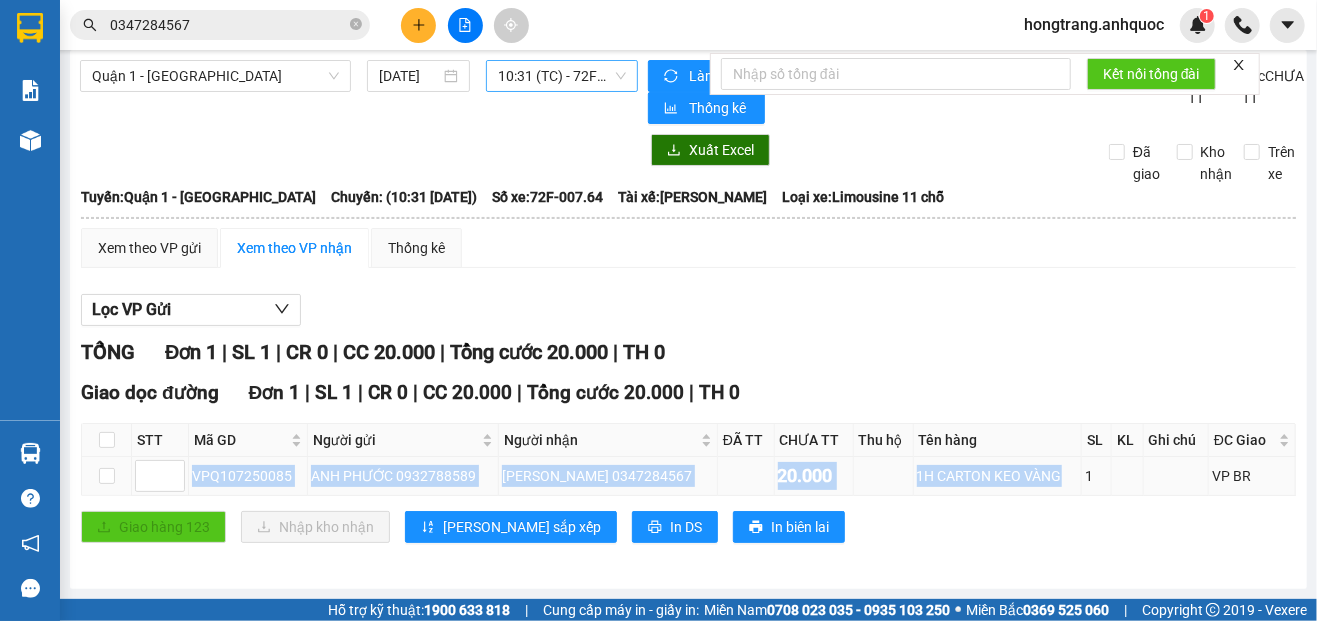 drag, startPoint x: 192, startPoint y: 475, endPoint x: 1044, endPoint y: 486, distance: 852.071 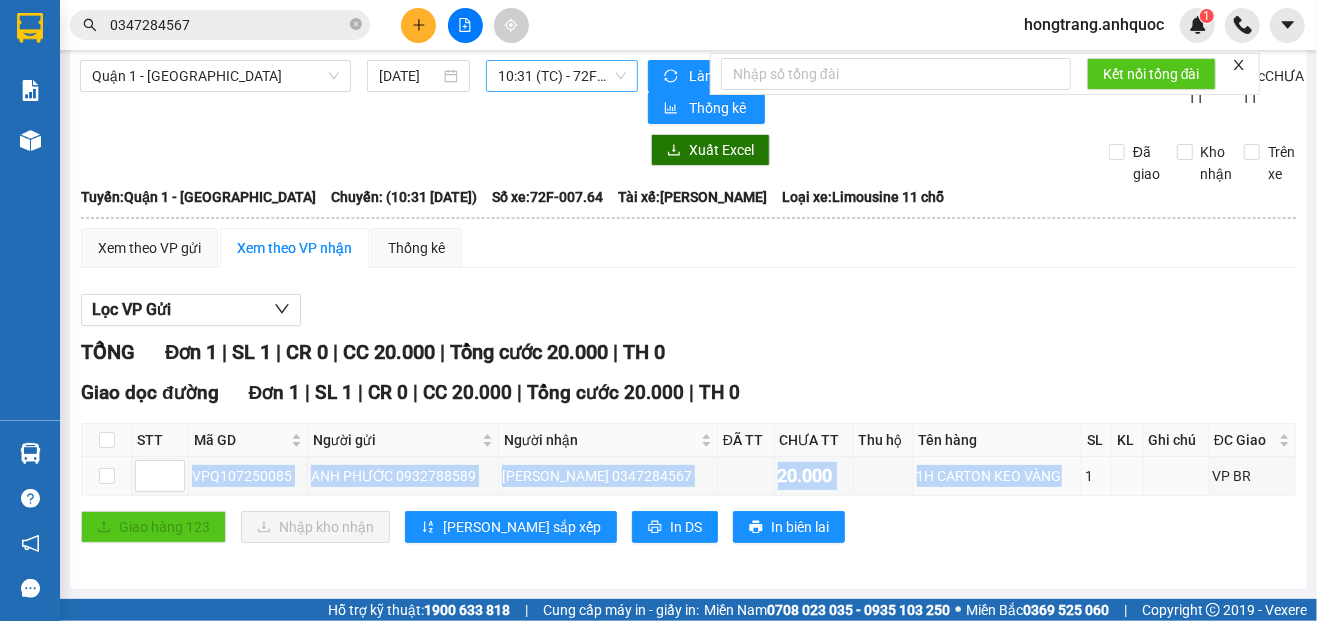 copy on "VPQ107250085 ANH PHƯỚC 0932788589 MINH HIEU 0347284567 20.000 1H CARTON KEO VÀNG" 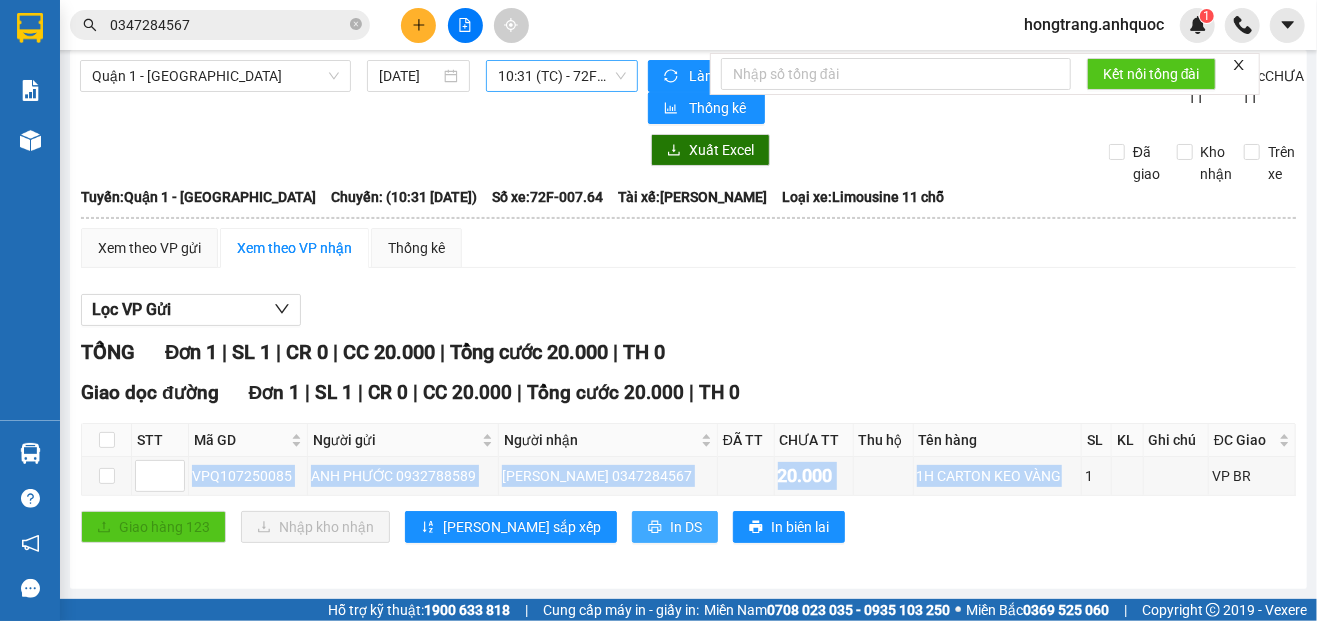 click 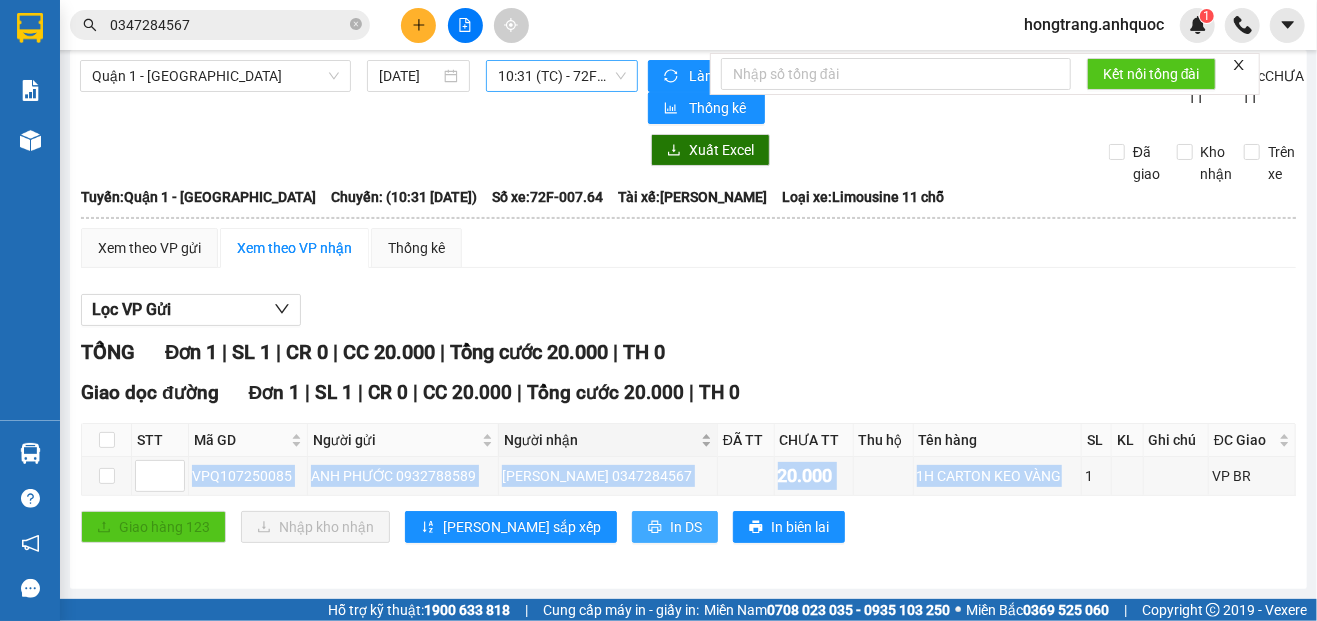 scroll, scrollTop: 0, scrollLeft: 0, axis: both 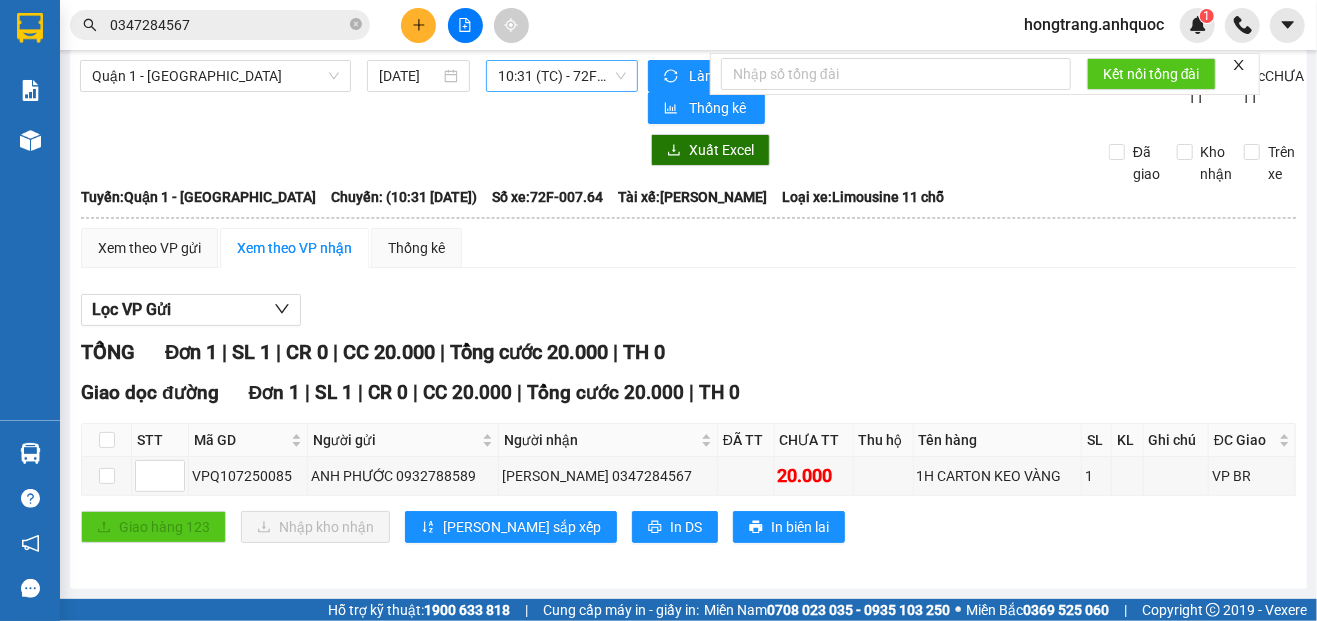click on "0347284567" at bounding box center [228, 25] 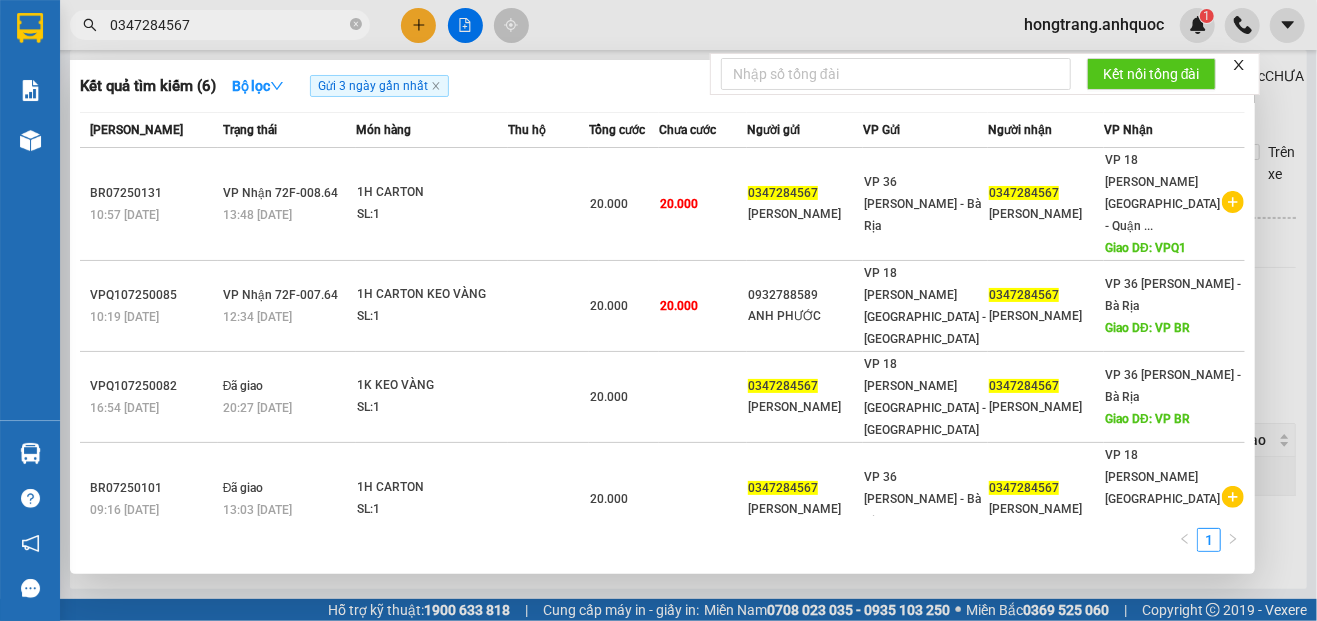 click on "0347284567" at bounding box center [228, 25] 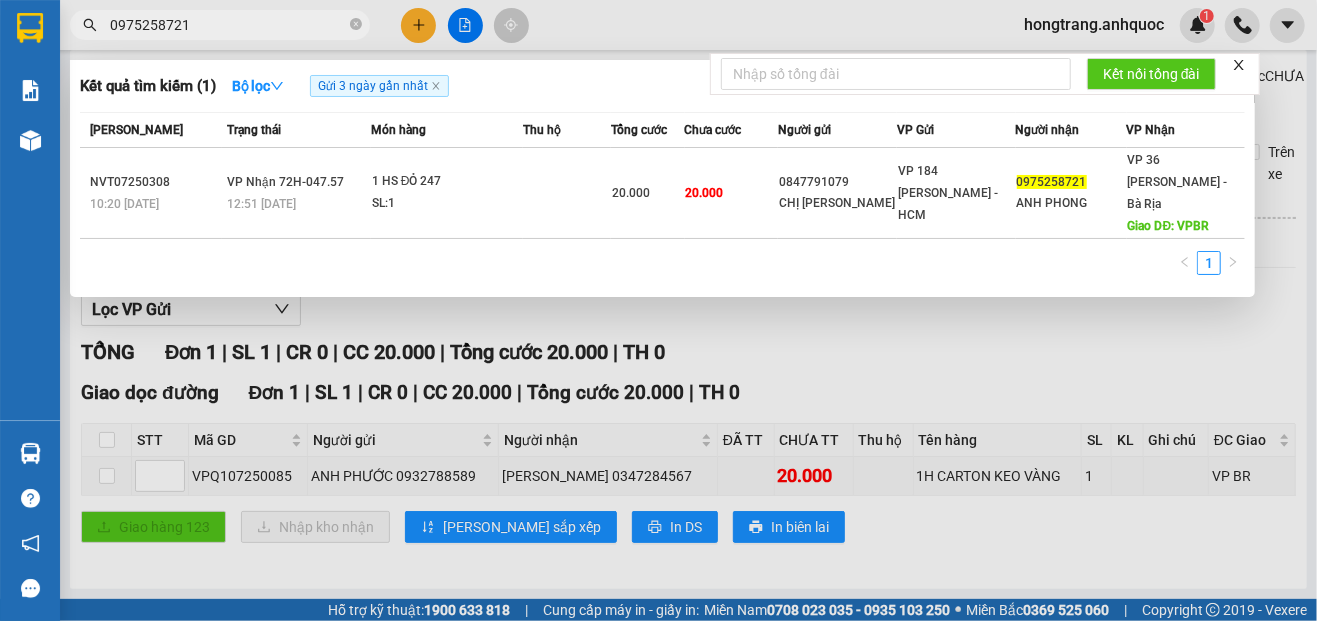 type on "0975258721" 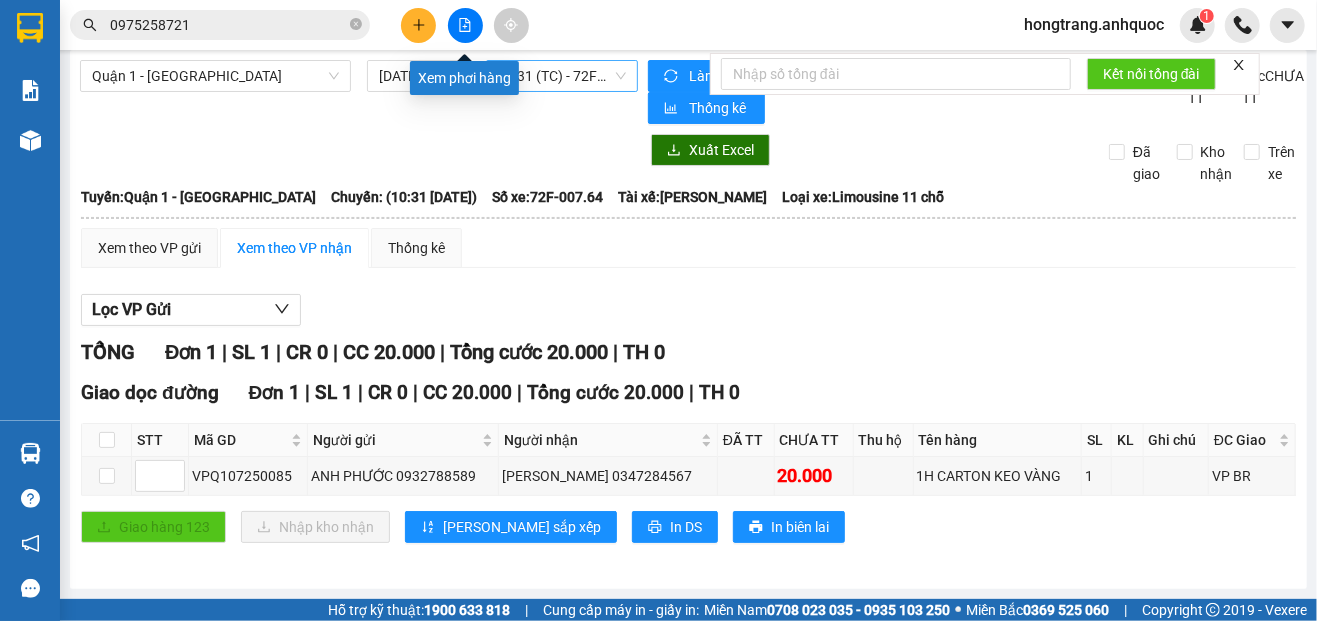 click 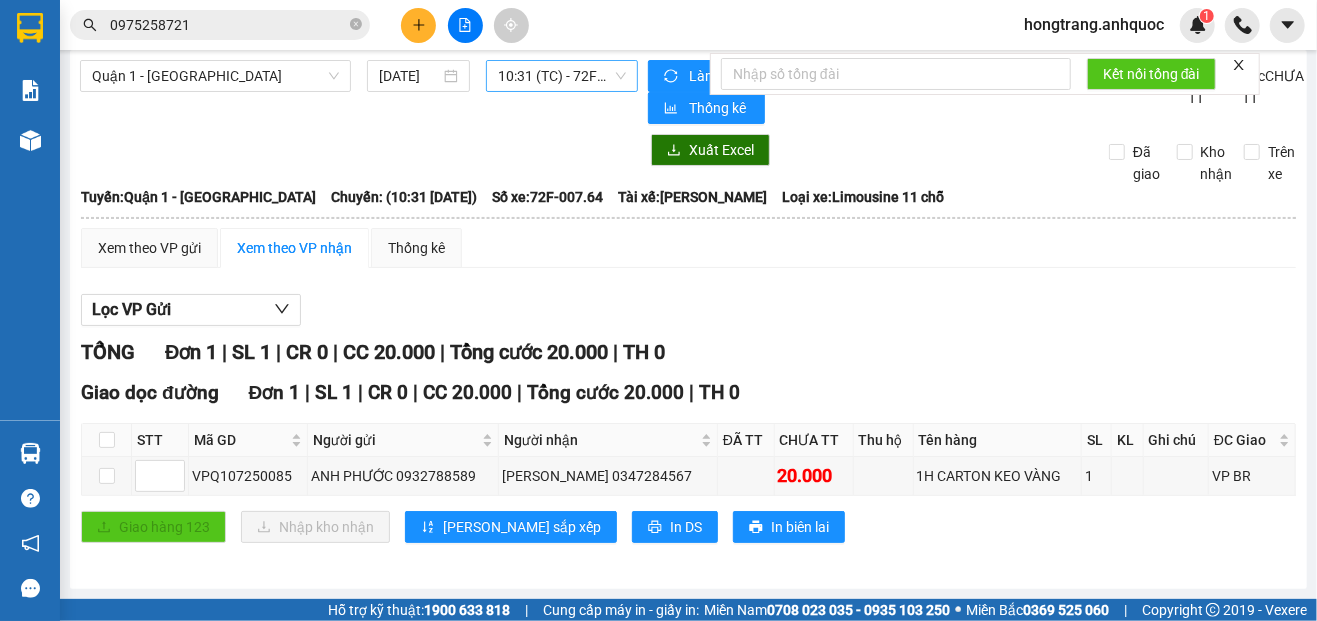 scroll, scrollTop: 0, scrollLeft: 0, axis: both 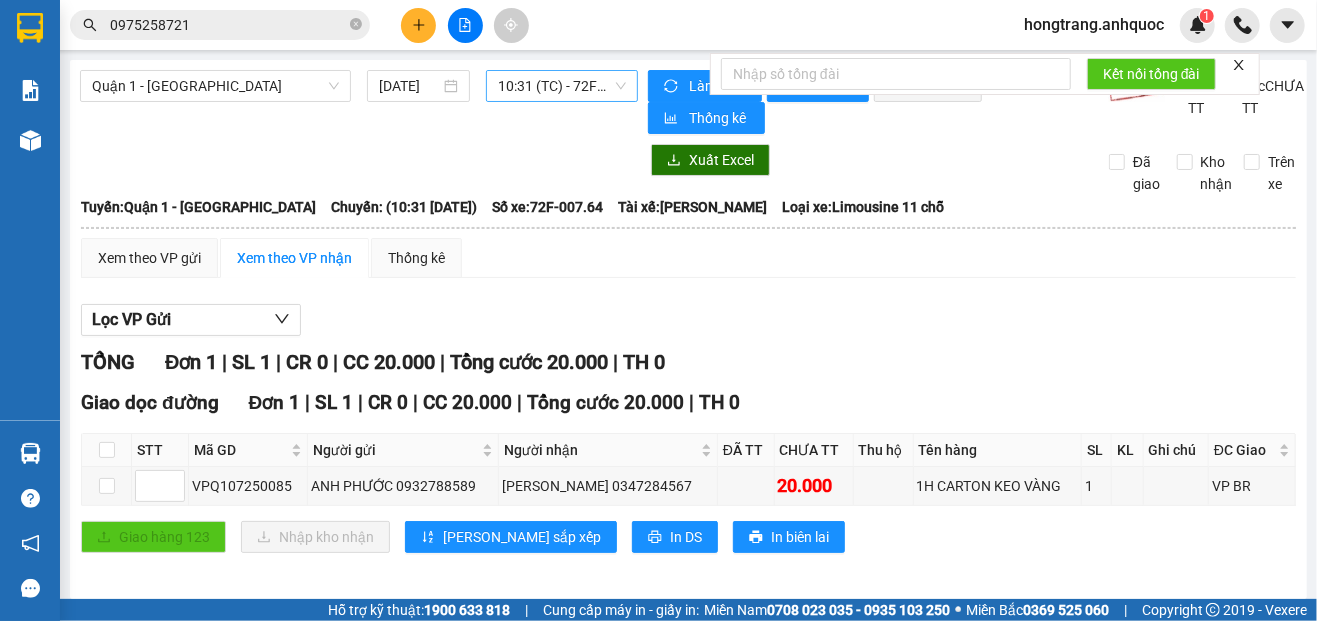 drag, startPoint x: 213, startPoint y: 93, endPoint x: 205, endPoint y: 102, distance: 12.0415945 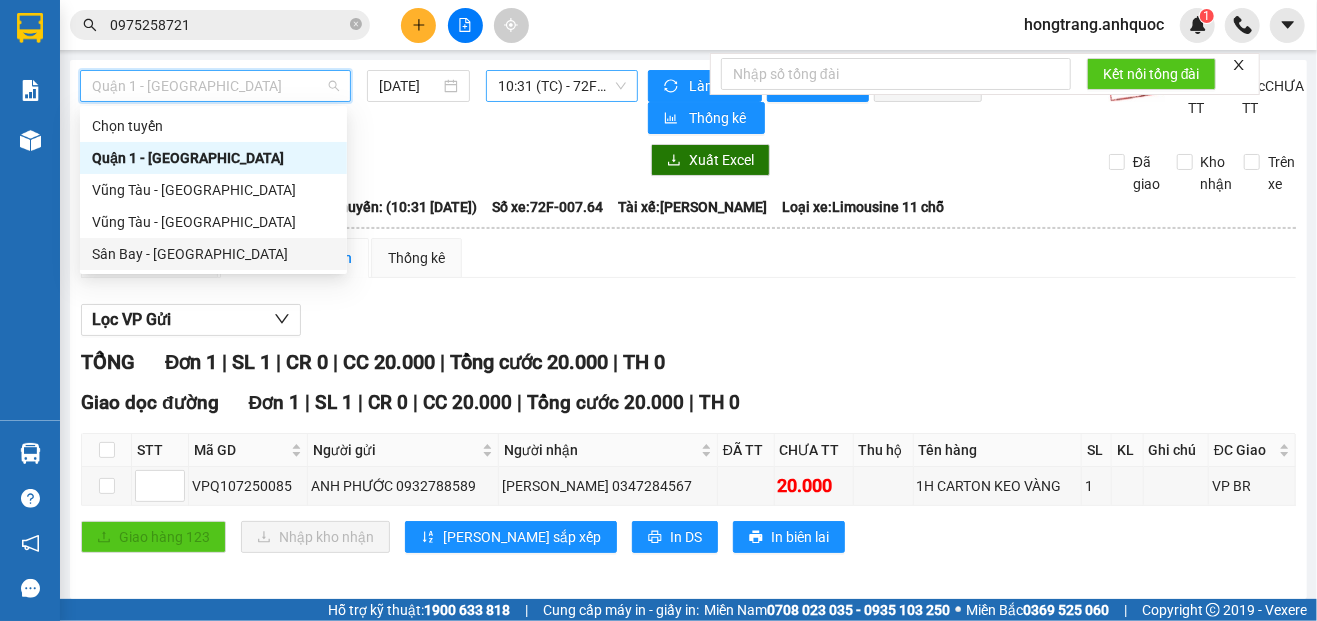 click on "Sân Bay - [GEOGRAPHIC_DATA]" at bounding box center (213, 254) 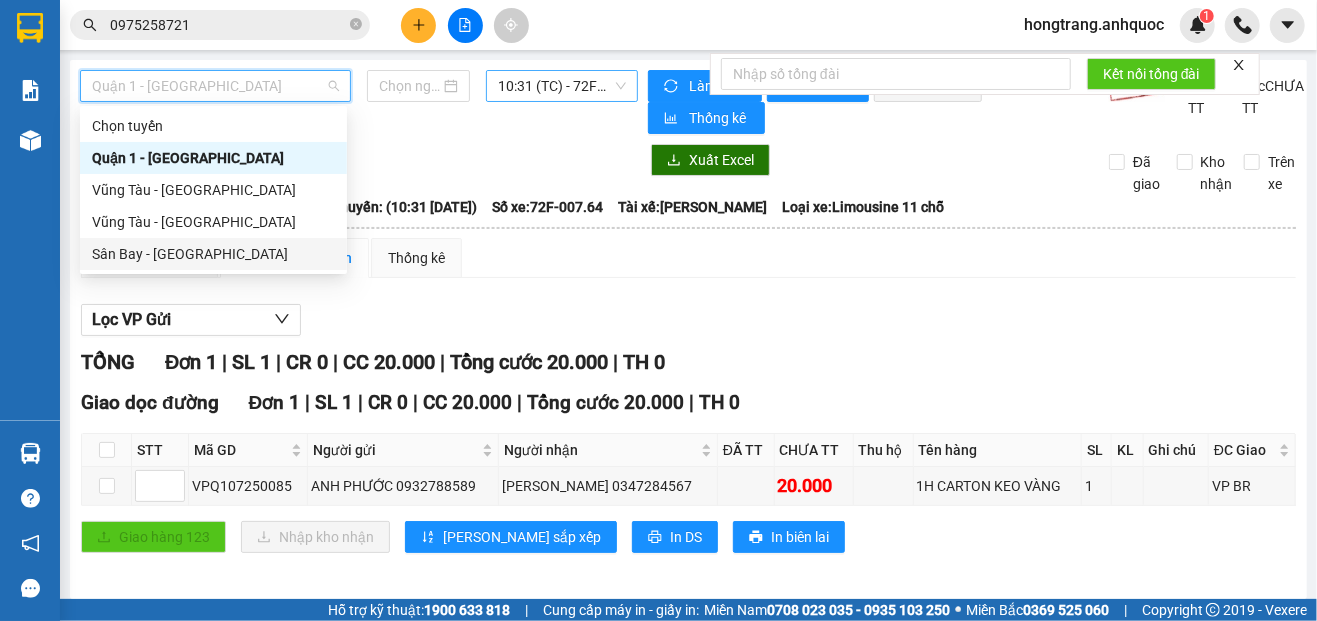 type on "[DATE]" 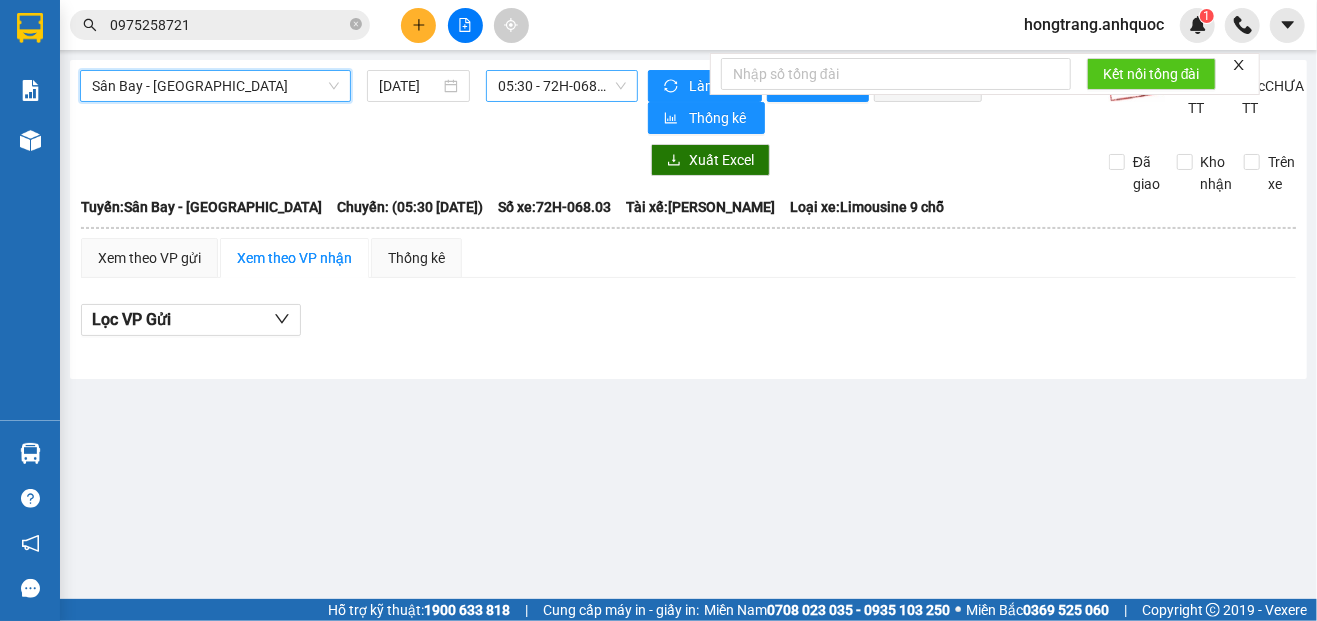 click on "05:30     - 72H-068.03" at bounding box center [561, 86] 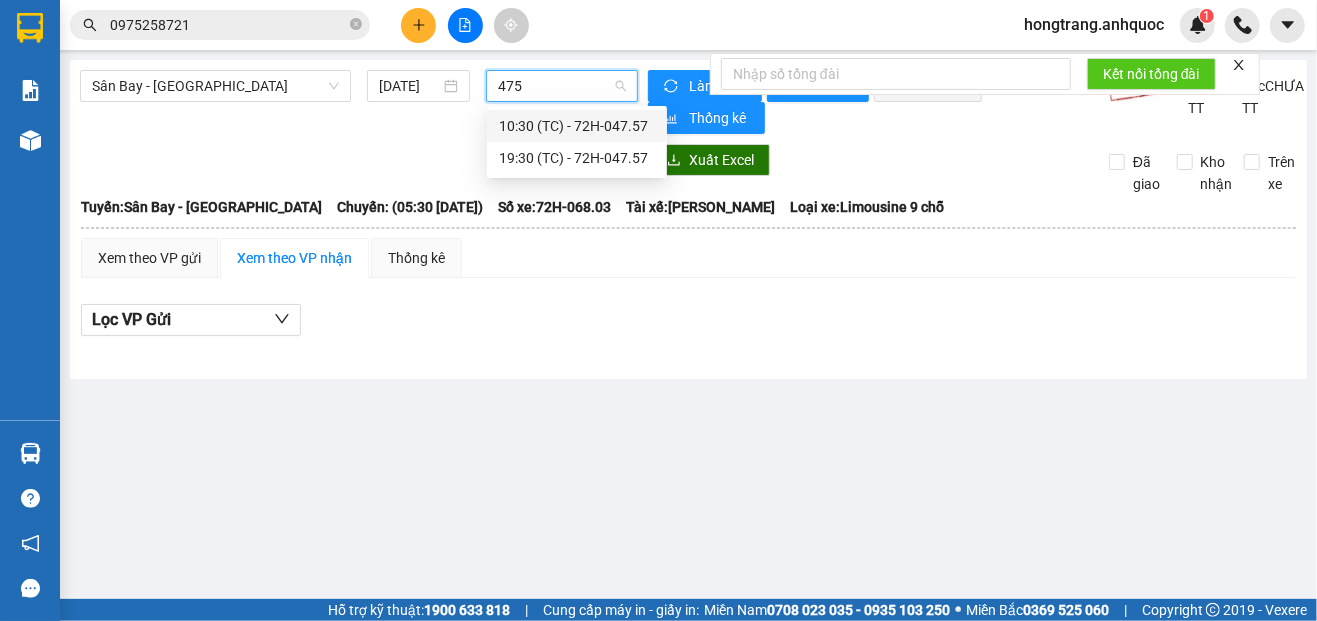 type on "4757" 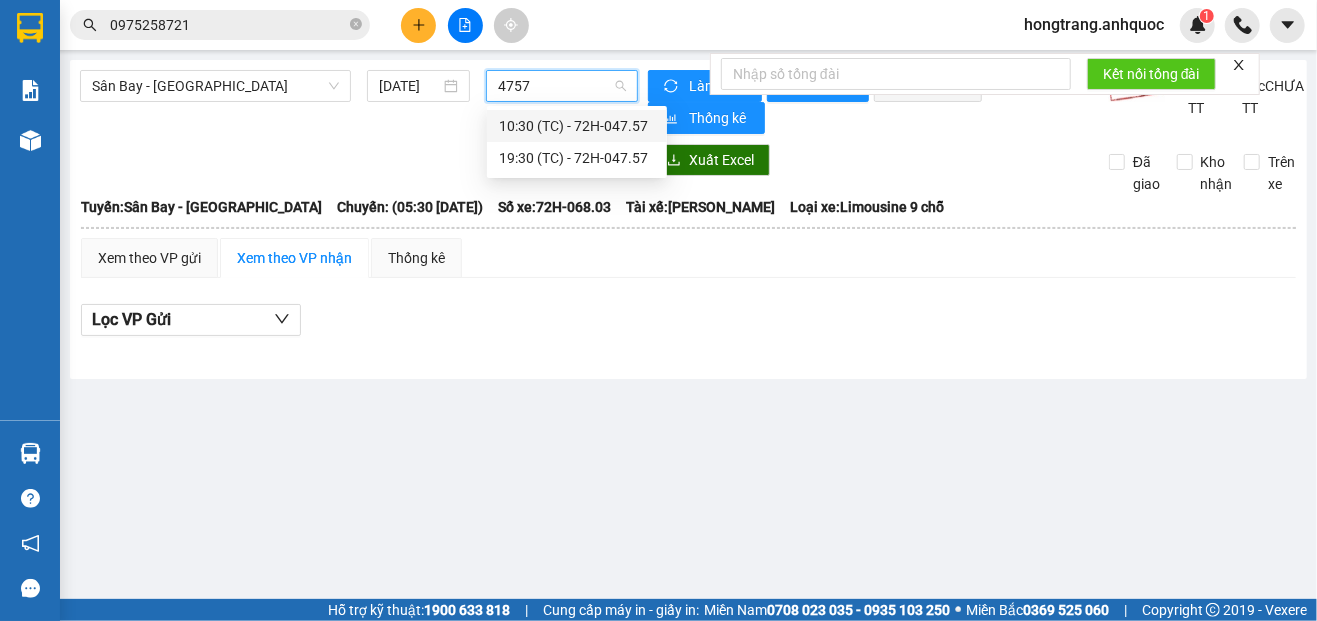click on "10:30   (TC)   - 72H-047.57" at bounding box center [577, 126] 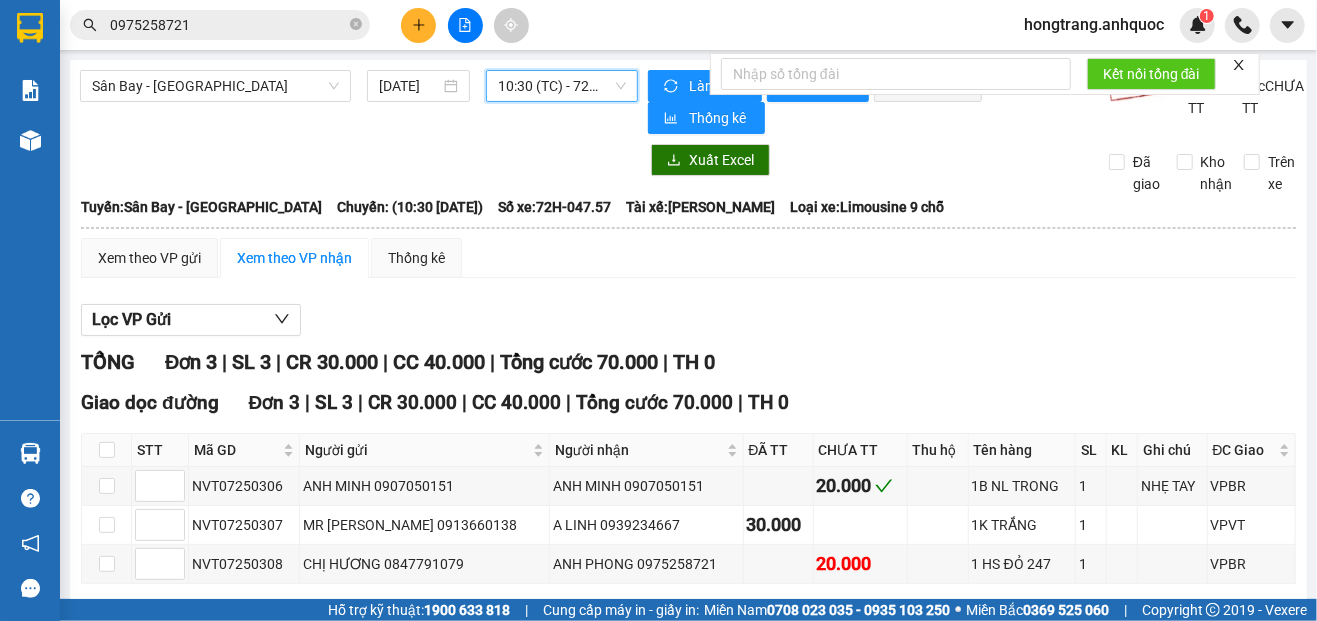 scroll, scrollTop: 93, scrollLeft: 0, axis: vertical 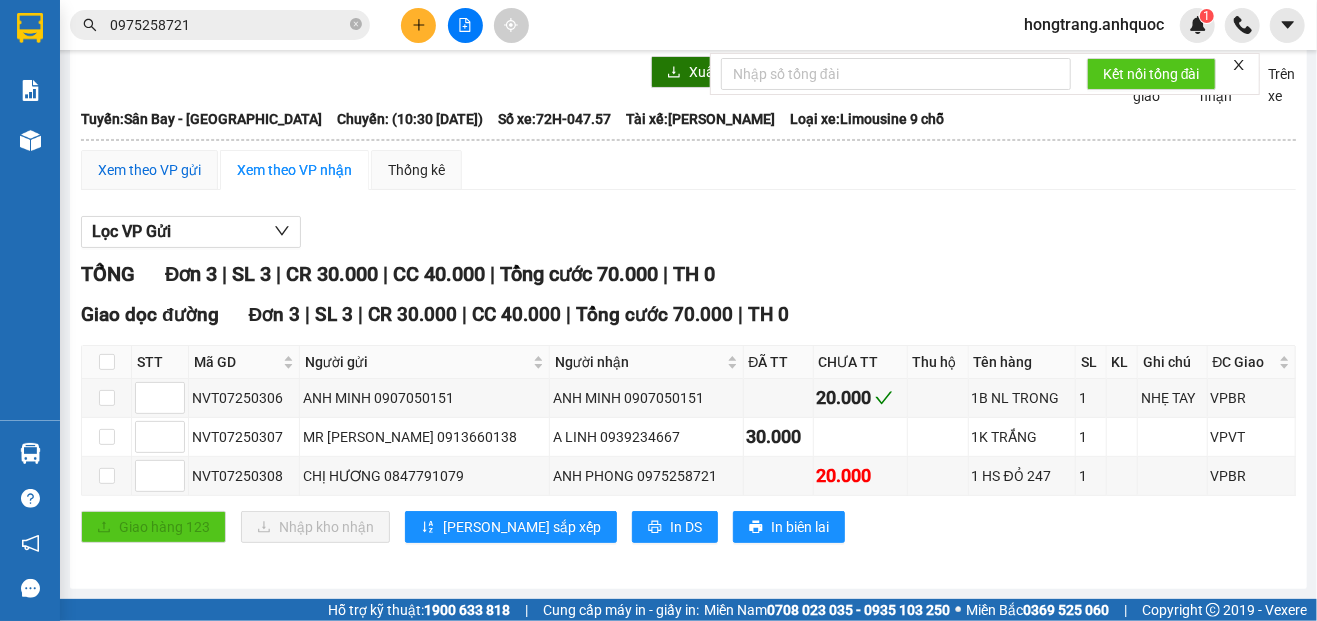 click on "Xem theo VP gửi" at bounding box center [149, 170] 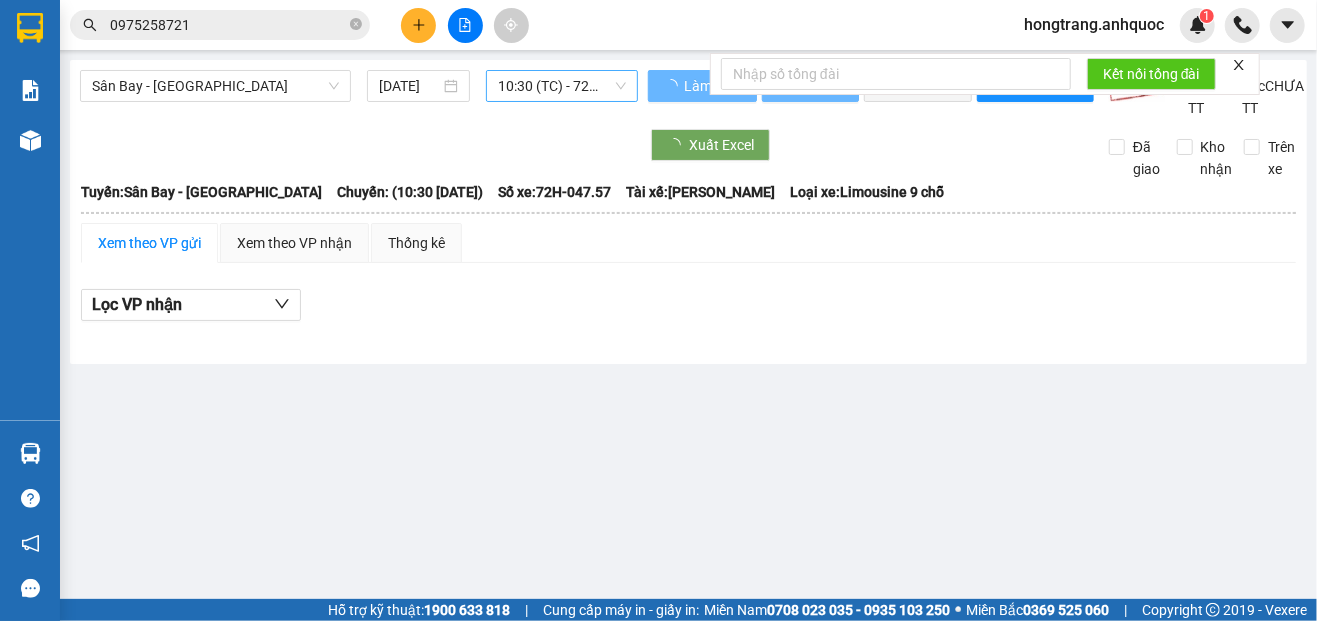 scroll, scrollTop: 0, scrollLeft: 0, axis: both 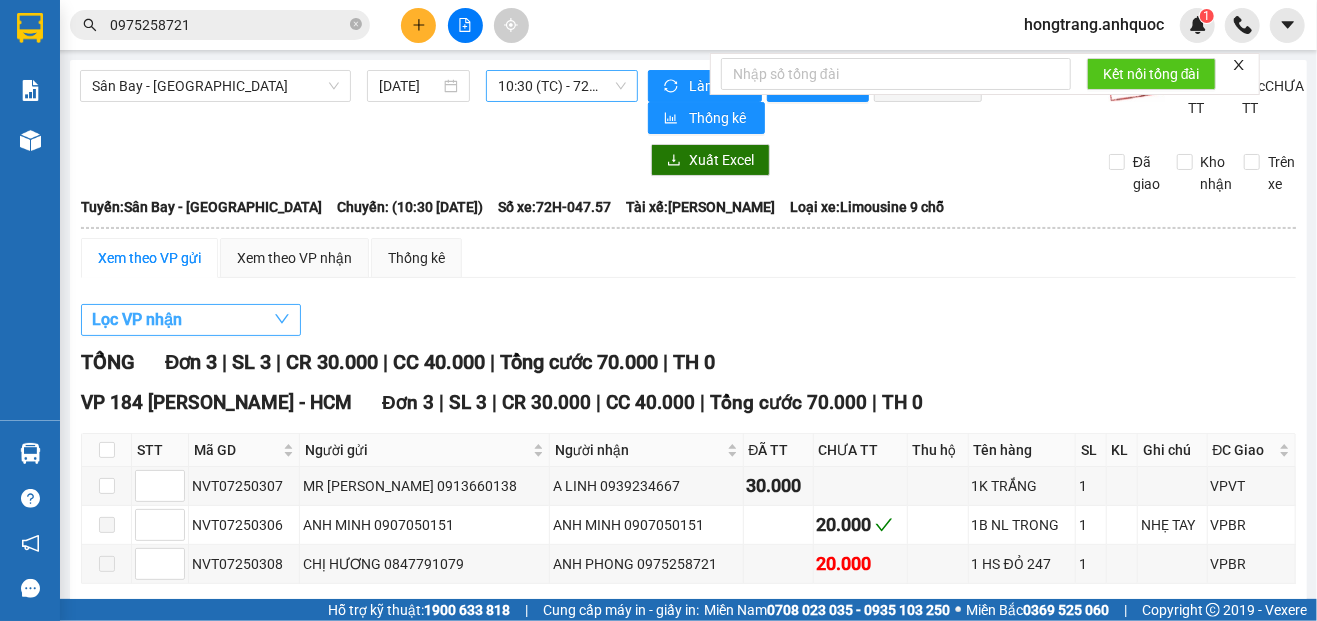 click on "Lọc VP nhận" at bounding box center [137, 319] 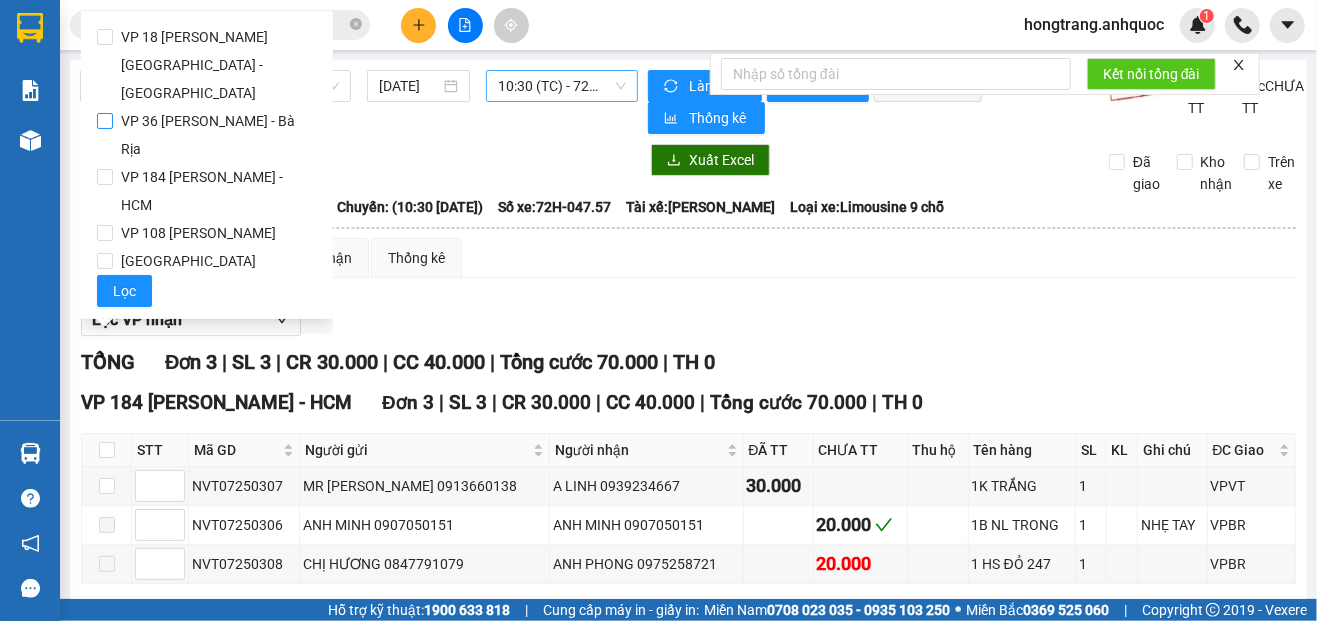 click on "VP 36 [PERSON_NAME] - Bà Rịa" at bounding box center [215, 135] 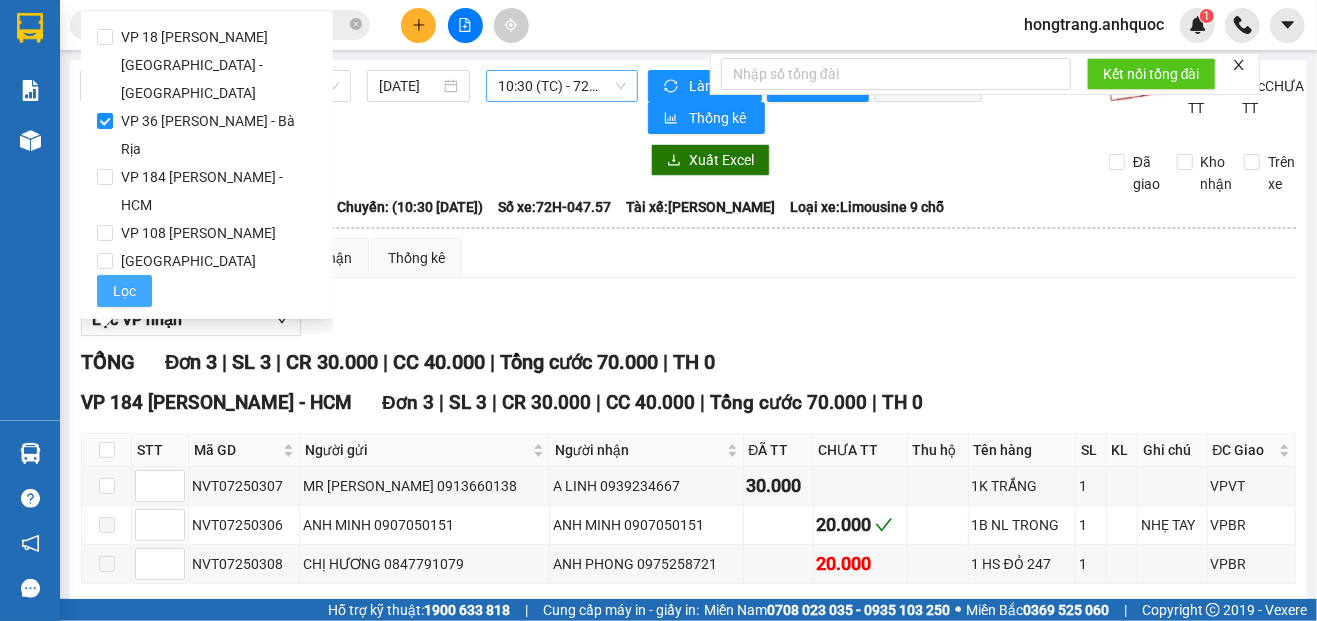 click on "Lọc" at bounding box center (124, 291) 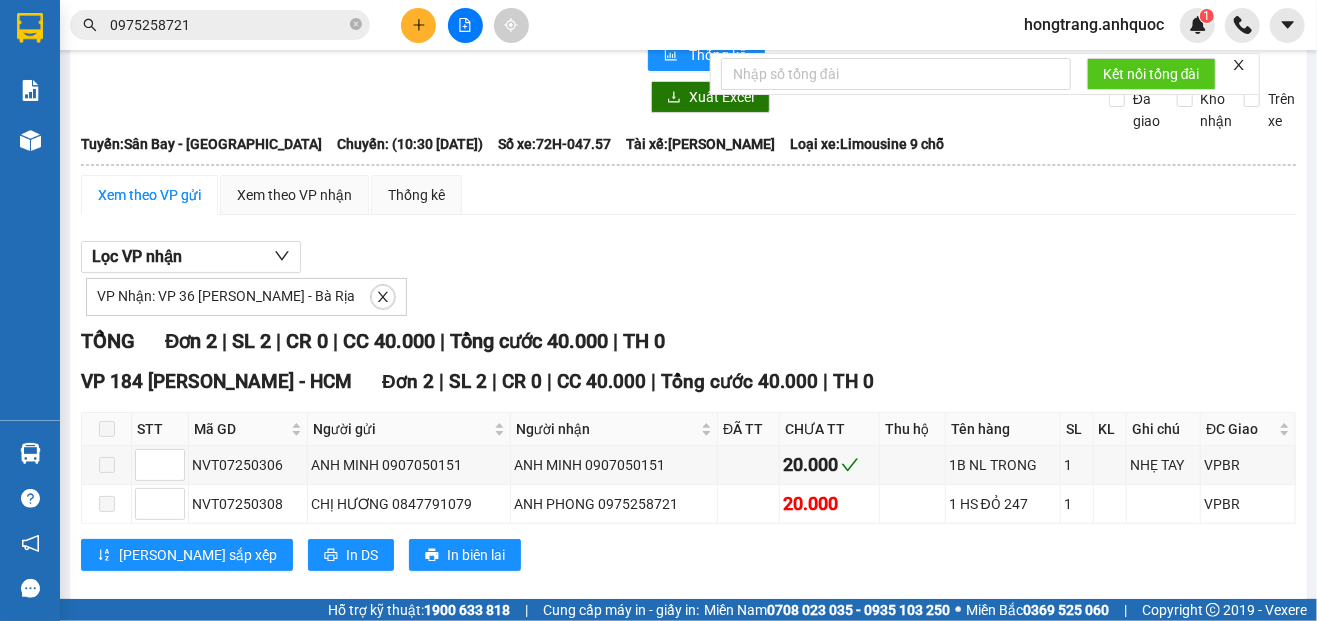 scroll, scrollTop: 96, scrollLeft: 0, axis: vertical 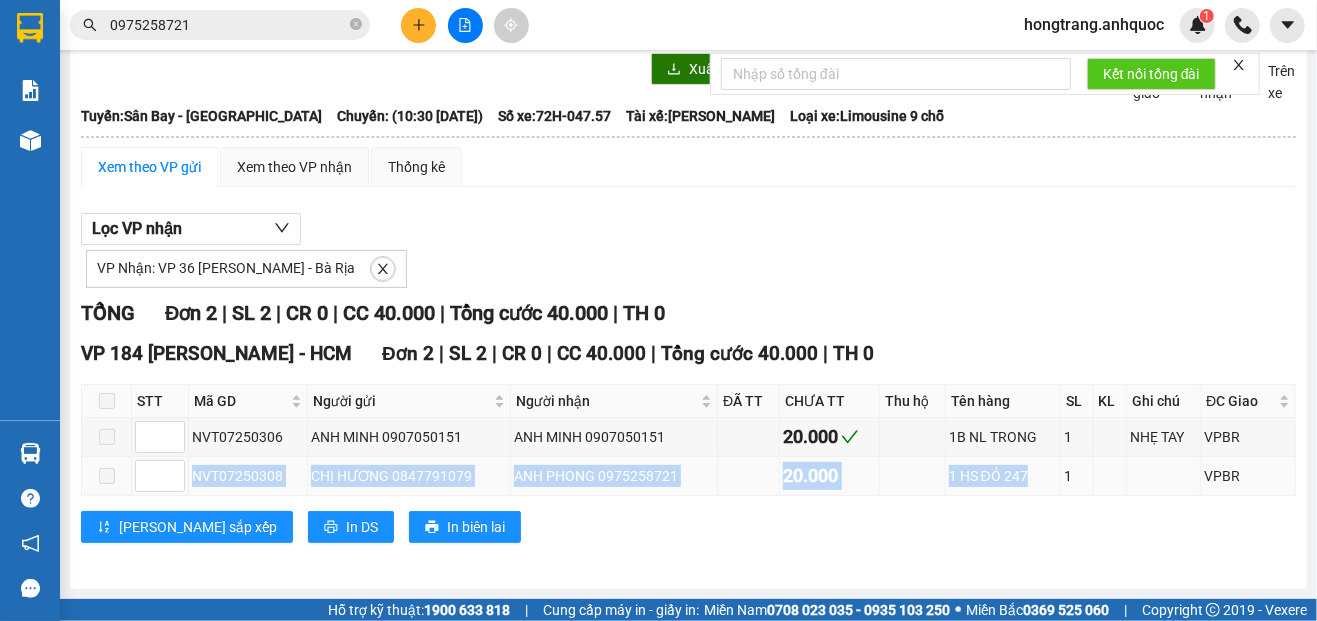 drag, startPoint x: 196, startPoint y: 478, endPoint x: 1024, endPoint y: 485, distance: 828.0296 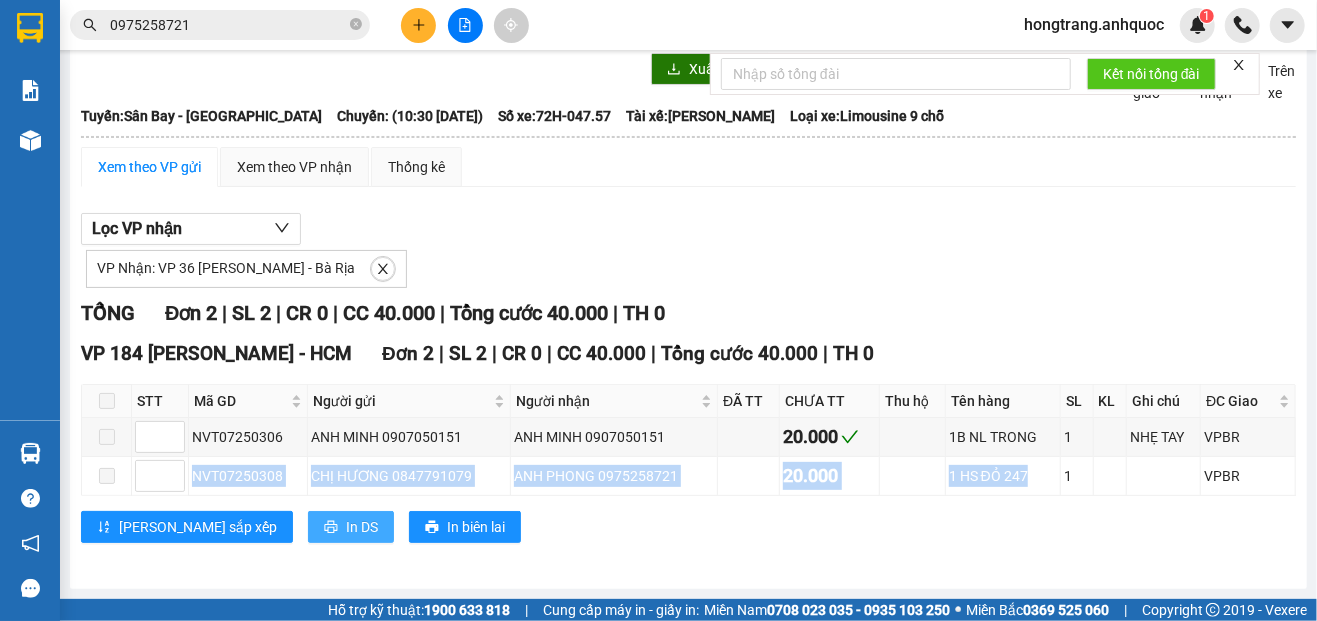 click on "In DS" at bounding box center (351, 527) 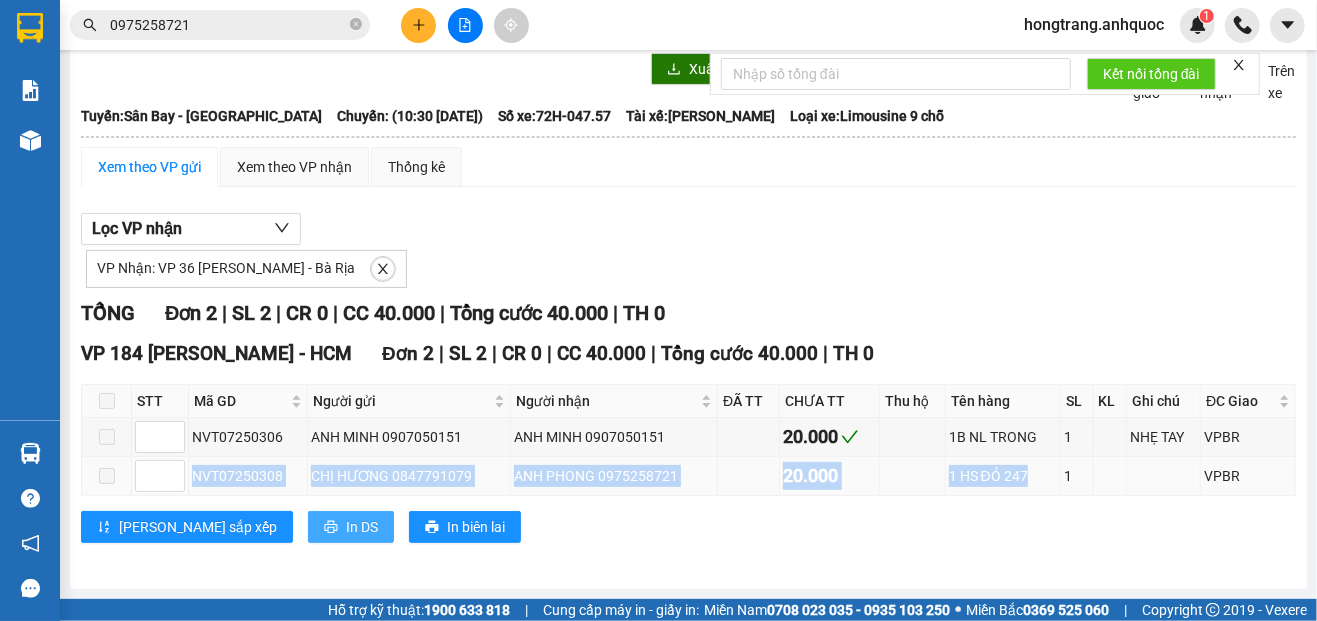 scroll, scrollTop: 0, scrollLeft: 0, axis: both 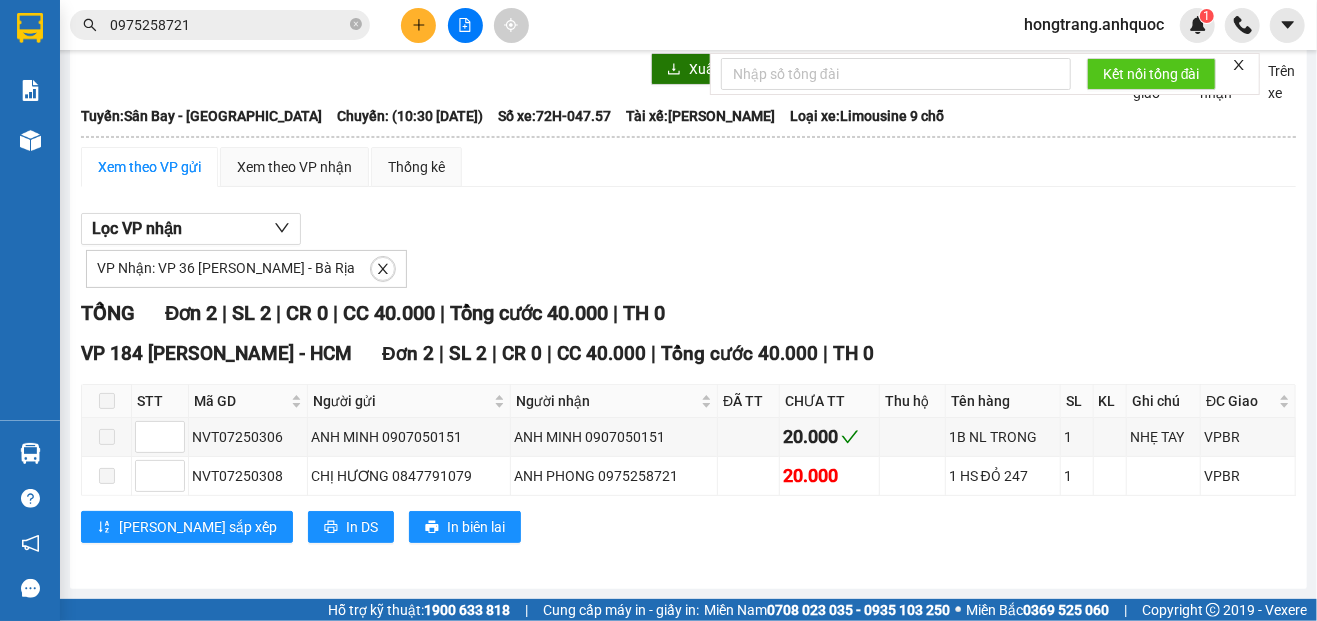 click on "0975258721" at bounding box center (220, 25) 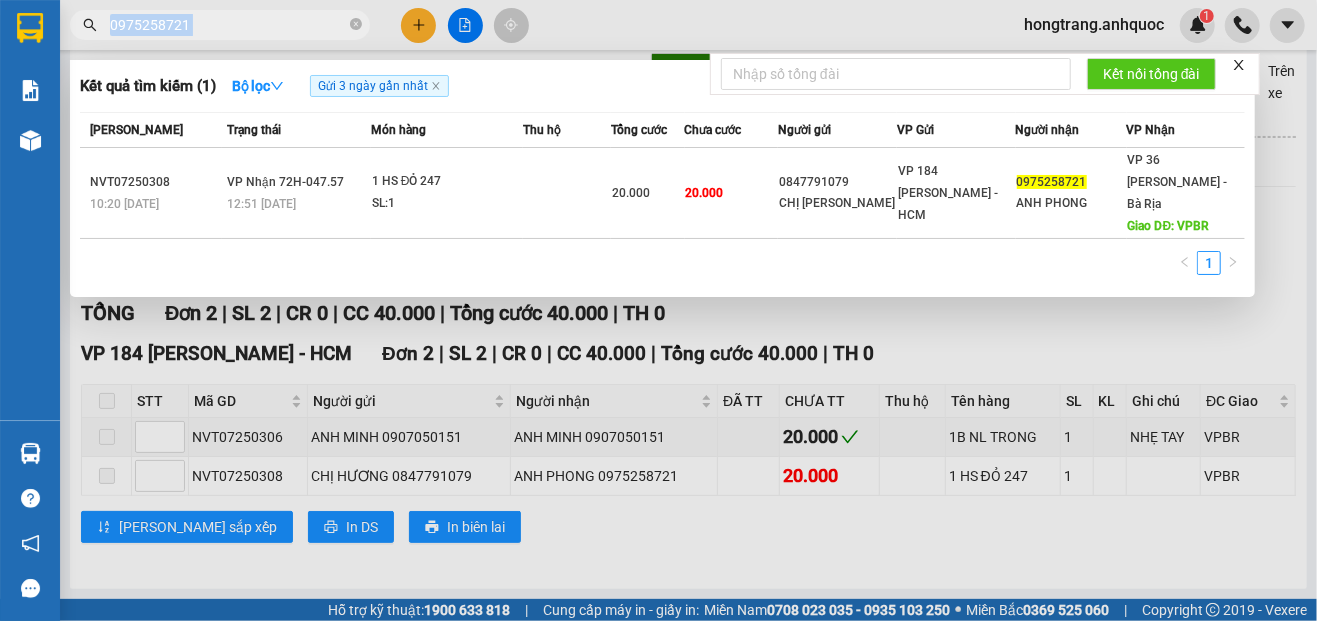 click on "0975258721" at bounding box center [220, 25] 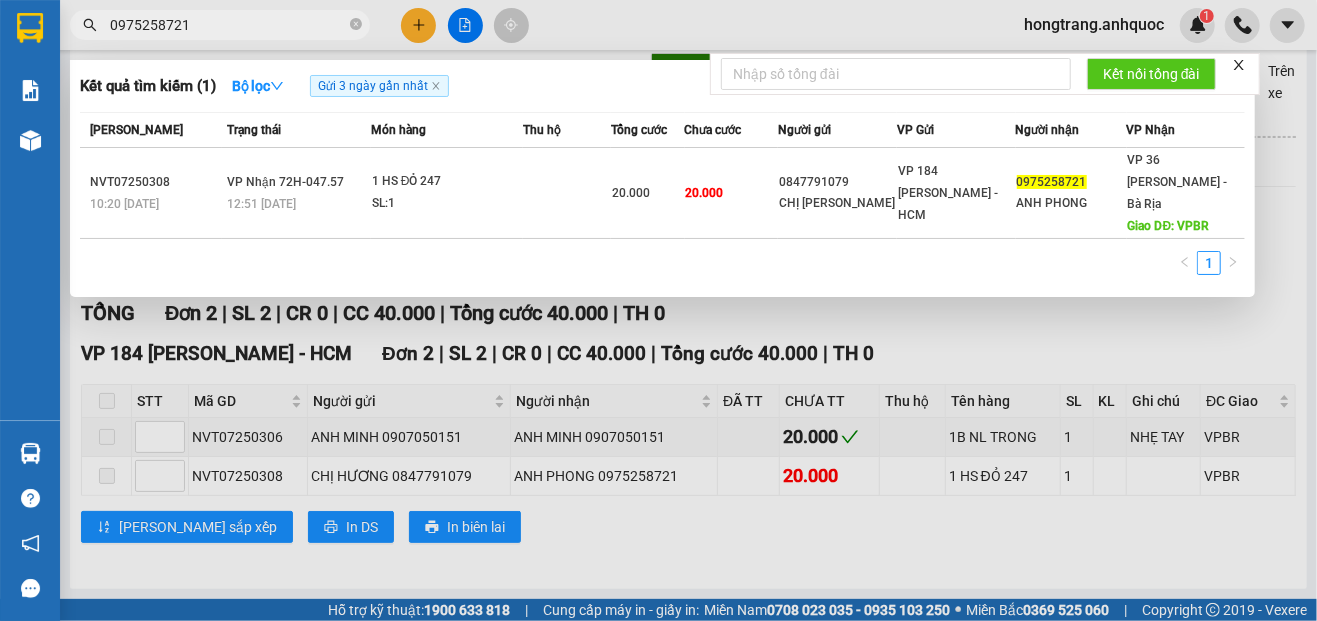 click on "0975258721" at bounding box center [228, 25] 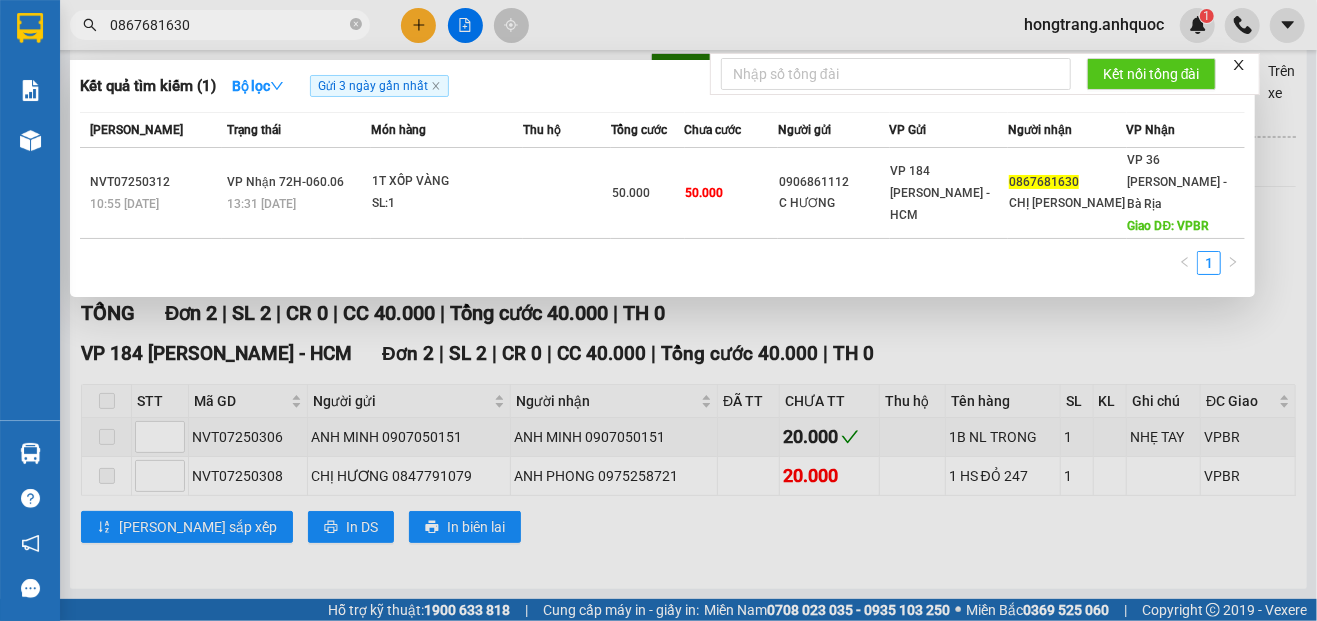 type on "0867681630" 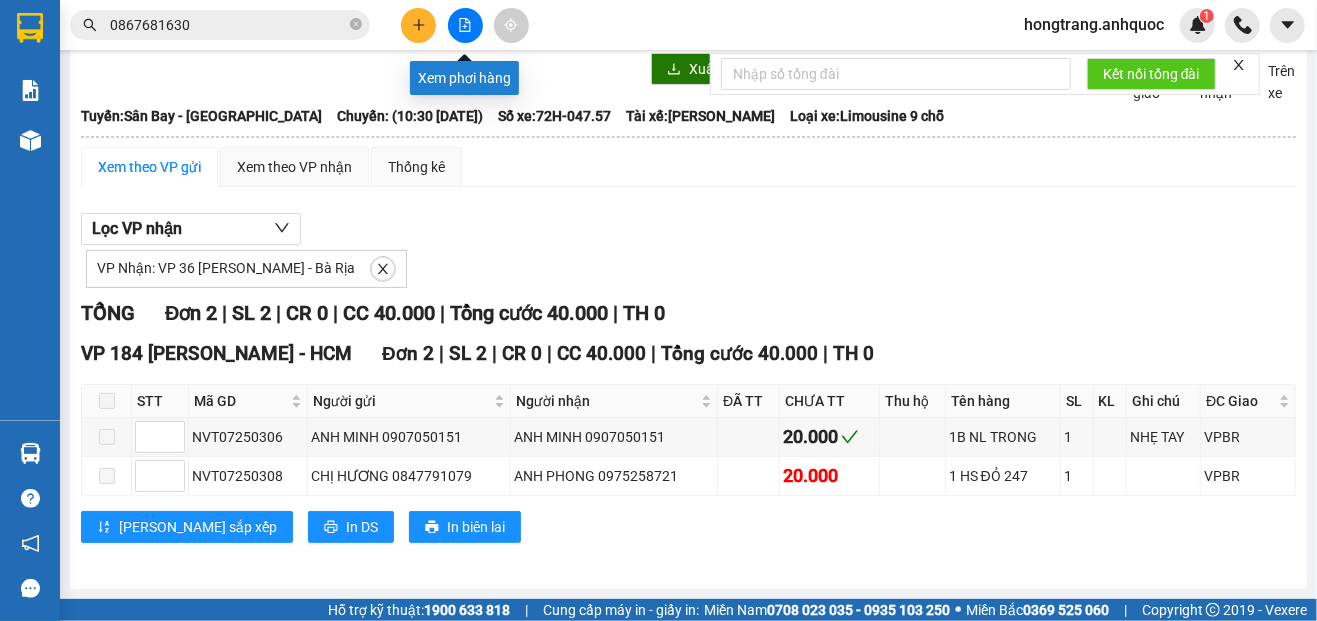 click at bounding box center [465, 25] 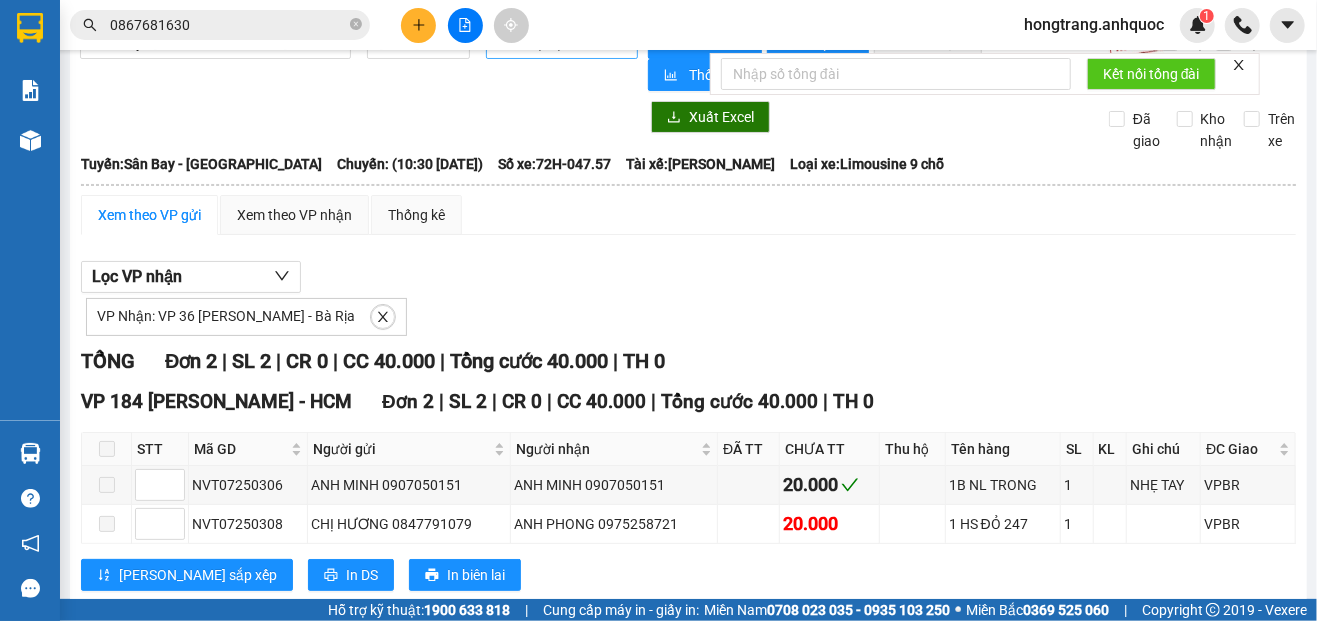 scroll, scrollTop: 0, scrollLeft: 0, axis: both 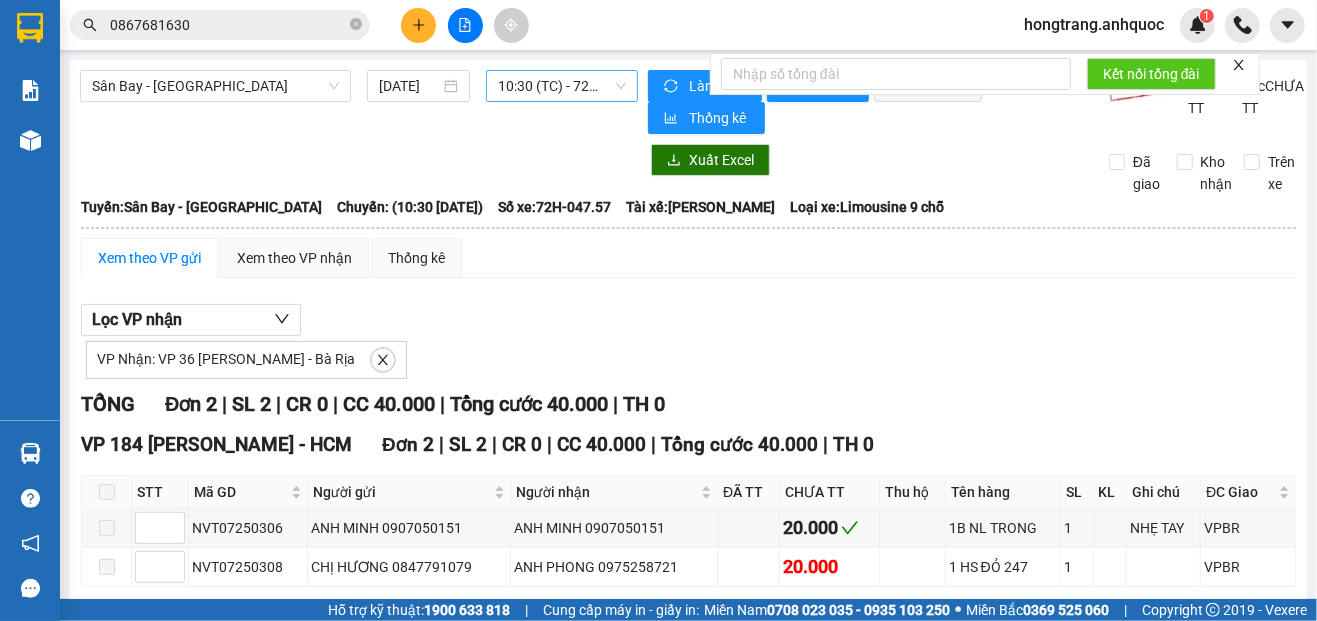 click on "10:30   (TC)   - 72H-047.57" at bounding box center [561, 86] 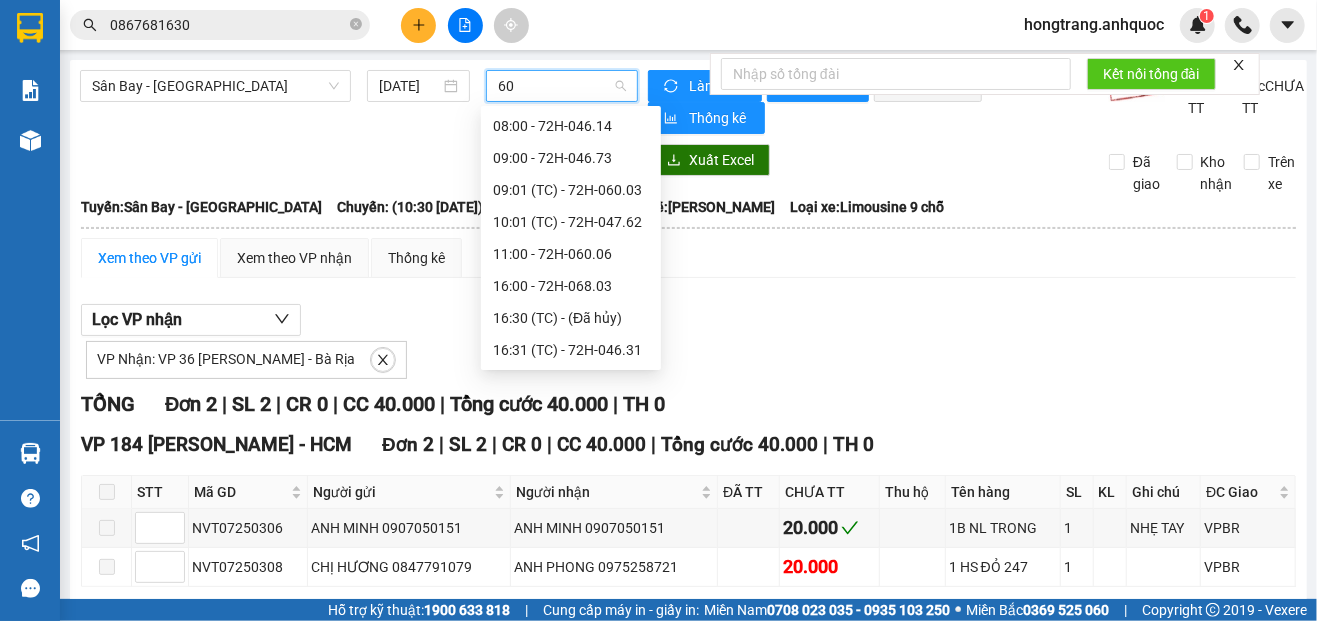 scroll, scrollTop: 0, scrollLeft: 0, axis: both 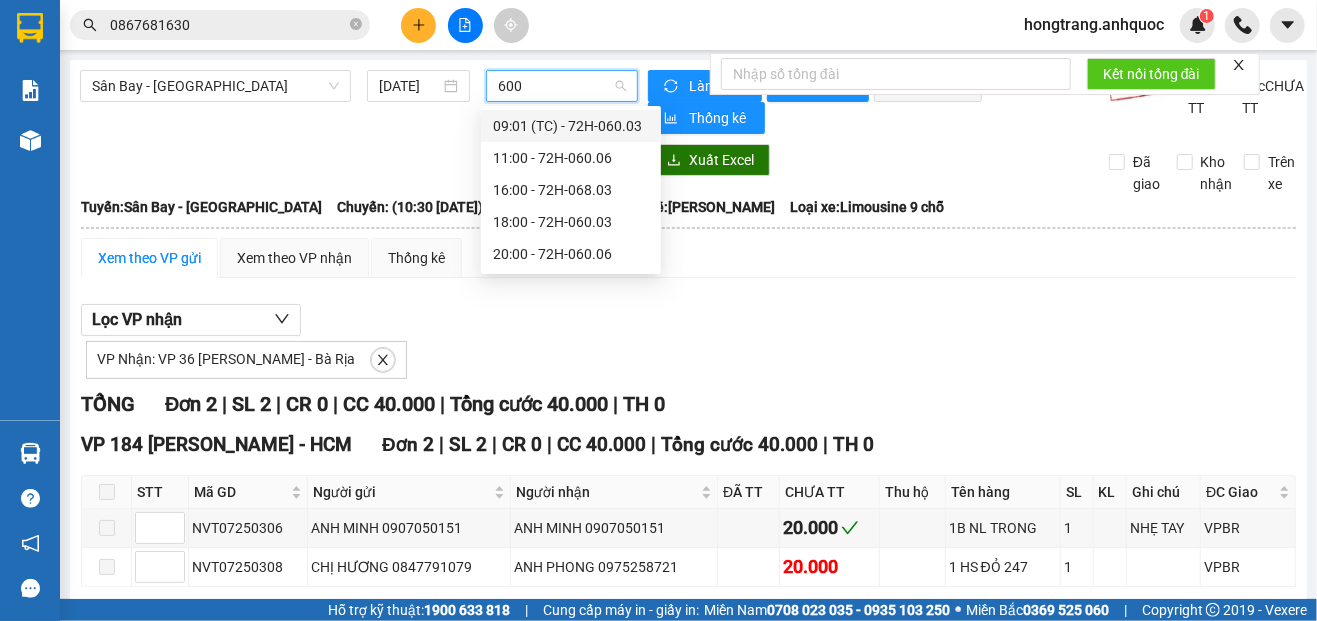 type on "6006" 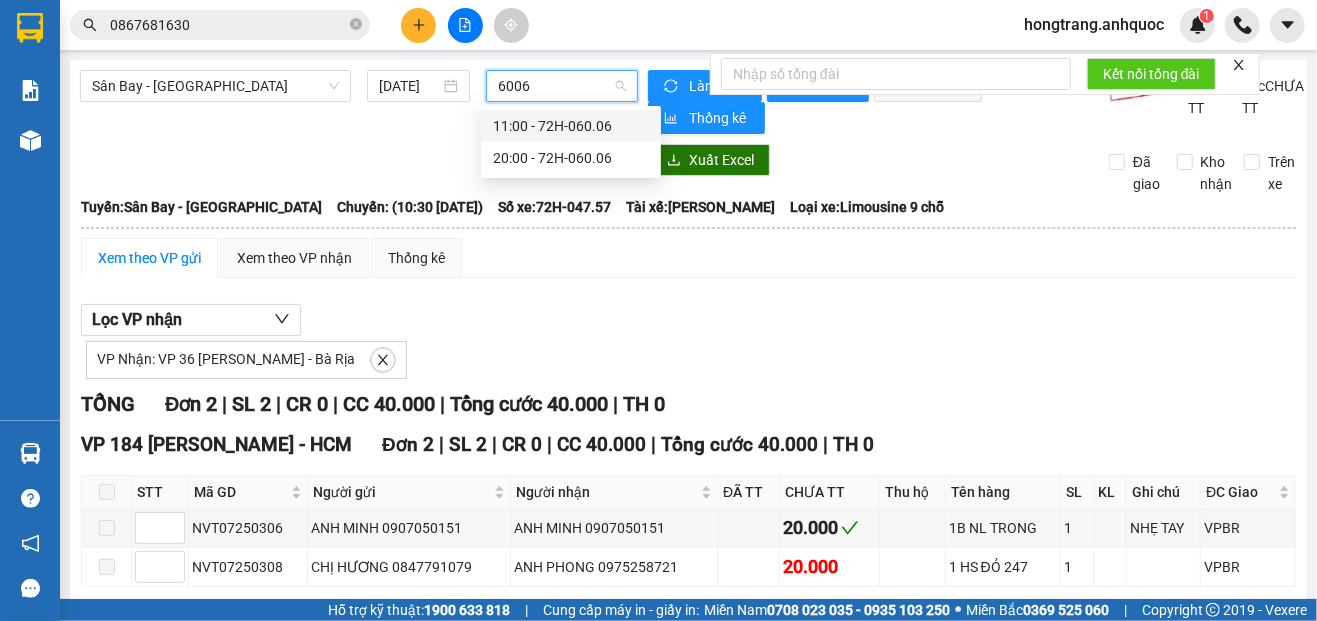 click on "11:00     - 72H-060.06" at bounding box center (571, 126) 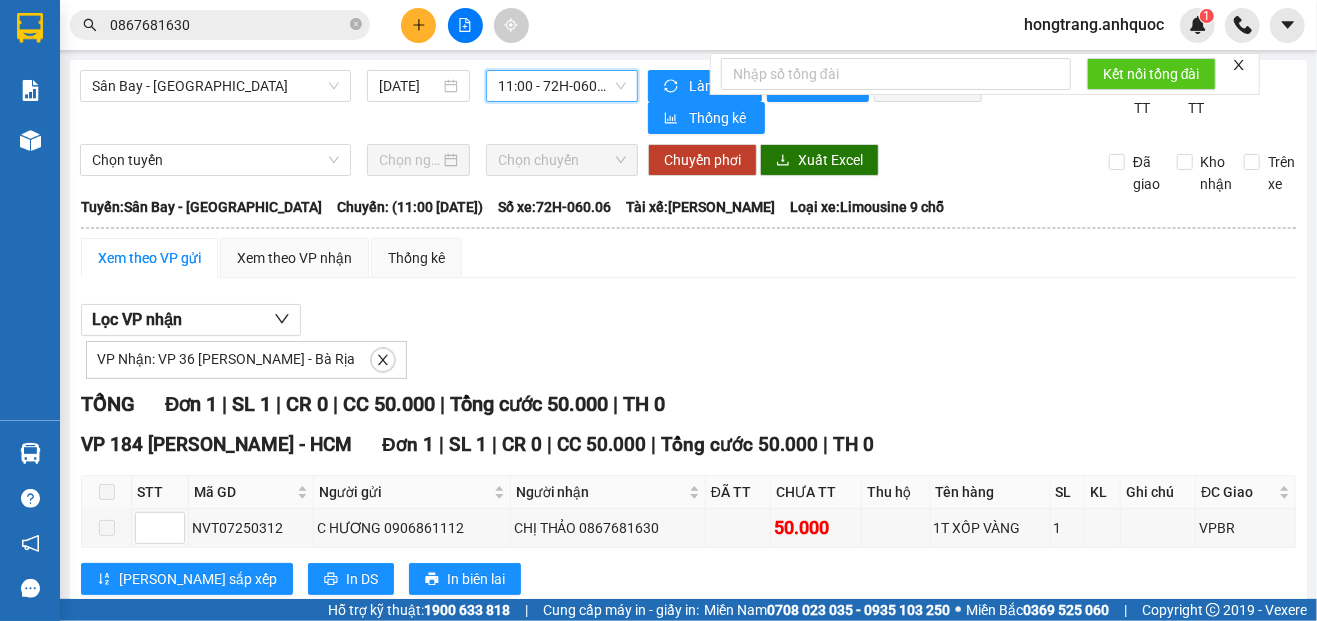 scroll, scrollTop: 57, scrollLeft: 0, axis: vertical 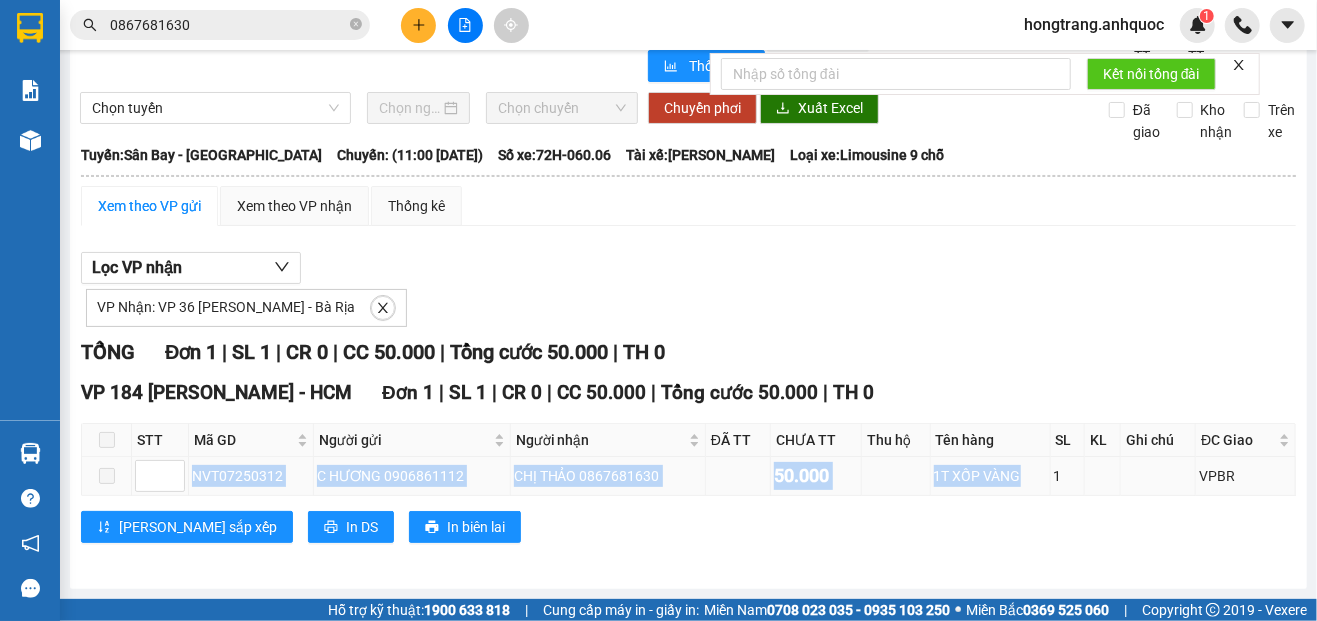 drag, startPoint x: 194, startPoint y: 475, endPoint x: 1009, endPoint y: 473, distance: 815.00244 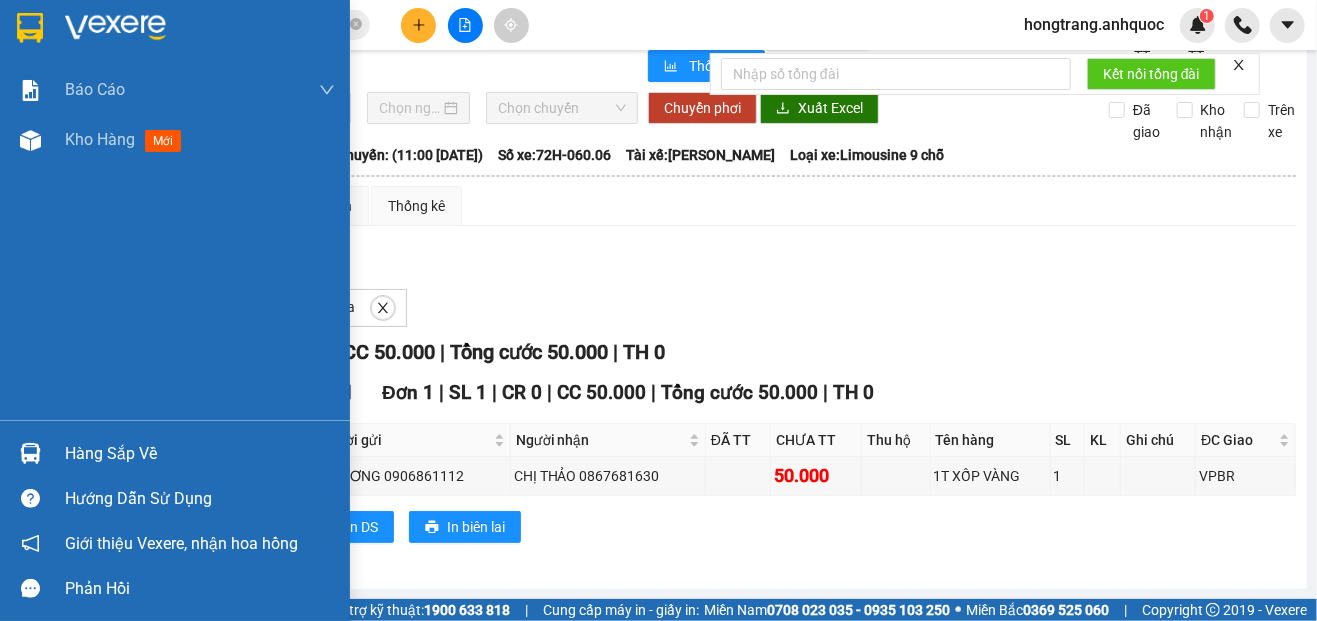click on "Báo cáo Báo cáo dòng tiền (nhân viên) Doanh số tạo đơn theo VP gửi (nhà xe) Doanh số tạo đơn theo VP gửi (nhân viên)     Kho hàng mới" at bounding box center [175, 242] 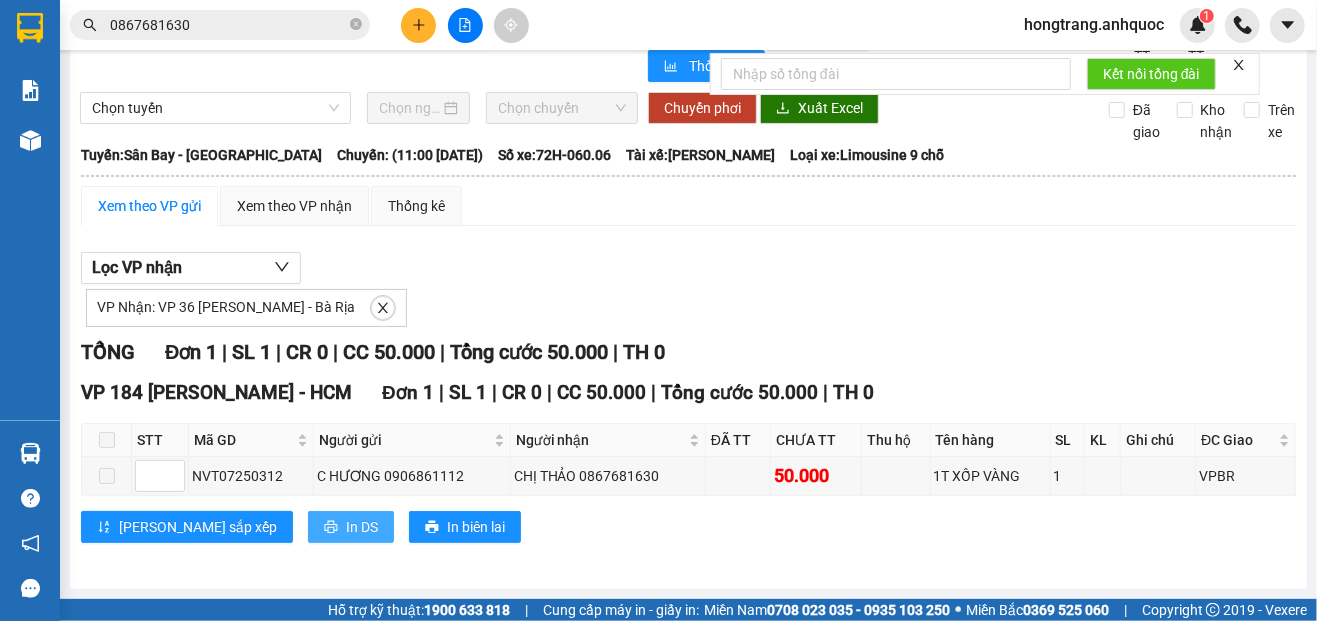 click 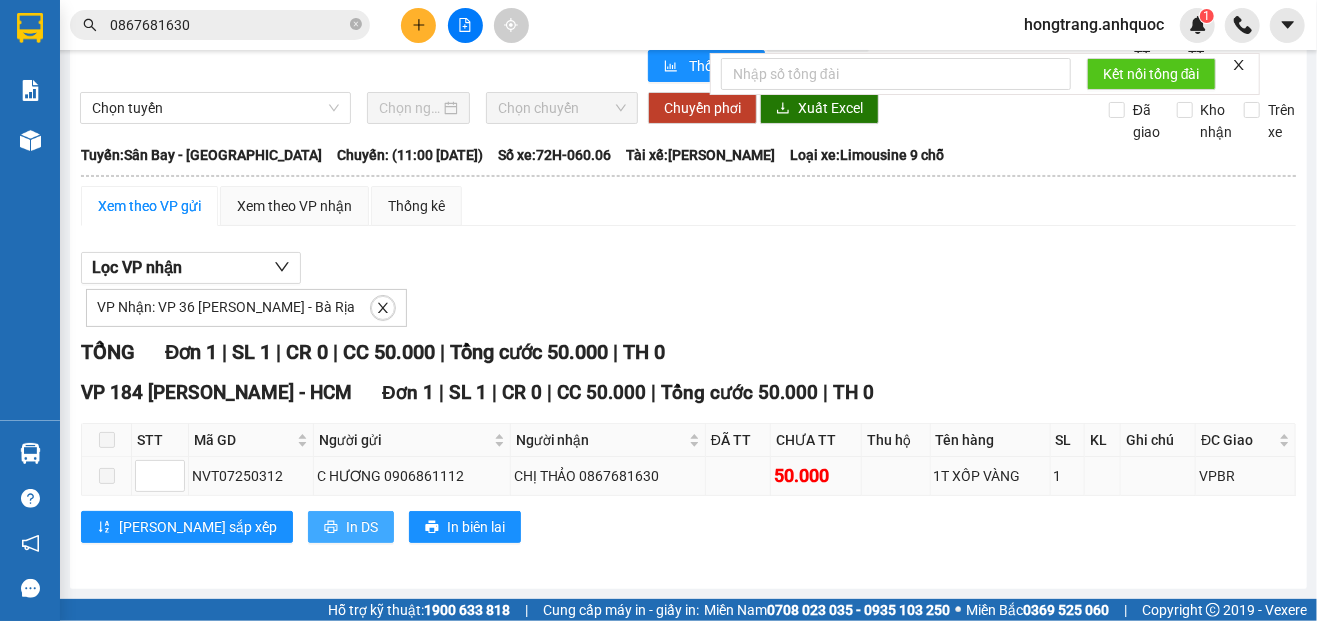 scroll, scrollTop: 0, scrollLeft: 0, axis: both 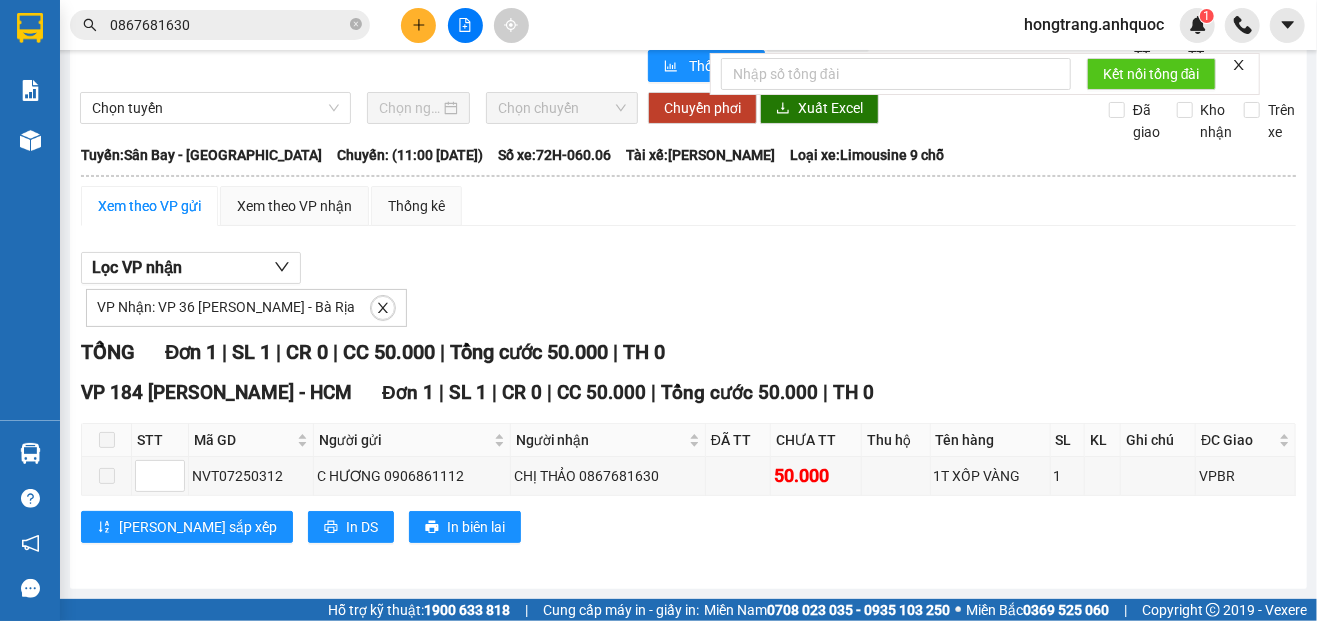 click on "0867681630" at bounding box center (228, 25) 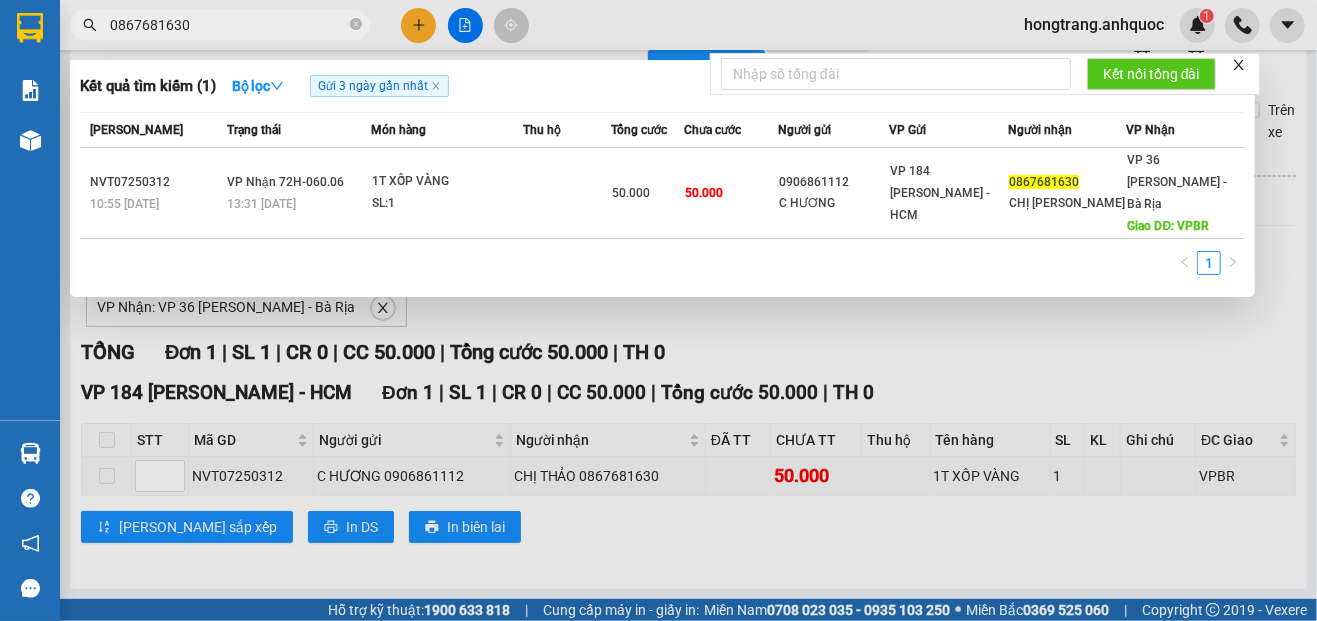 click on "0867681630" at bounding box center [228, 25] 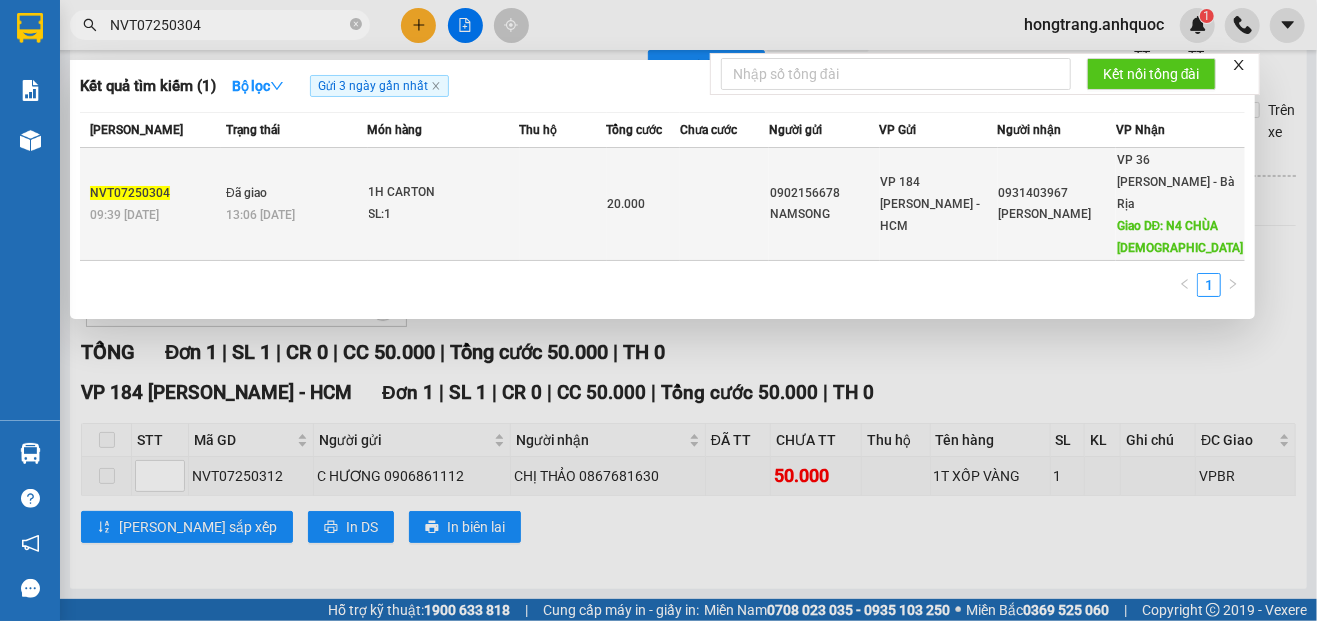 type on "NVT07250304" 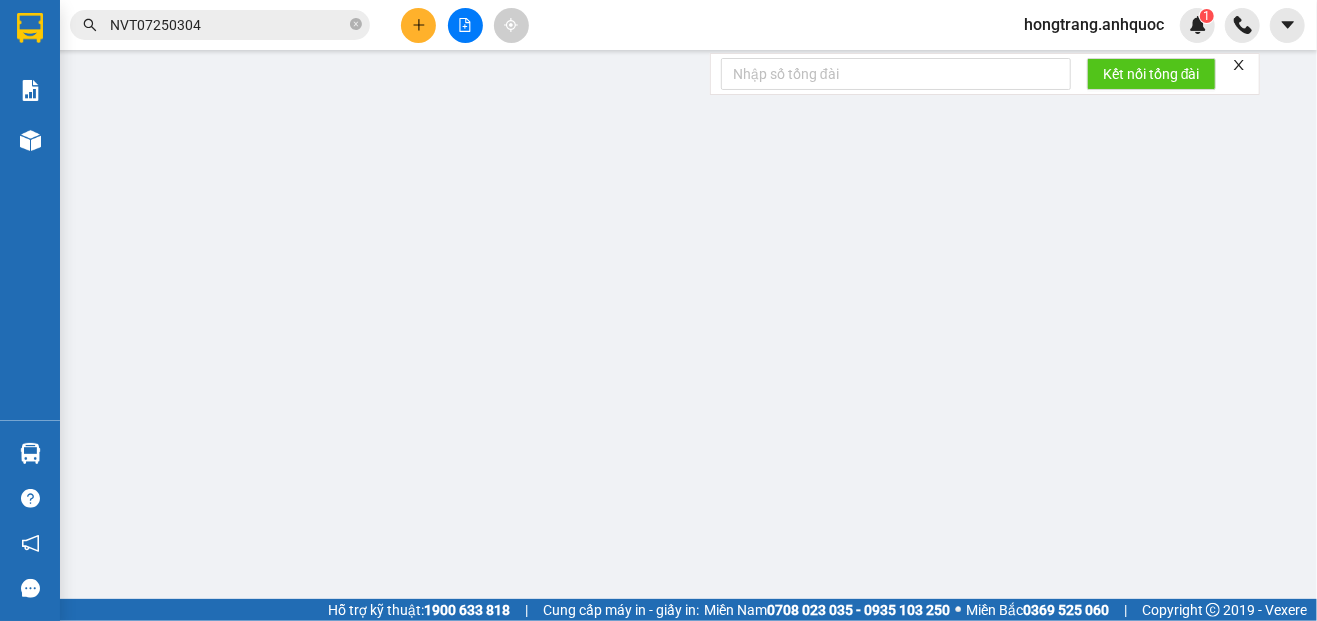 type on "0902156678" 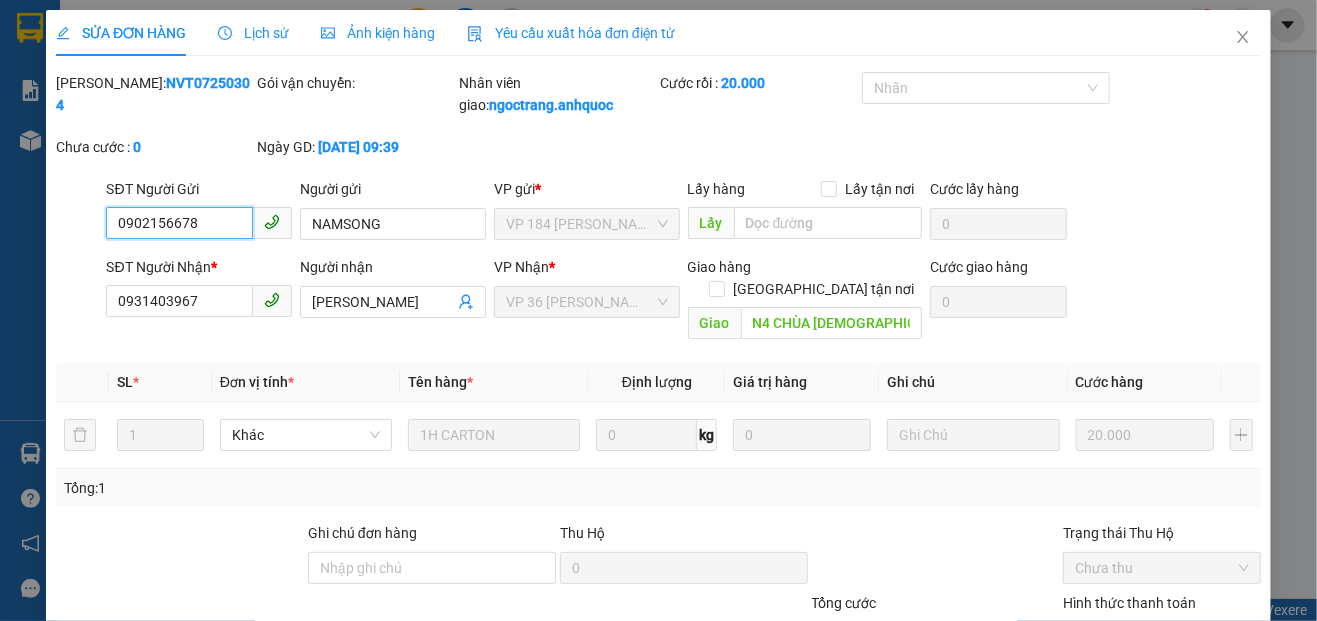 checkbox on "true" 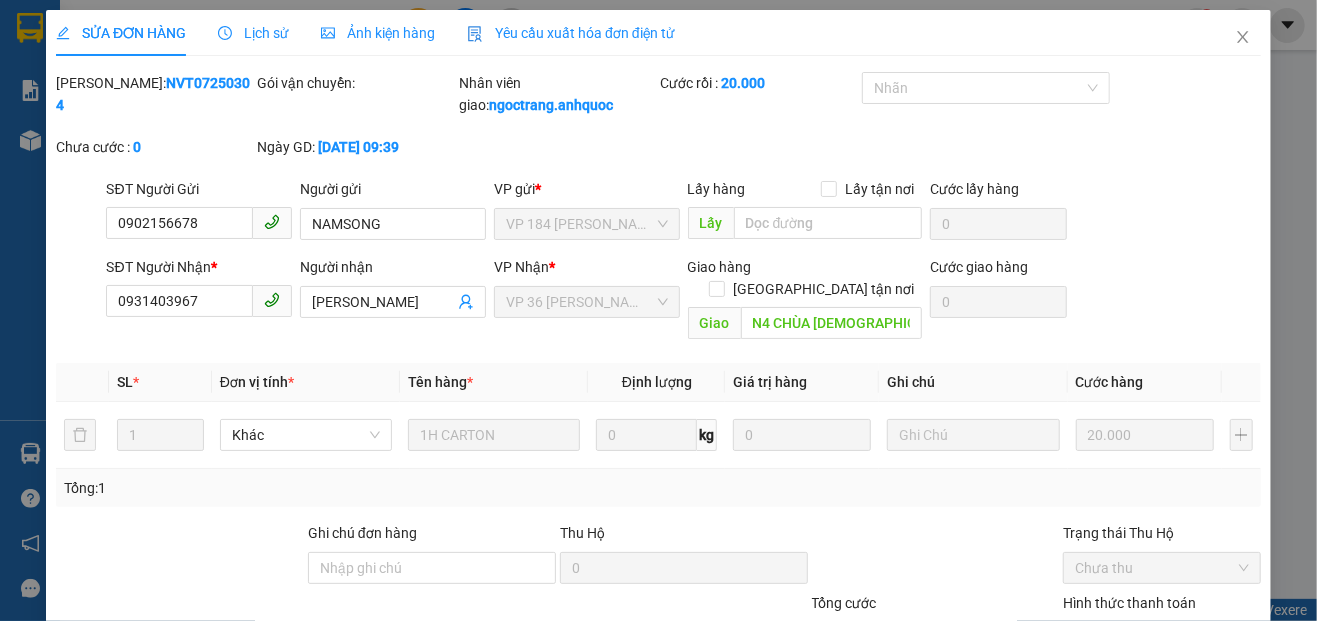 click on "Lịch sử" at bounding box center (253, 33) 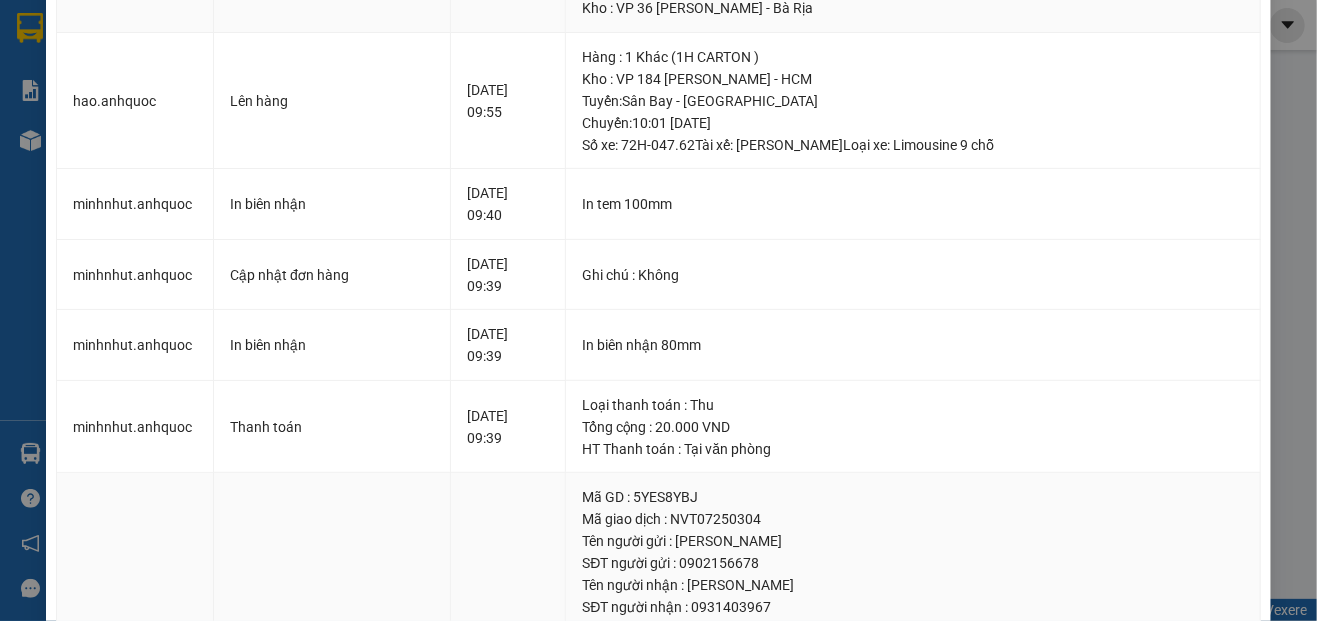 scroll, scrollTop: 262, scrollLeft: 0, axis: vertical 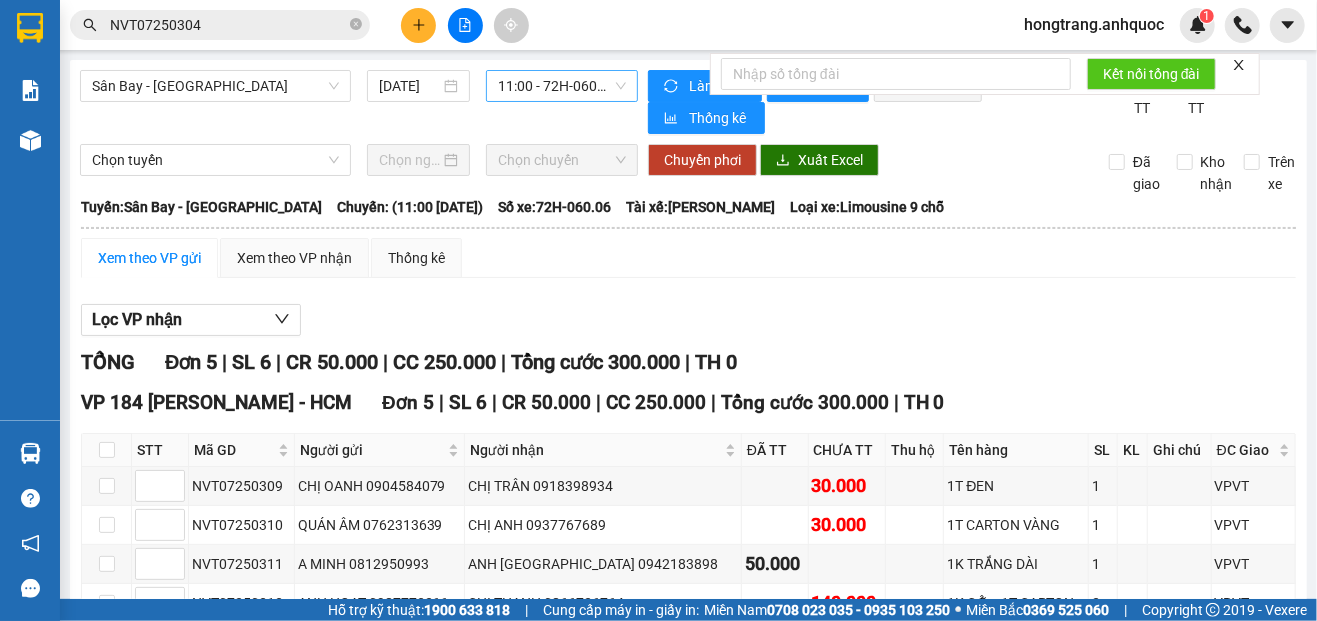 click on "11:00     - 72H-060.06" at bounding box center [561, 86] 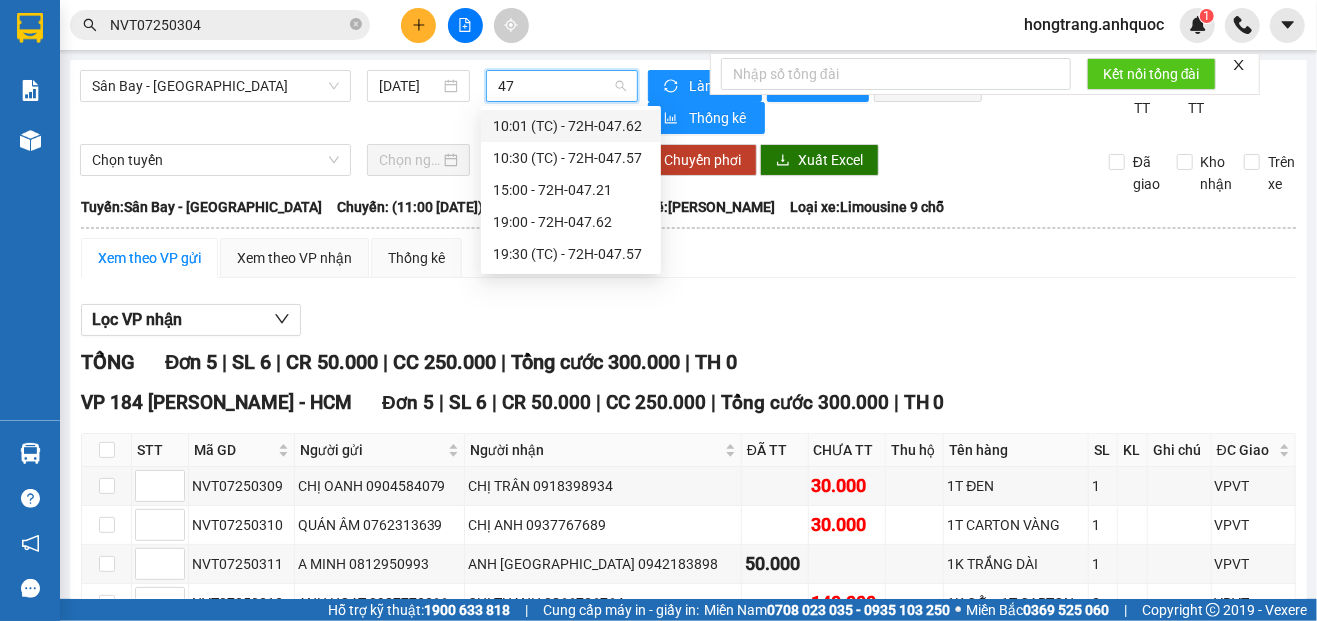 scroll, scrollTop: 0, scrollLeft: 0, axis: both 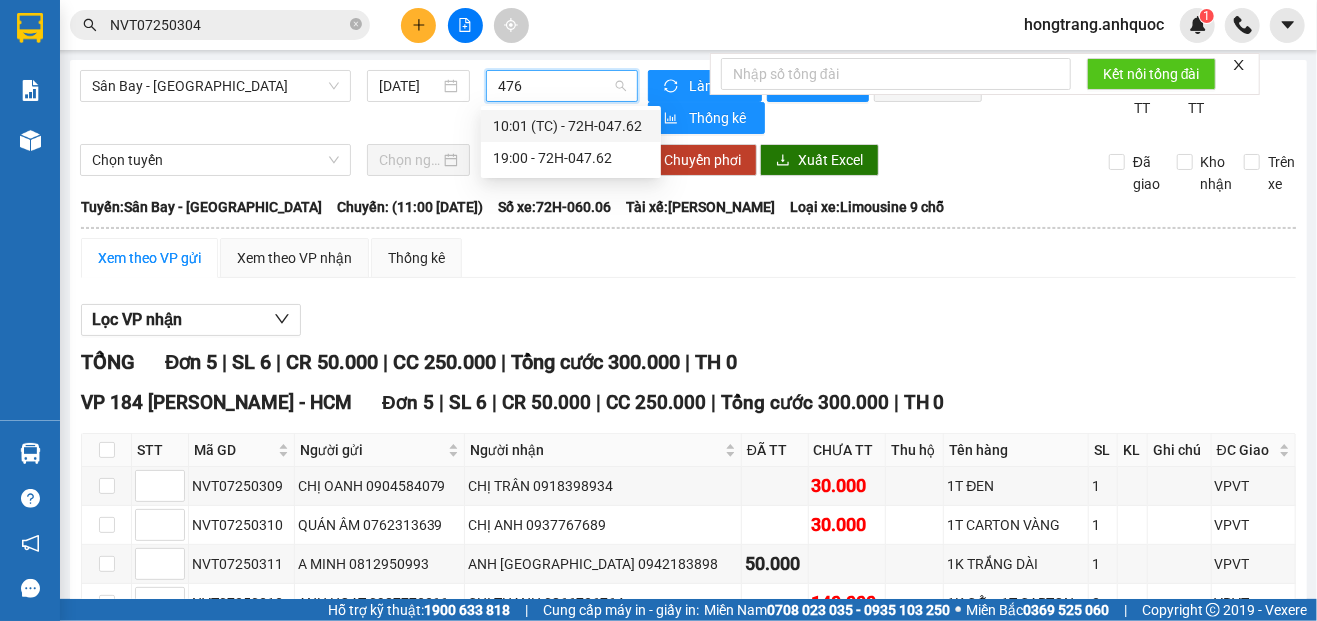 type on "4762" 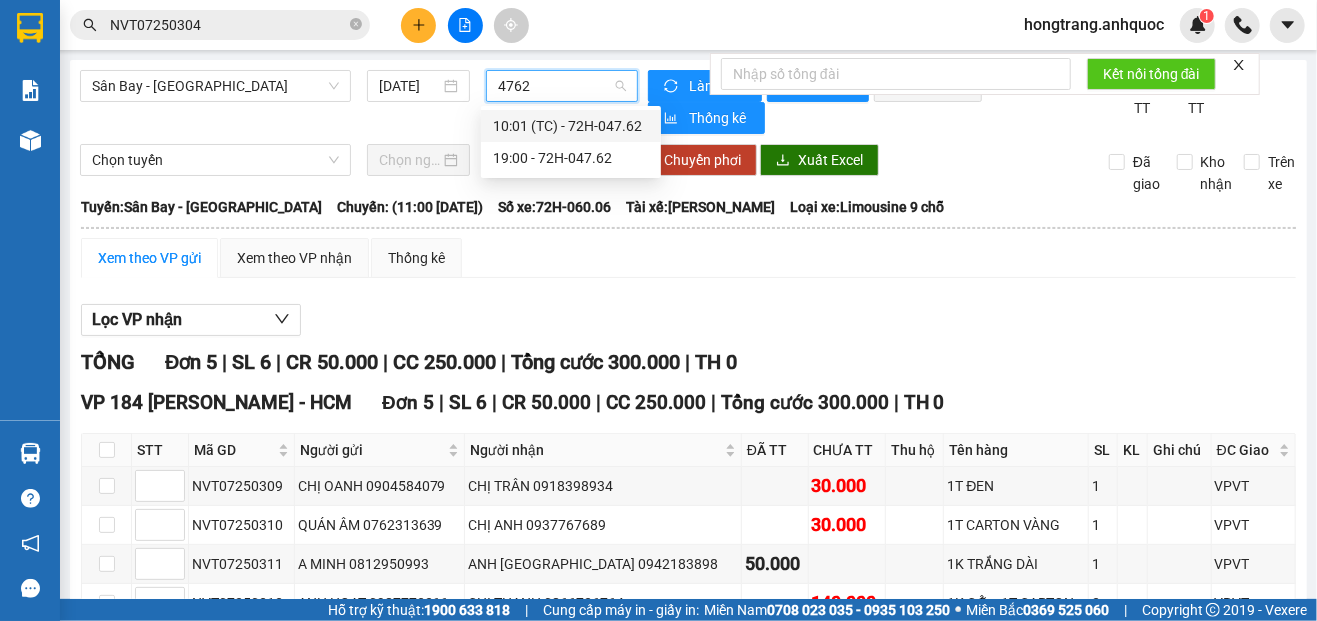 click on "10:01   (TC)   - 72H-047.62" at bounding box center [571, 126] 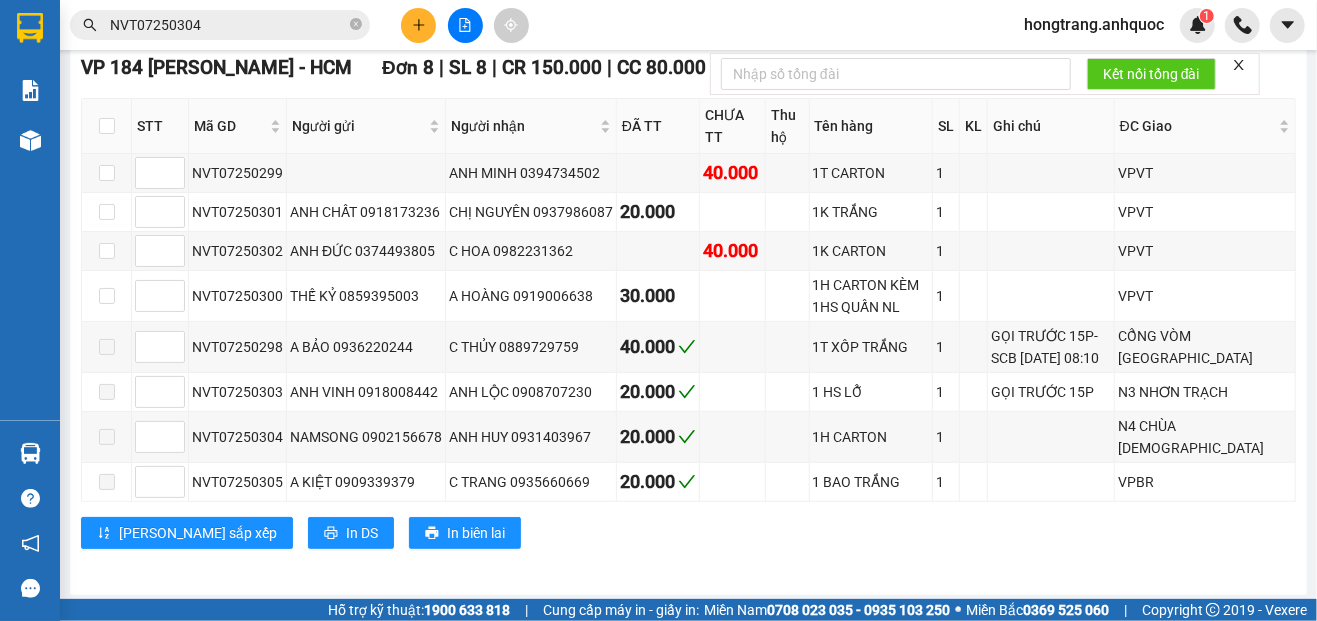 scroll, scrollTop: 345, scrollLeft: 0, axis: vertical 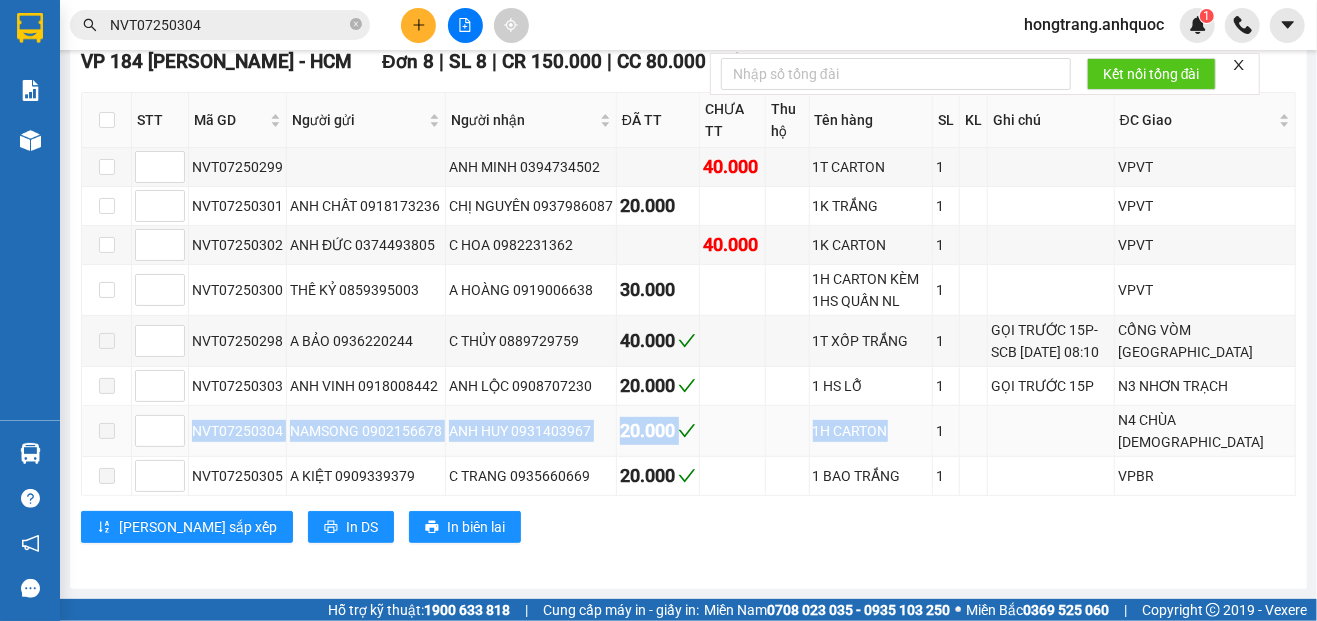 copy on "NVT07250304 NAMSONG 0902156678 ANH HUY 0931403967 20.000 1H CARTON" 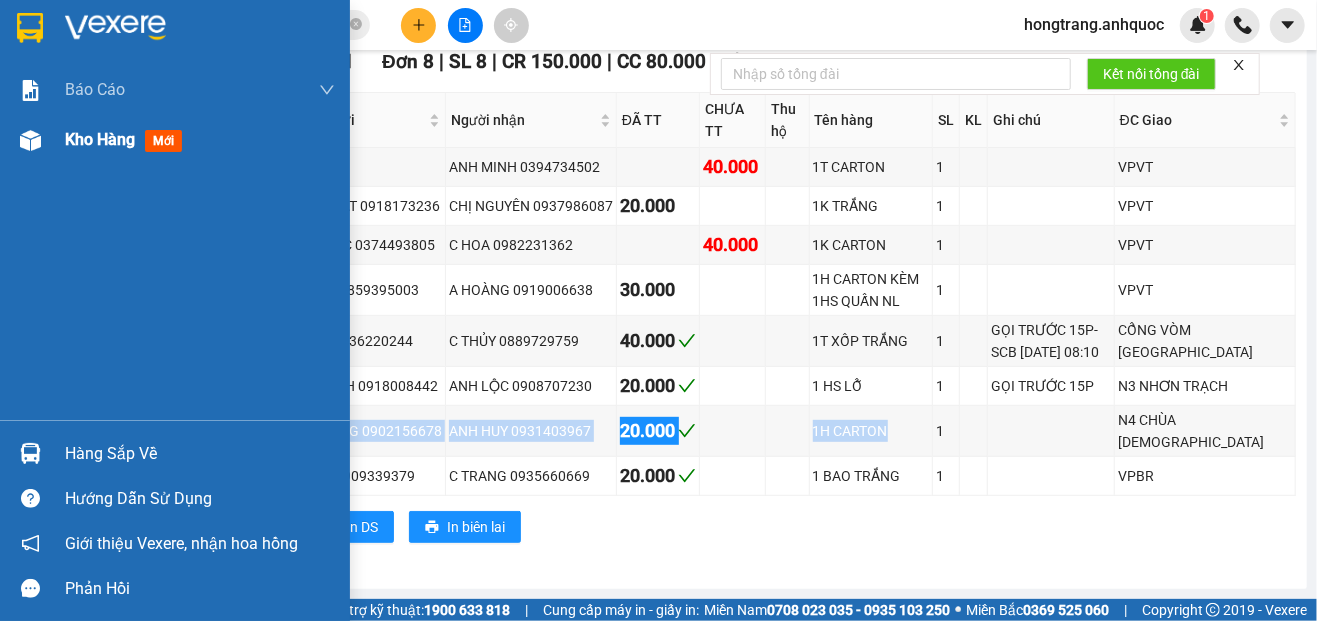 click on "Kho hàng" at bounding box center (100, 139) 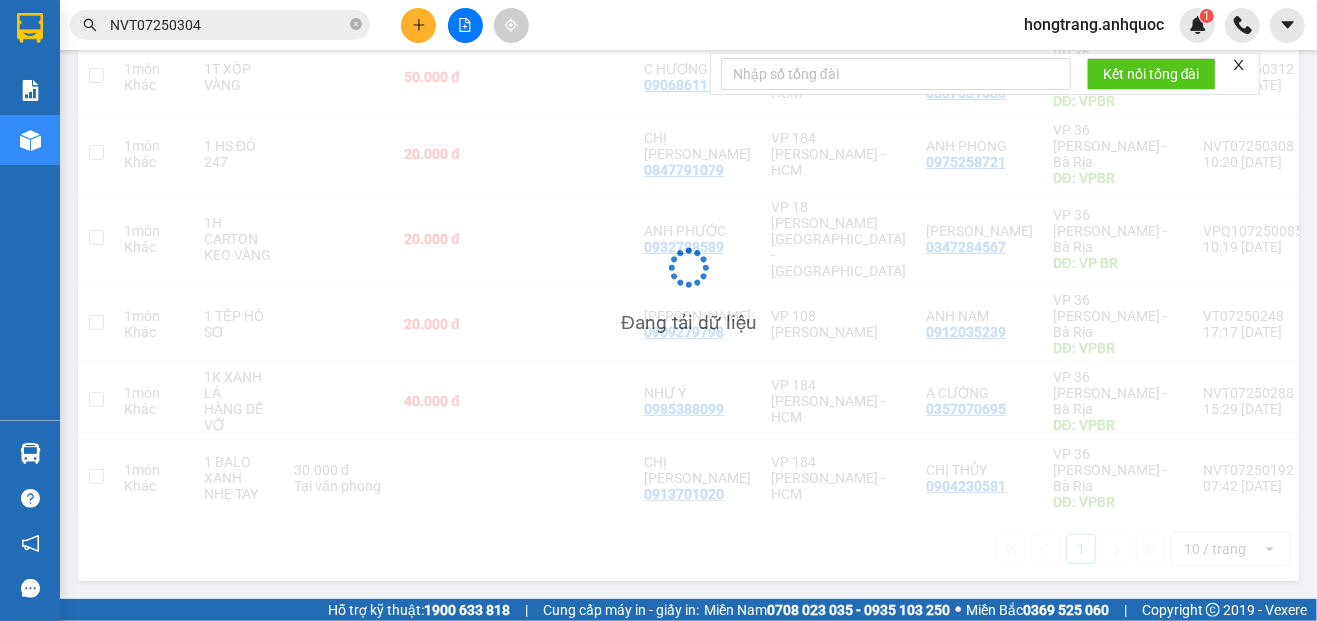 scroll, scrollTop: 0, scrollLeft: 0, axis: both 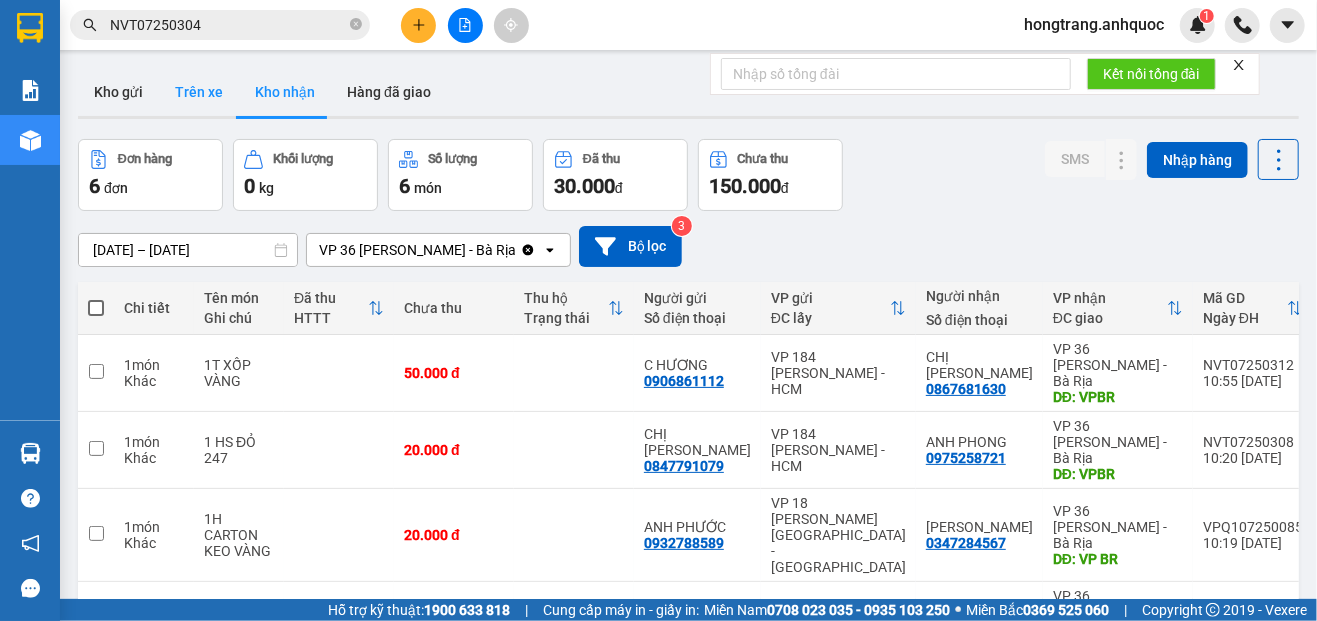 click on "Trên xe" at bounding box center (199, 92) 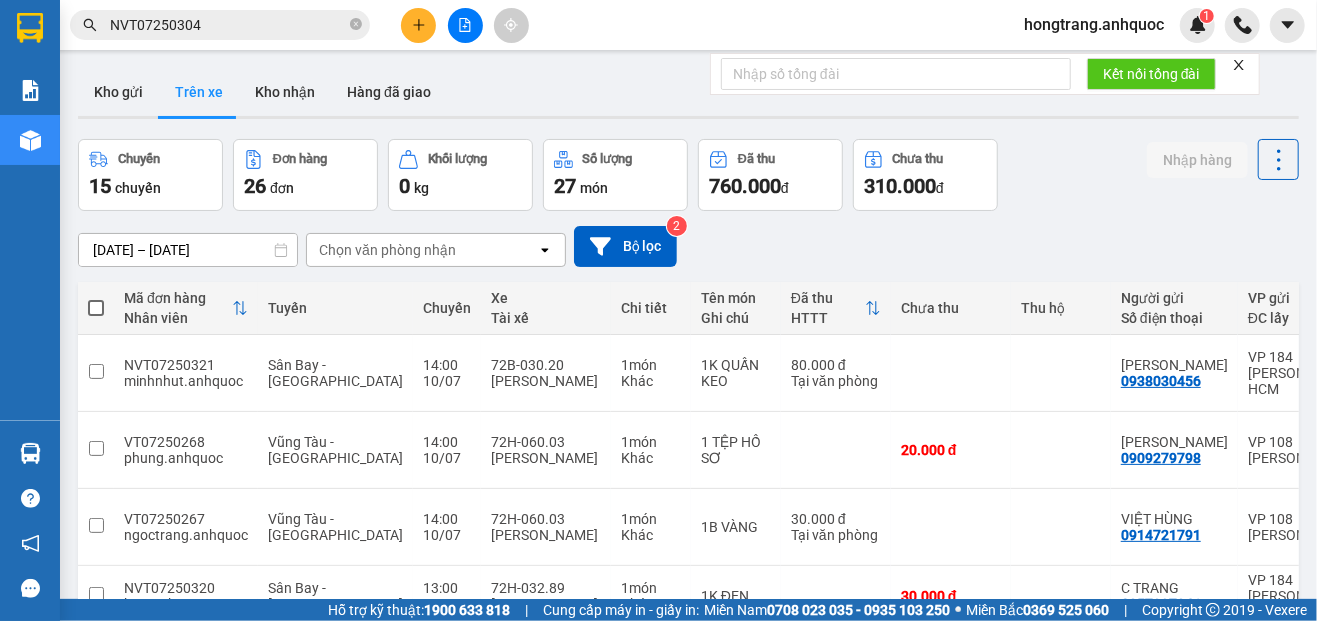 click on "ver  1.8.137 Kho gửi Trên xe Kho nhận Hàng đã giao Chuyến 15 chuyến Đơn hàng 26 đơn Khối lượng 0 kg Số lượng 27 món Đã thu 760.000  đ Chưa thu 310.000  đ Nhập hàng 08/07/2025 – 10/07/2025 Press the down arrow key to interact with the calendar and select a date. Press the escape button to close the calendar. Selected date range is from 08/07/2025 to 10/07/2025. Chọn văn phòng nhận open Bộ lọc 2 Mã đơn hàng Nhân viên Tuyến Chuyến Xe Tài xế Chi tiết Tên món Ghi chú Đã thu HTTT Chưa thu Thu hộ Người gửi Số điện thoại VP gửi ĐC lấy Người nhận Số điện thoại VP nhận ĐC giao Tồn kho NVT07250321 minhnhut.anhquoc Sân Bay - Vũng Tàu 14:00 10/07 72B-030.20 TRỊNH DUY KHÁNH 1  món Khác 1K QUẤN KEO 80.000 đ Tại văn phòng ANH HÙNG 0938030456 VP 184 Nguyễn Văn Trỗi - HCM A LINH 0939234667 VP 36 Lê Thành Duy - Bà Rịa DĐ: VPBR 0   VT07250268 phung.anhquoc Vũng Tàu - Sân Bay 14:00 10/07 1  món 0" at bounding box center [688, 602] 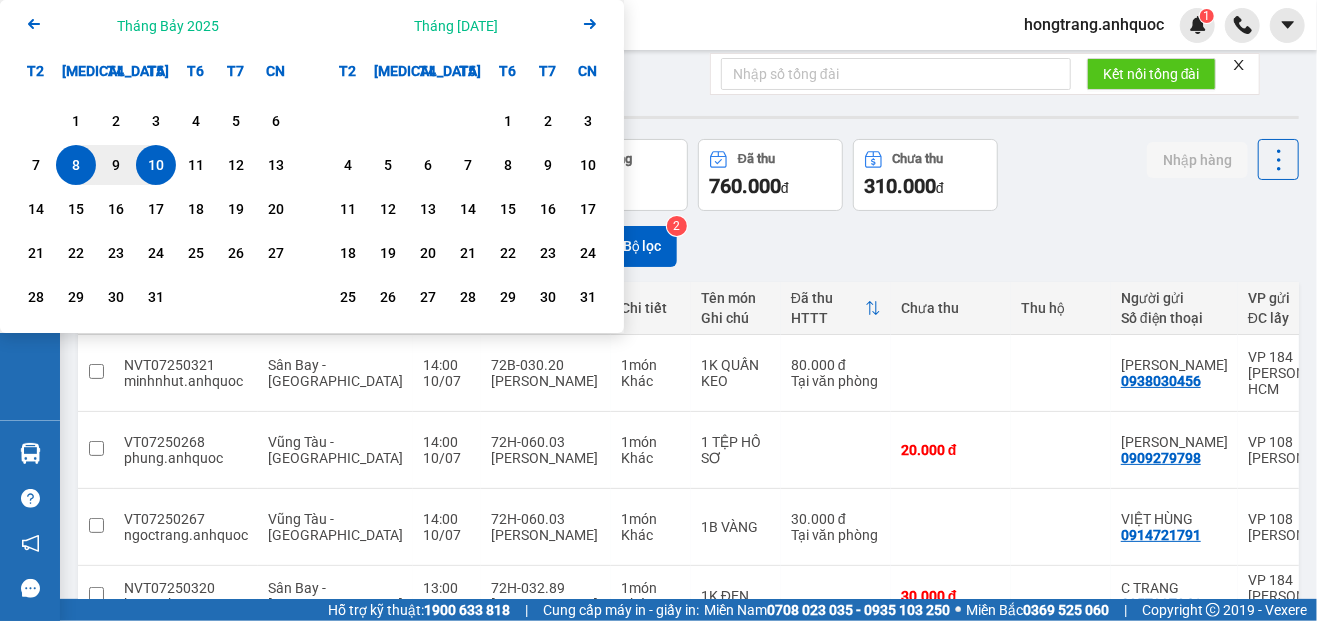 click on "10" at bounding box center (156, 165) 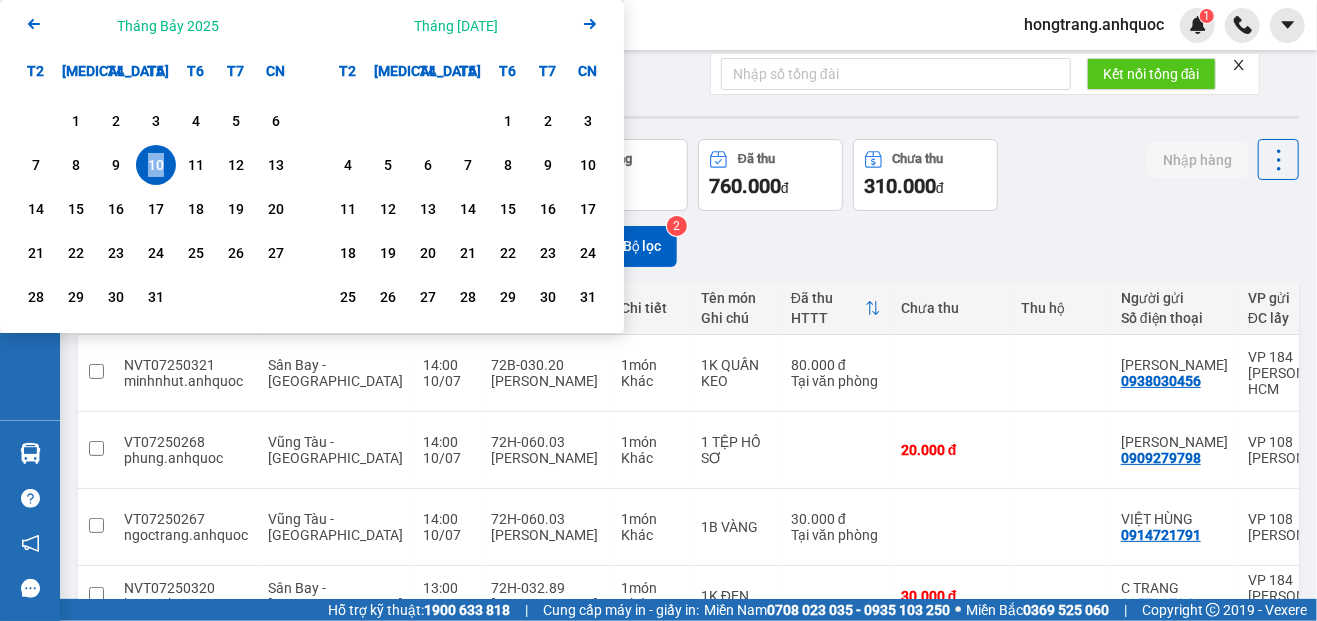 click on "10" at bounding box center [156, 165] 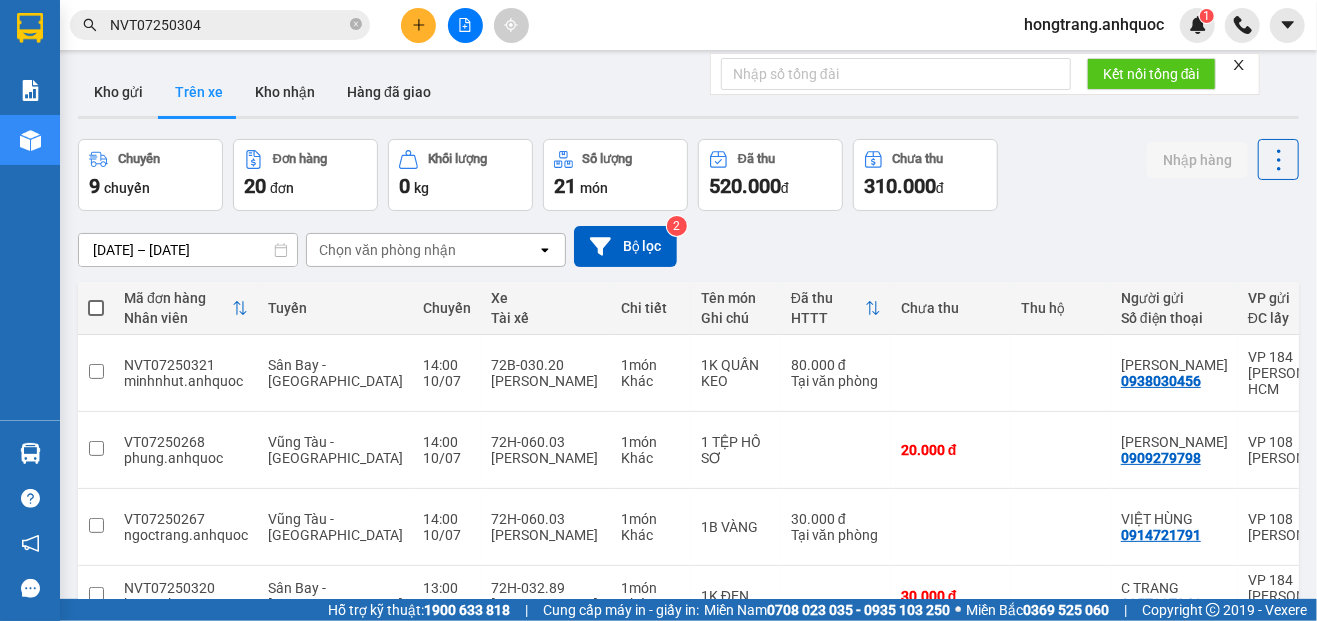 click on "Chọn văn phòng nhận" at bounding box center [387, 250] 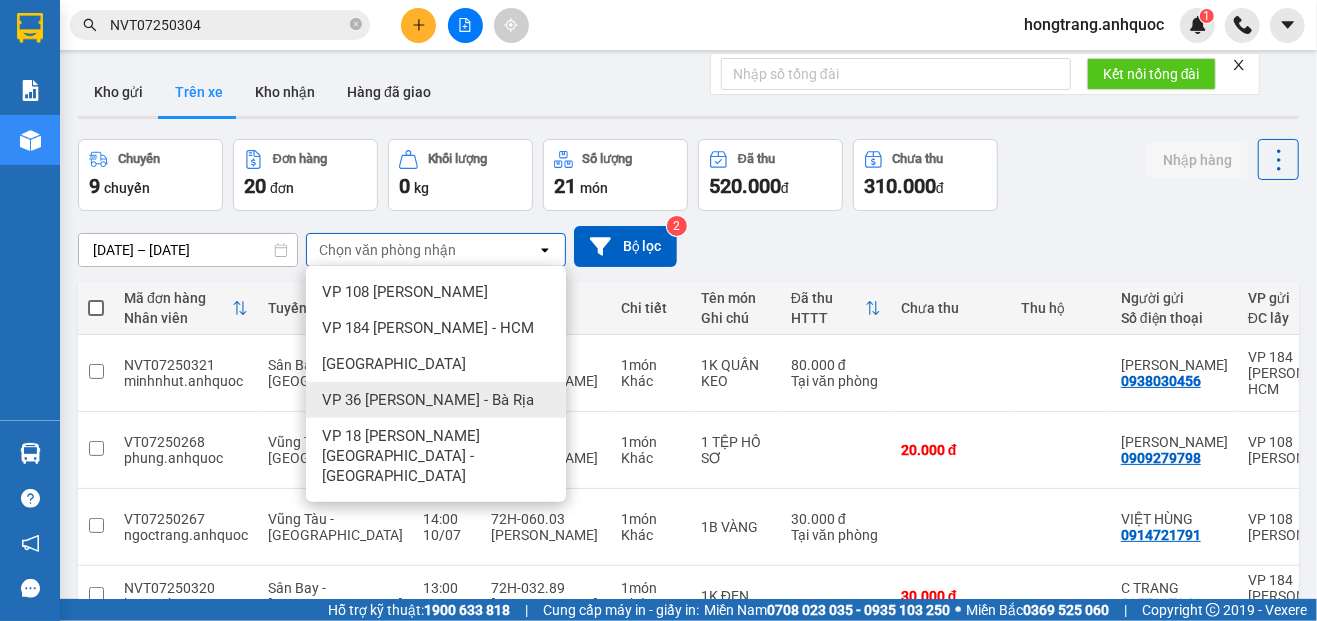 click on "VP 36 [PERSON_NAME] - Bà Rịa" at bounding box center [428, 400] 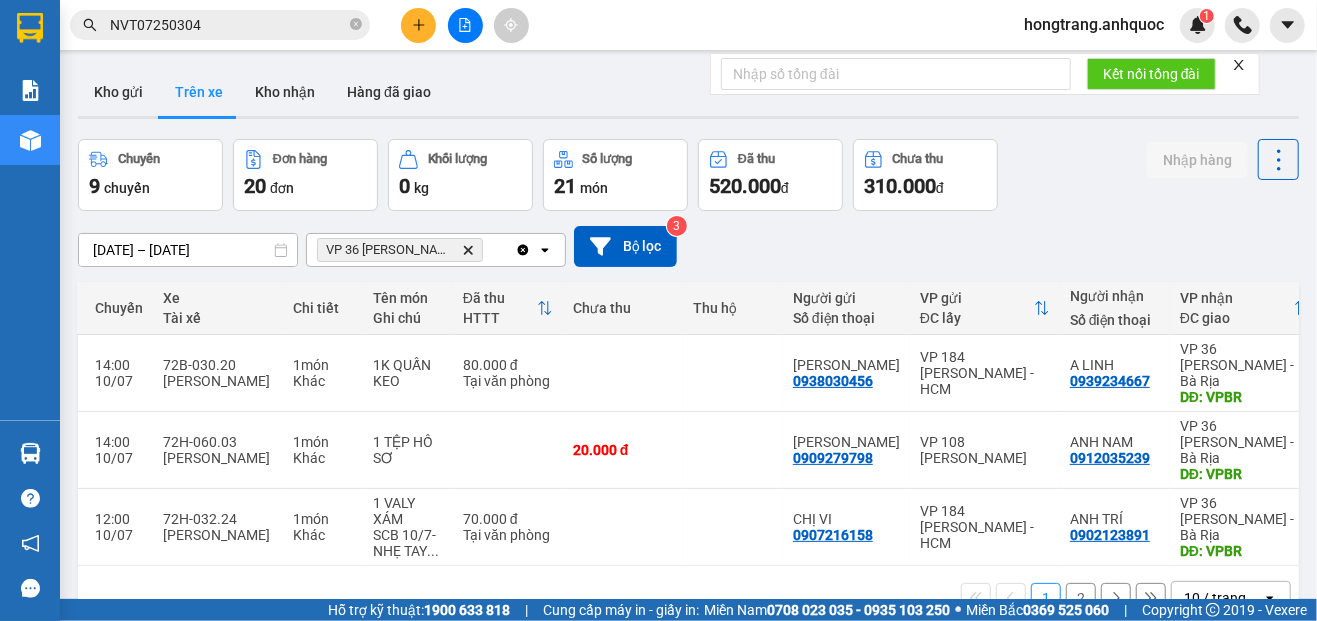 scroll, scrollTop: 0, scrollLeft: 310, axis: horizontal 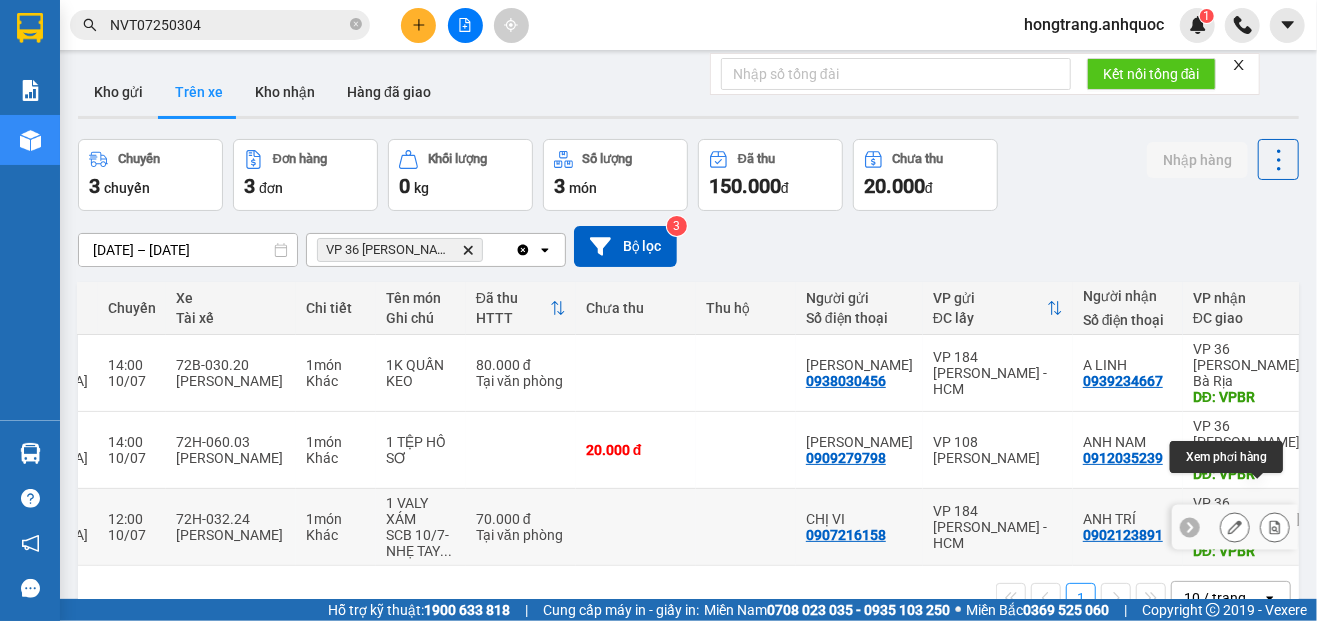 click 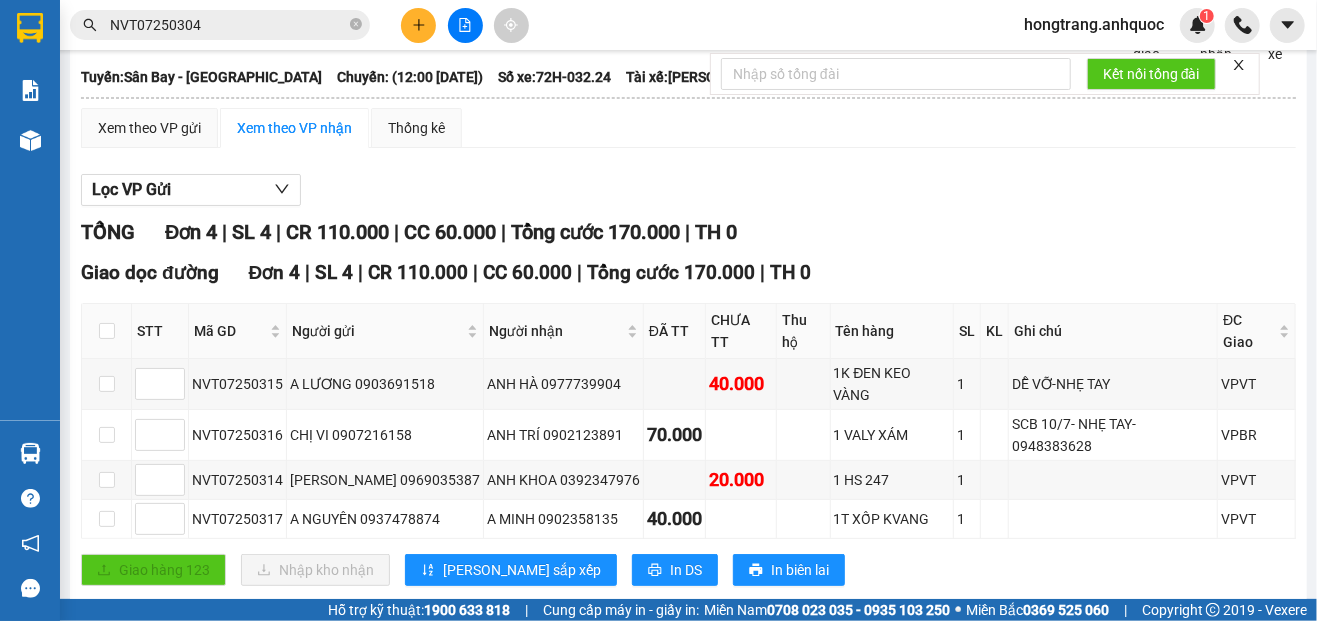 scroll, scrollTop: 132, scrollLeft: 0, axis: vertical 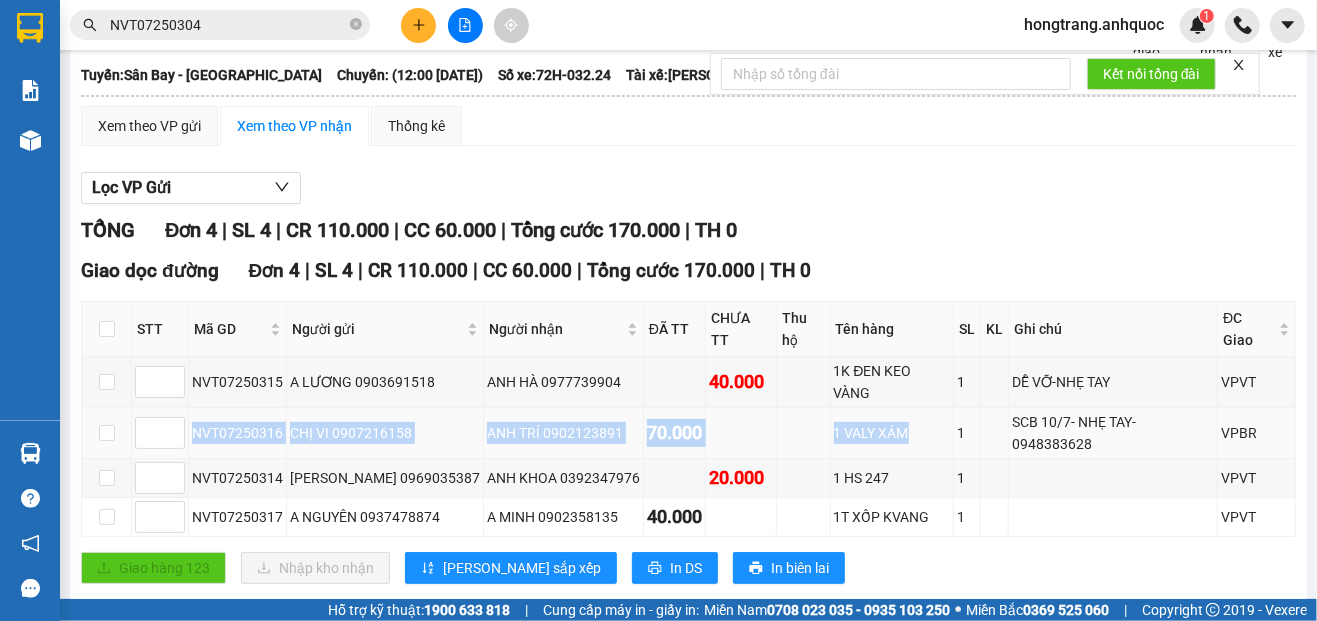 copy on "NVT07250316 CHỊ VI  0907216158 ANH TRÍ  0902123891 70.000 1 VALY XÁM" 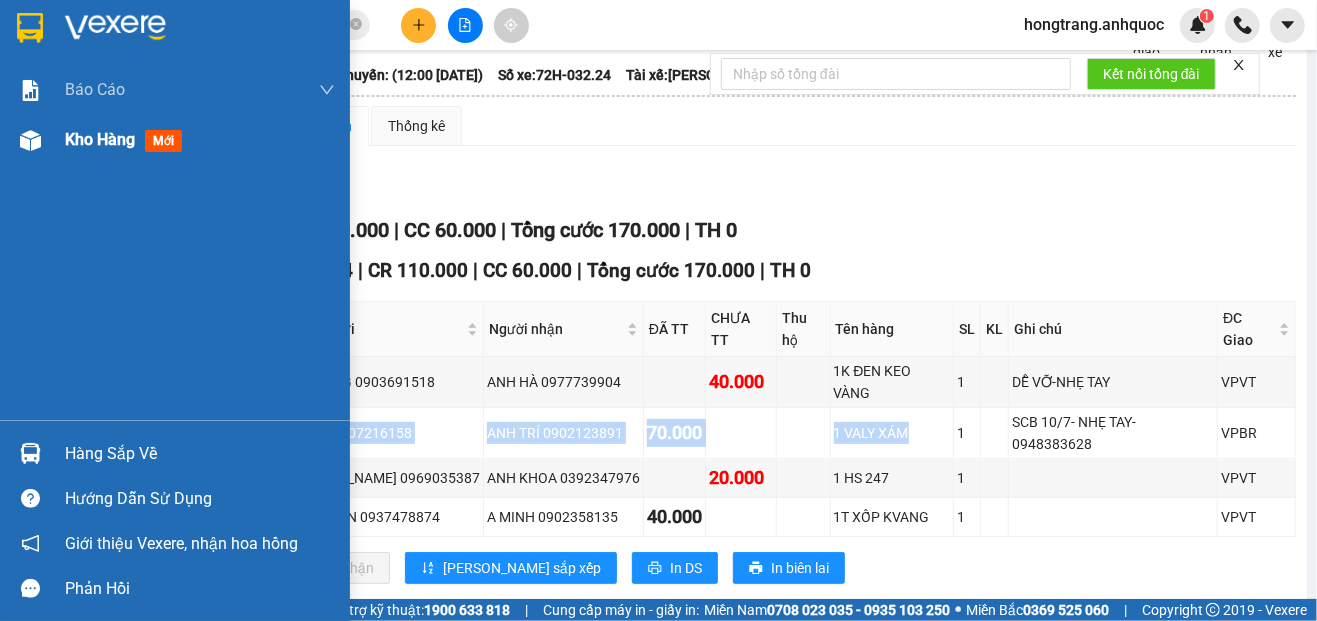 click at bounding box center [30, 140] 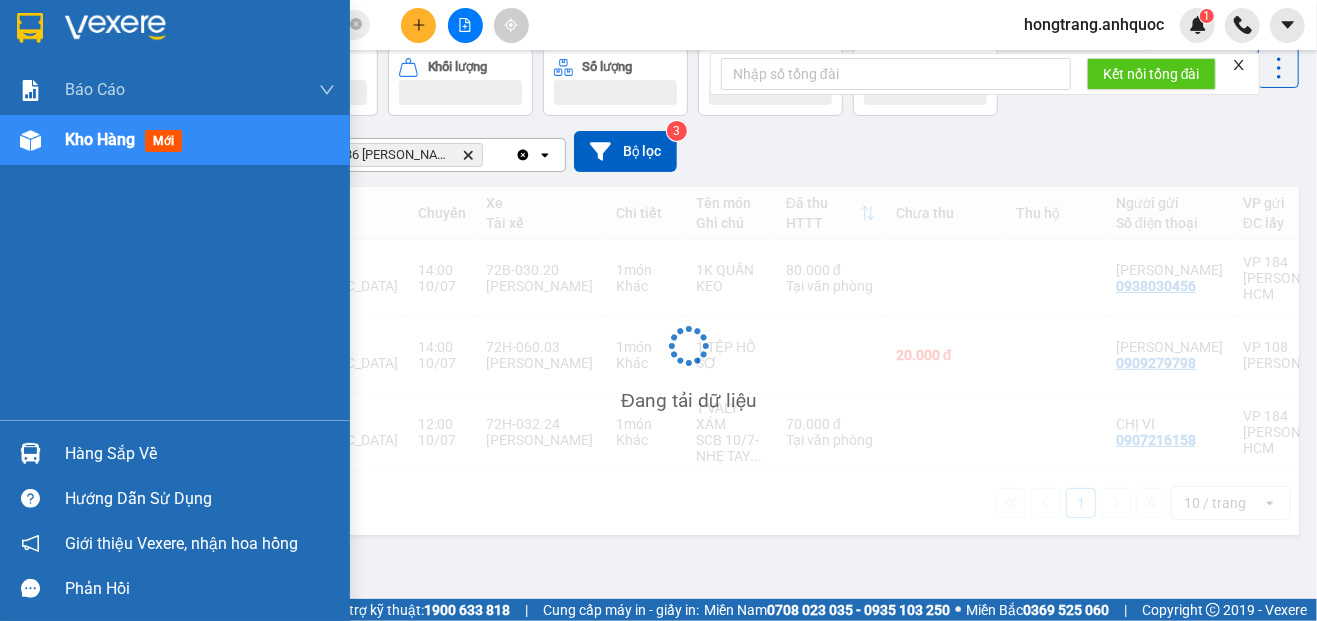 scroll, scrollTop: 92, scrollLeft: 0, axis: vertical 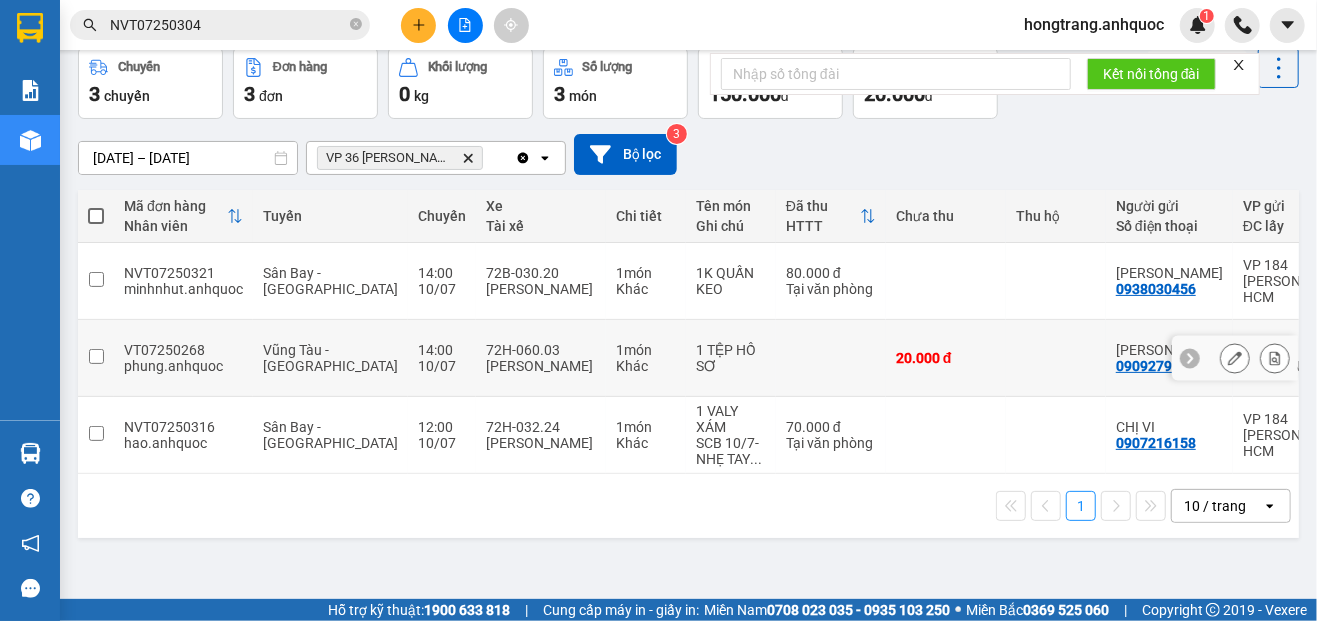 click 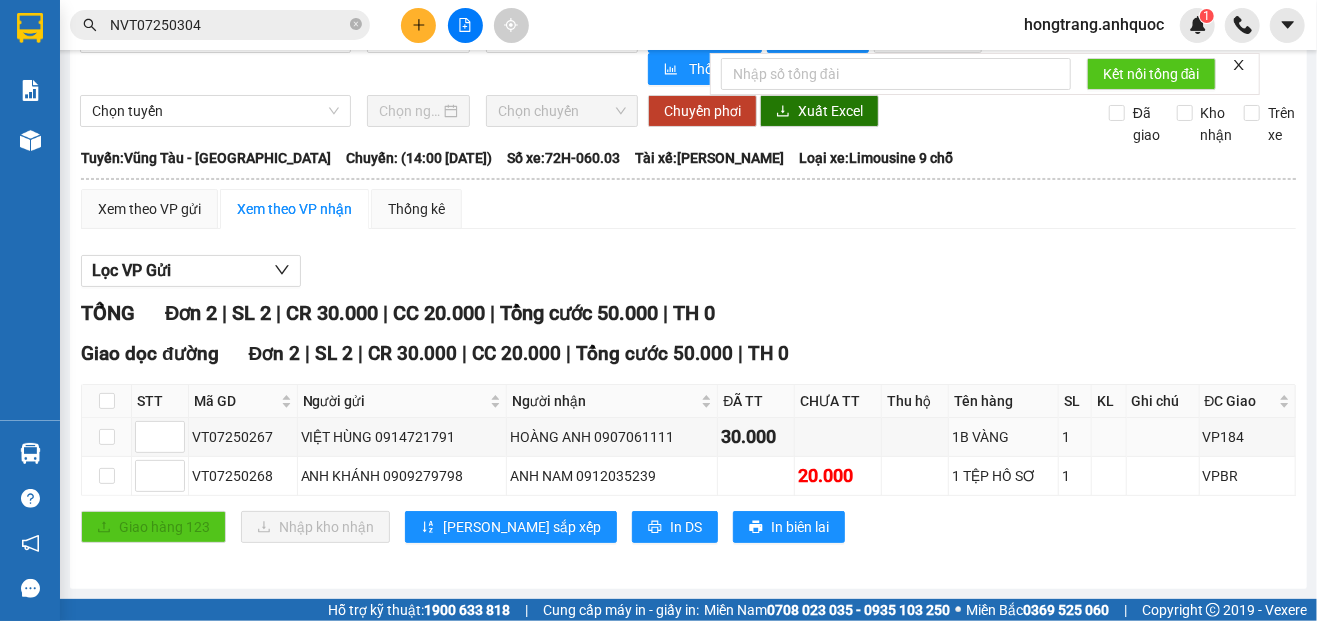 scroll, scrollTop: 55, scrollLeft: 0, axis: vertical 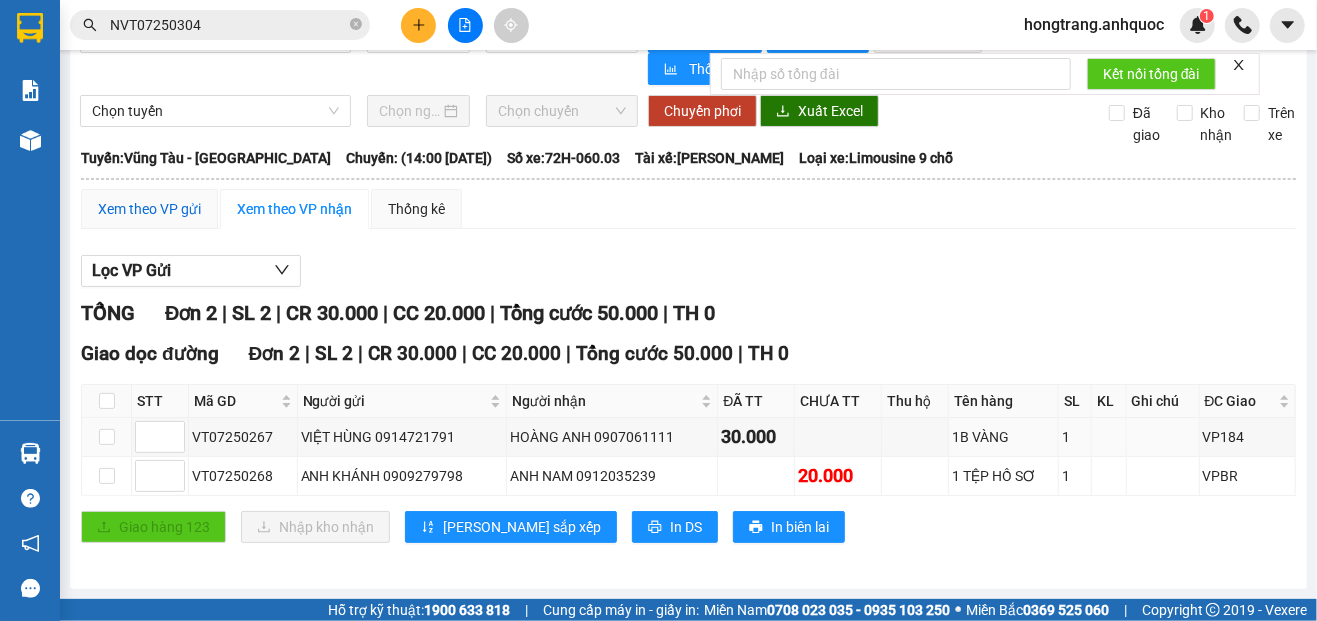 click on "Xem theo VP gửi" at bounding box center [149, 209] 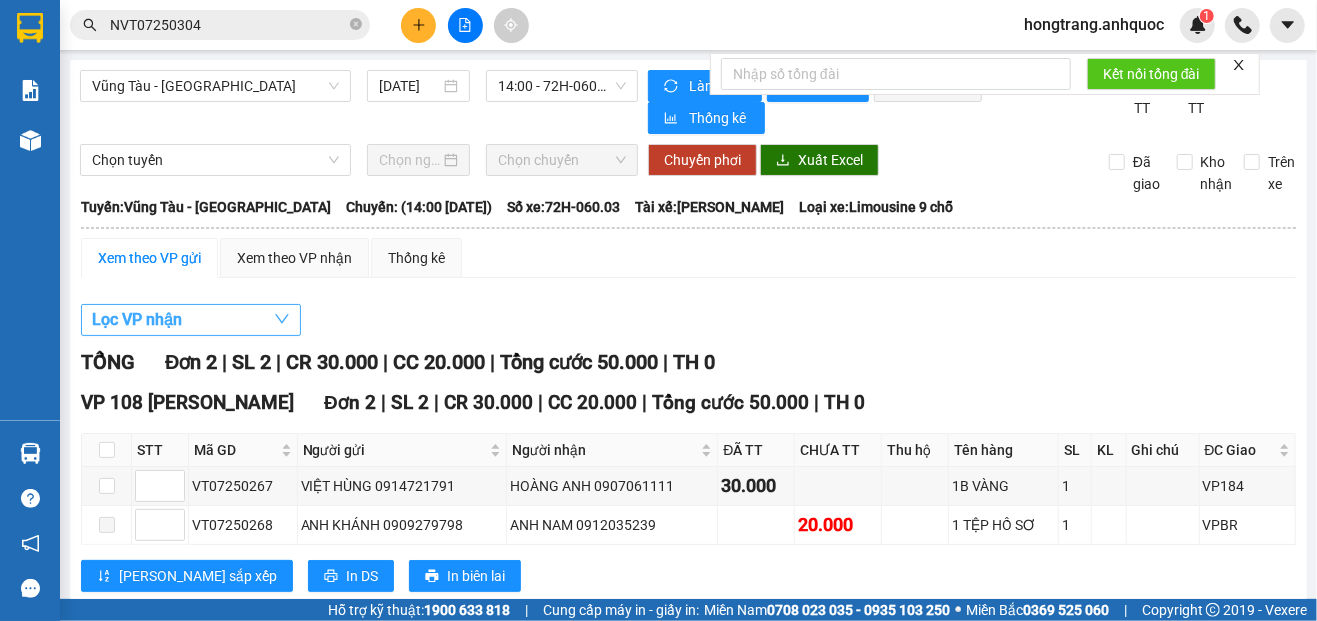 click on "Lọc VP nhận" at bounding box center (137, 319) 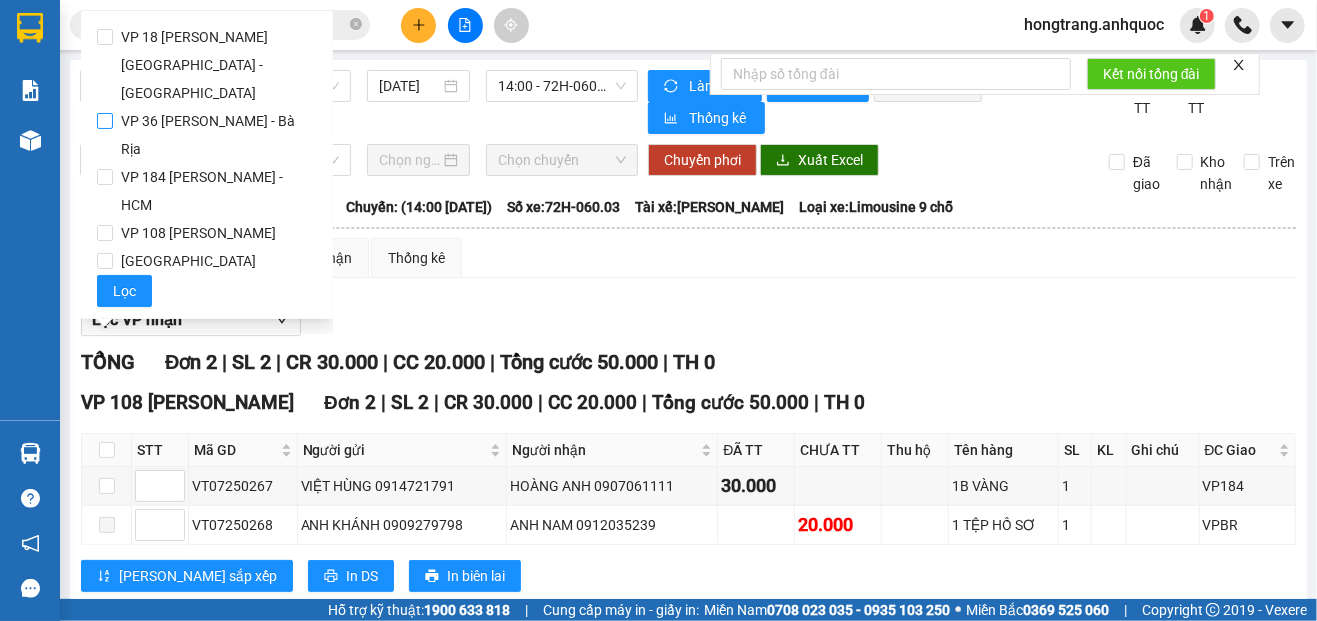 click on "VP 36 [PERSON_NAME] - Bà Rịa" at bounding box center (215, 135) 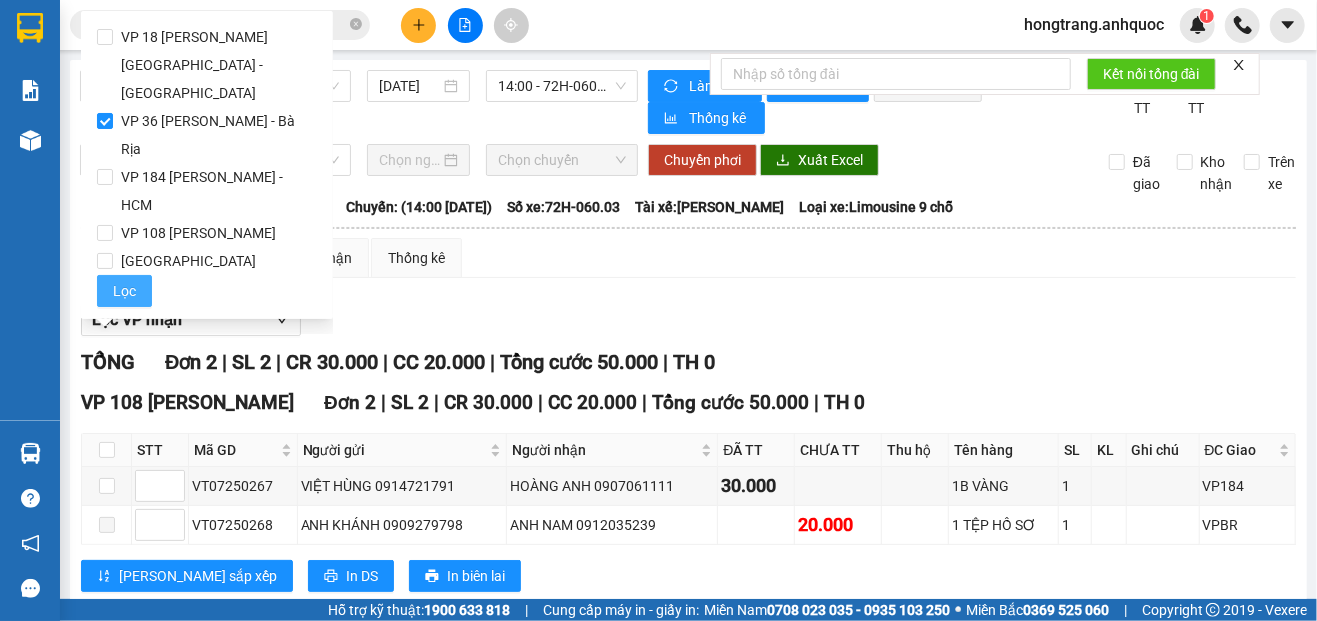 click on "Lọc" at bounding box center [124, 291] 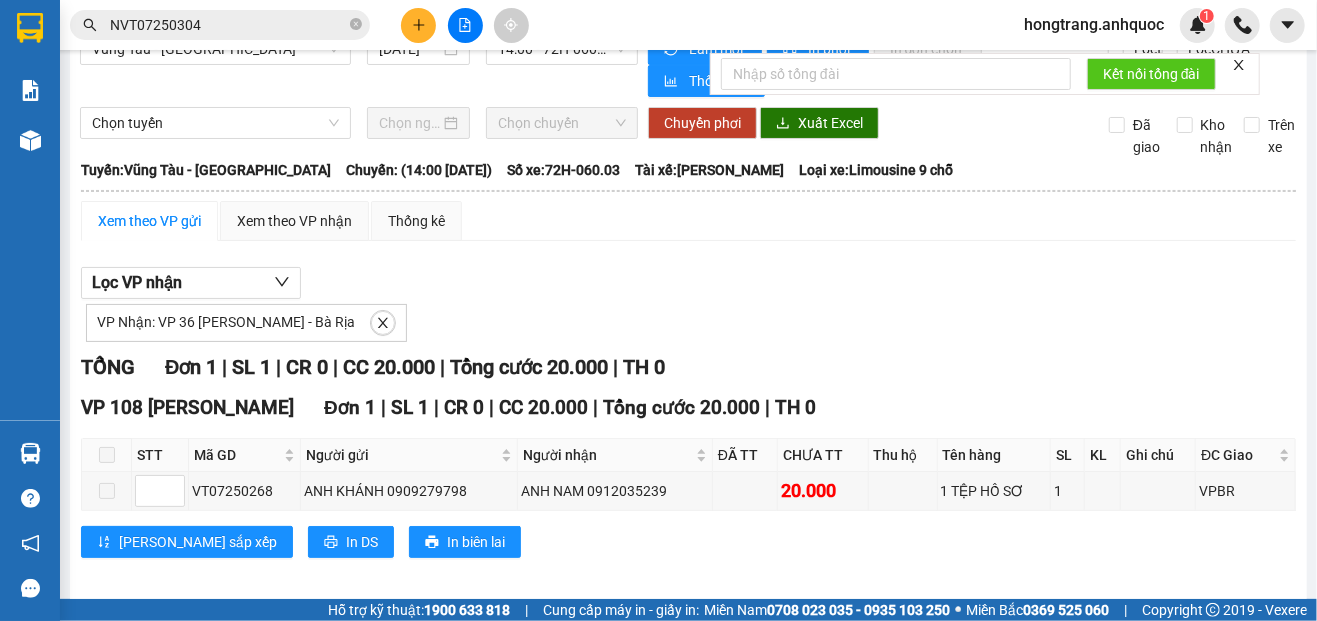 scroll, scrollTop: 57, scrollLeft: 0, axis: vertical 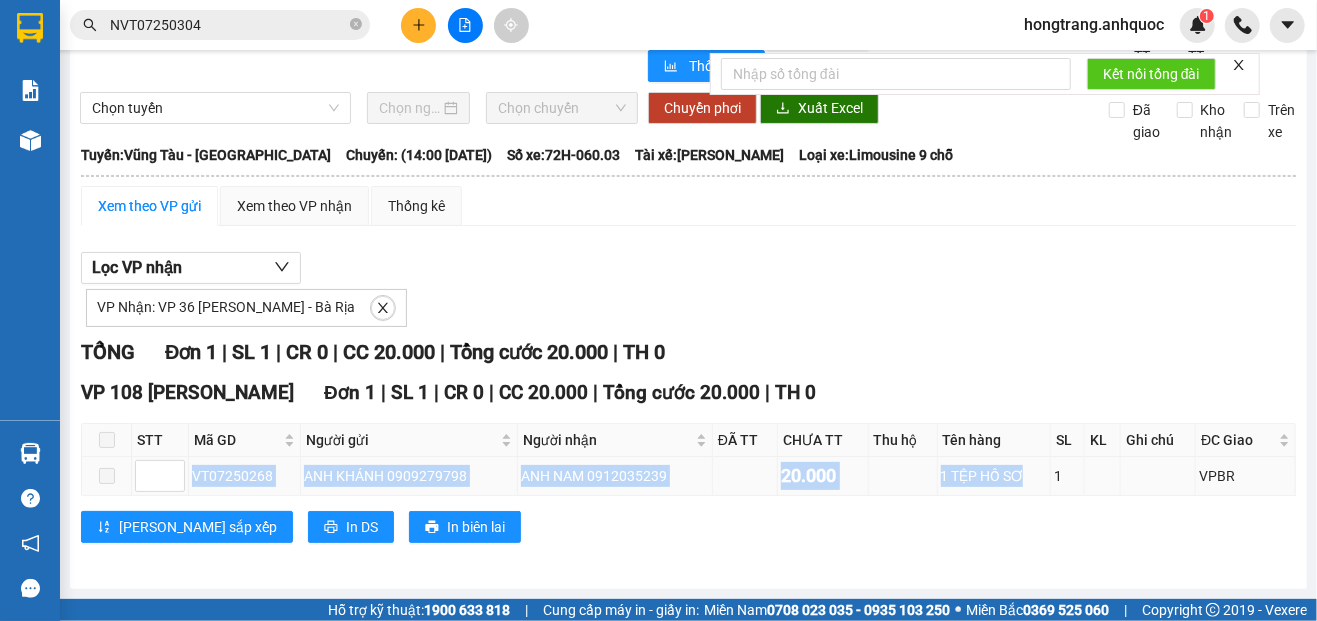 drag, startPoint x: 190, startPoint y: 476, endPoint x: 1024, endPoint y: 481, distance: 834.015 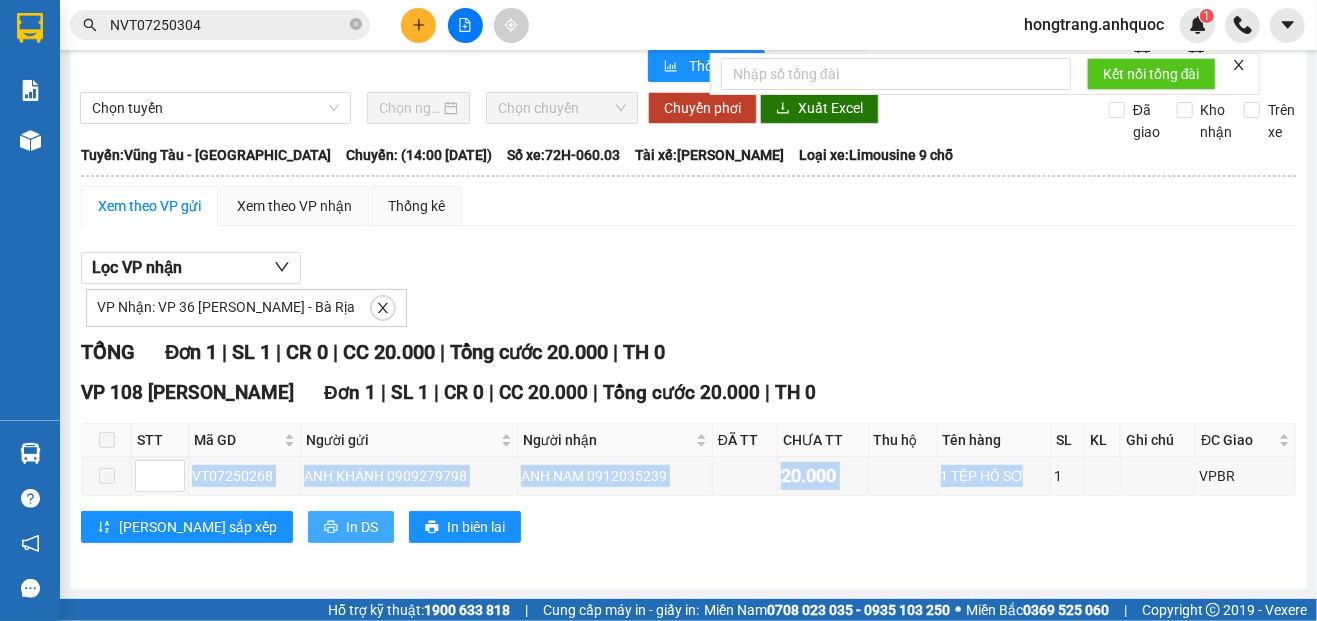 click on "In DS" at bounding box center [362, 527] 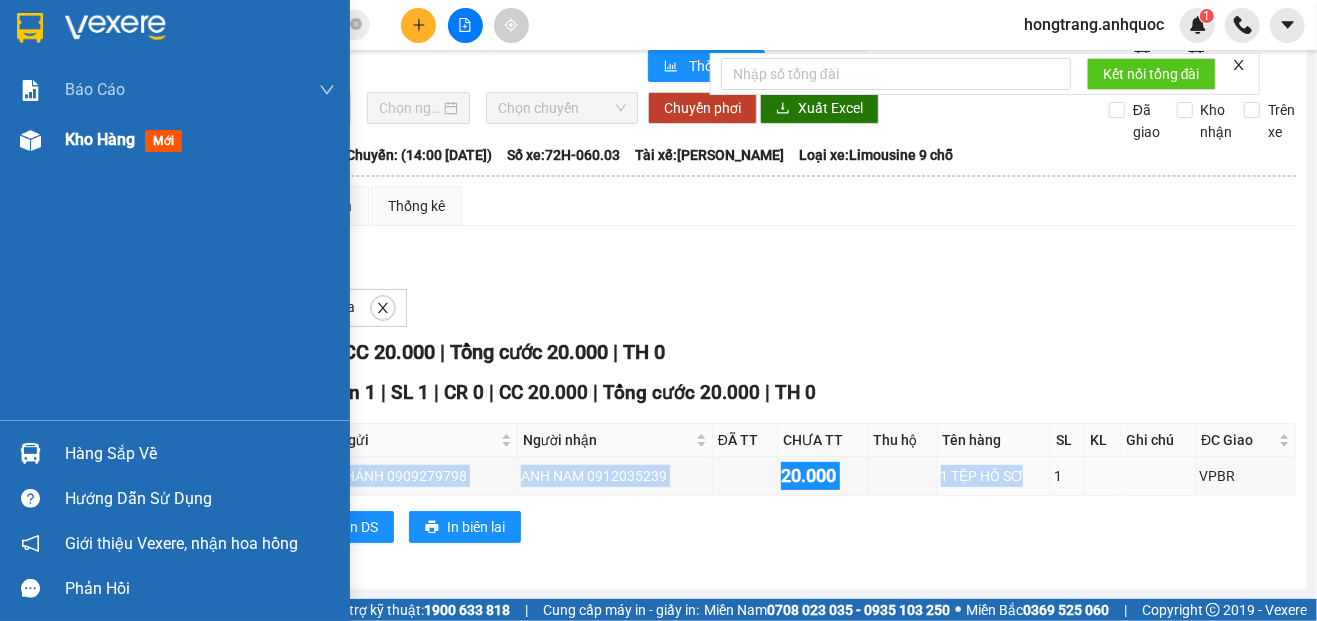 click at bounding box center [30, 140] 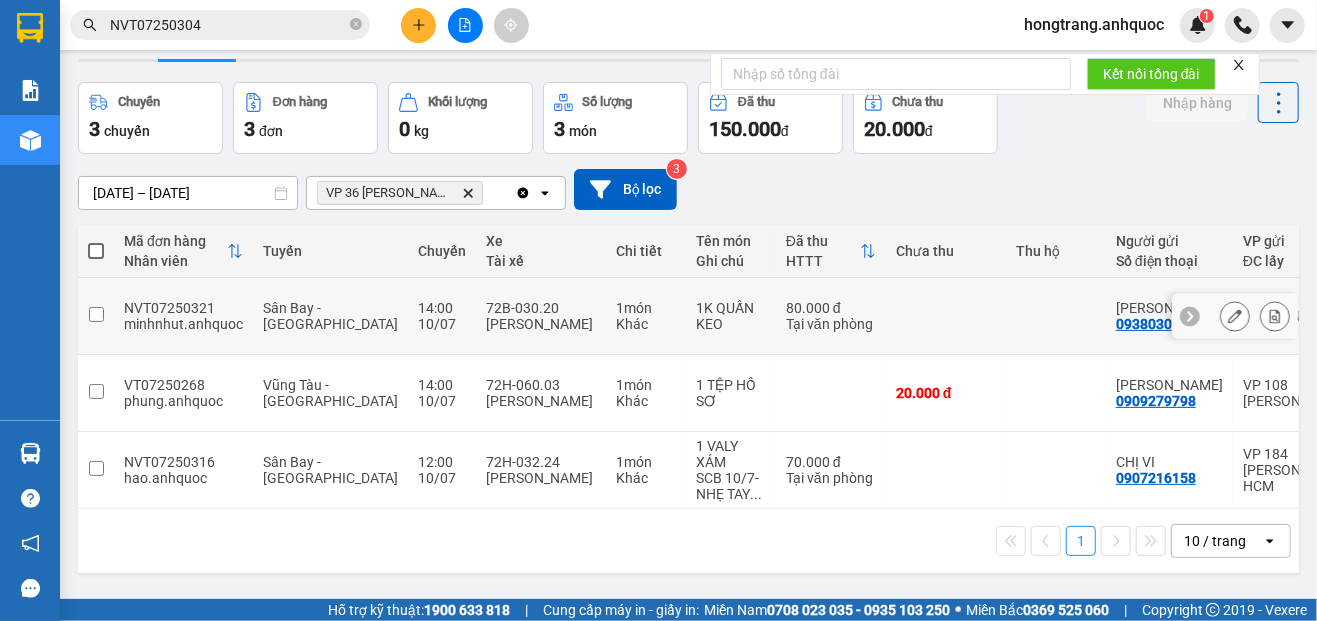 click 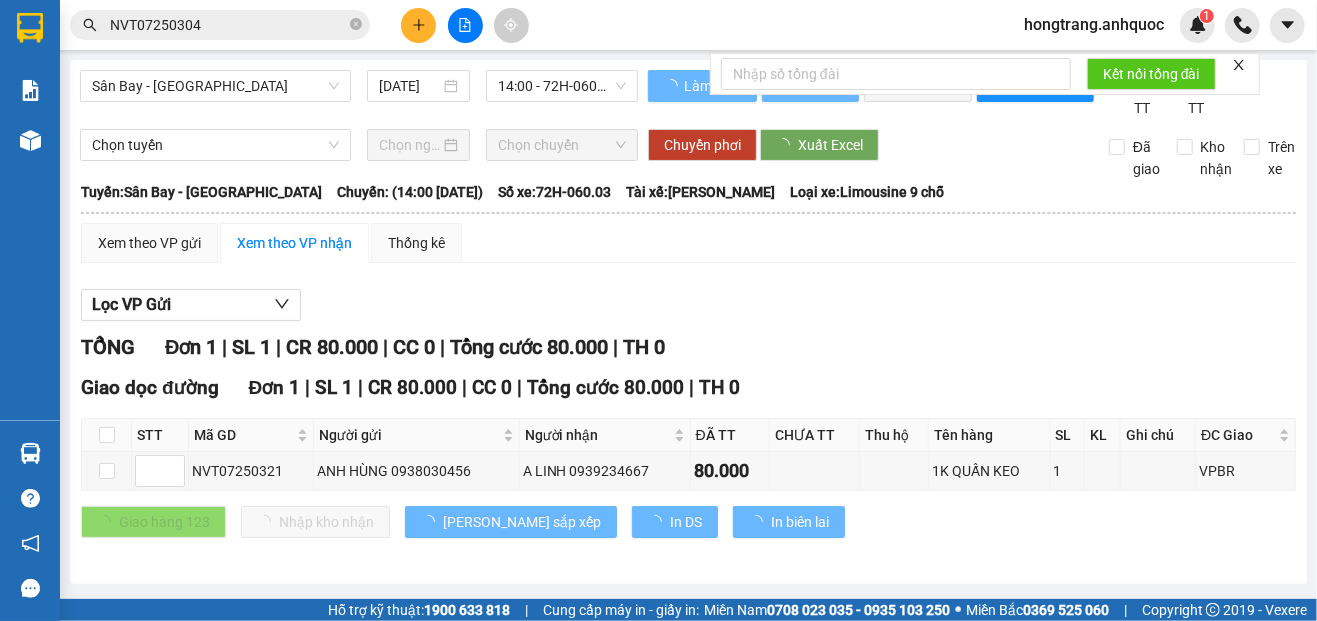 scroll, scrollTop: 16, scrollLeft: 0, axis: vertical 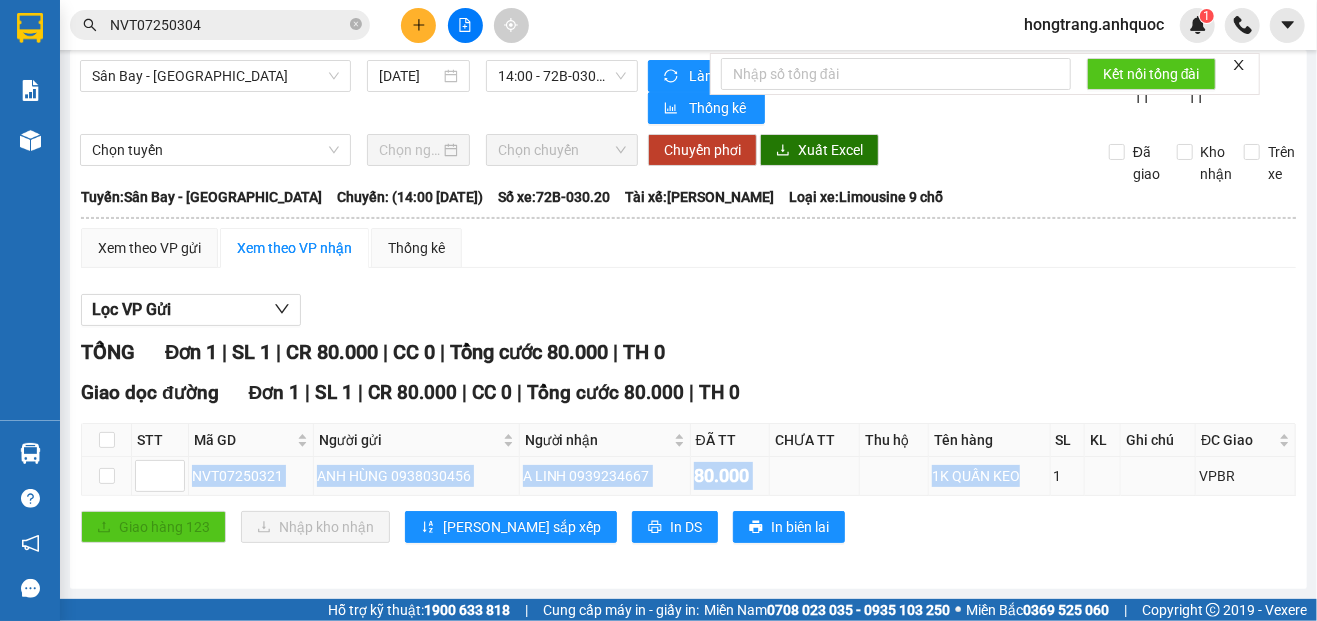 copy on "NVT07250321 ANH HÙNG 0938030456 A LINH 0939234667 80.000 1K QUẤN KEO" 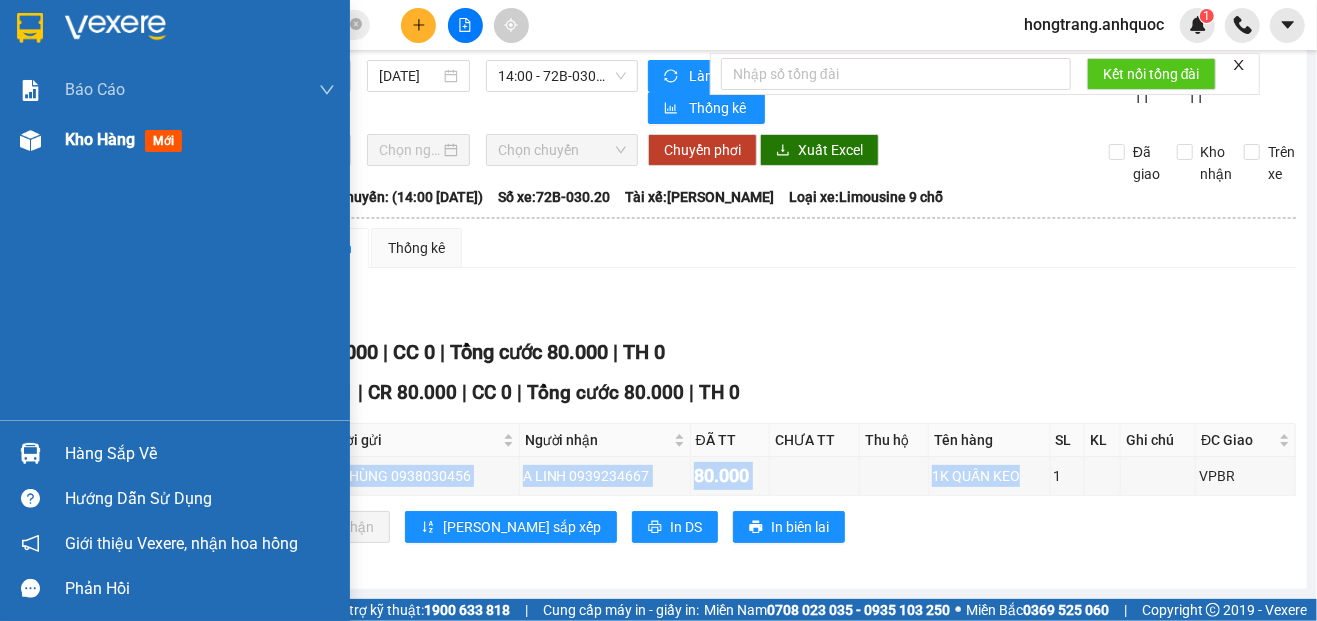 click at bounding box center [30, 140] 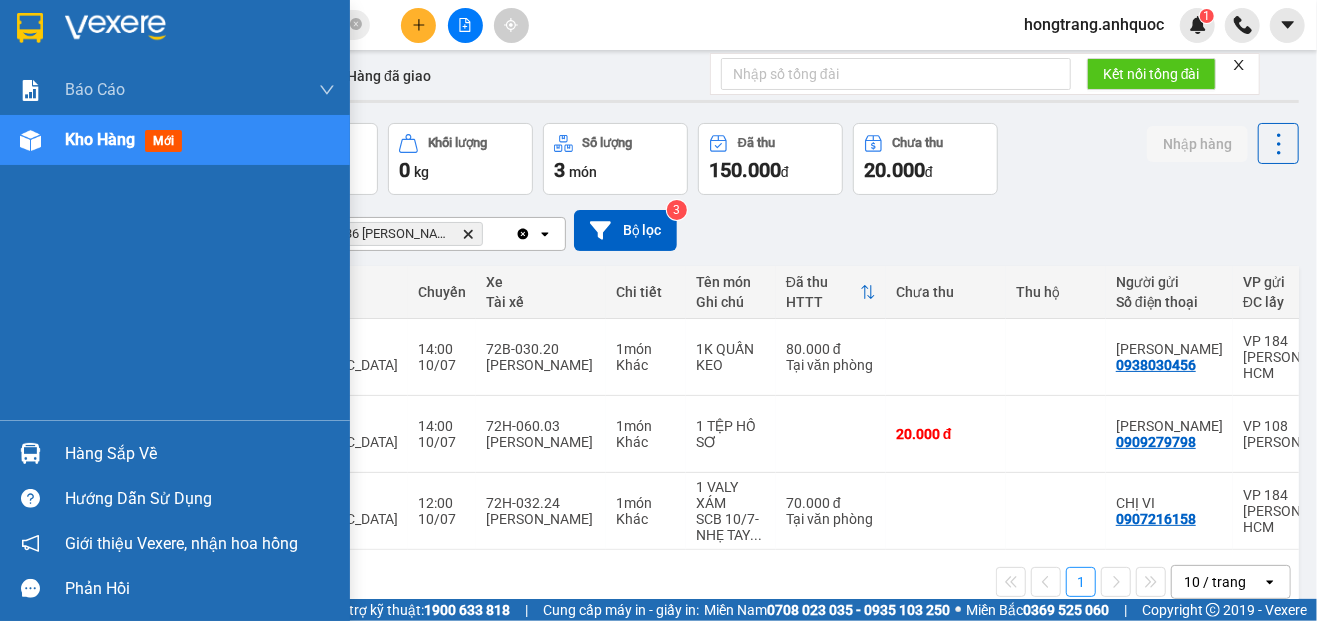 click on "Báo cáo Báo cáo dòng tiền (nhân viên) Doanh số tạo đơn theo VP gửi (nhà xe) Doanh số tạo đơn theo VP gửi (nhân viên)     Kho hàng mới" at bounding box center (175, 242) 